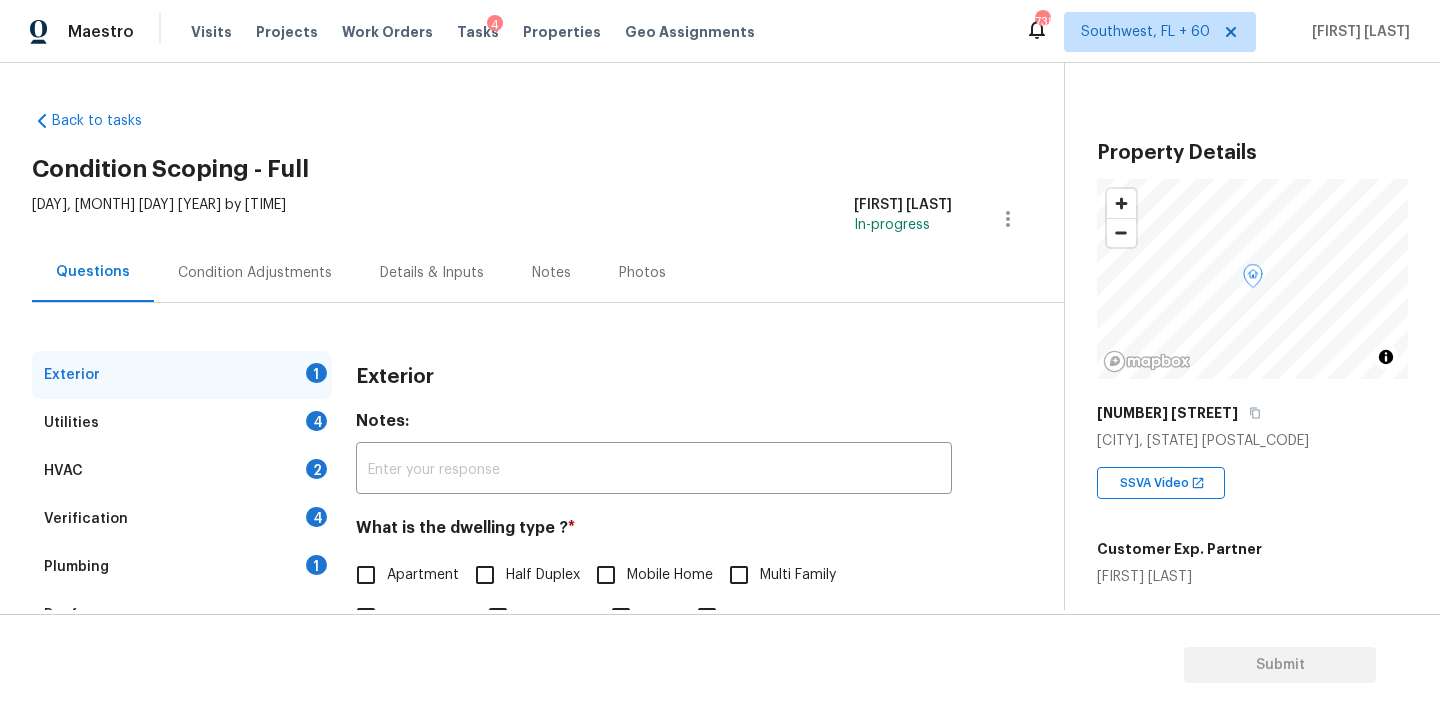 scroll, scrollTop: 0, scrollLeft: 0, axis: both 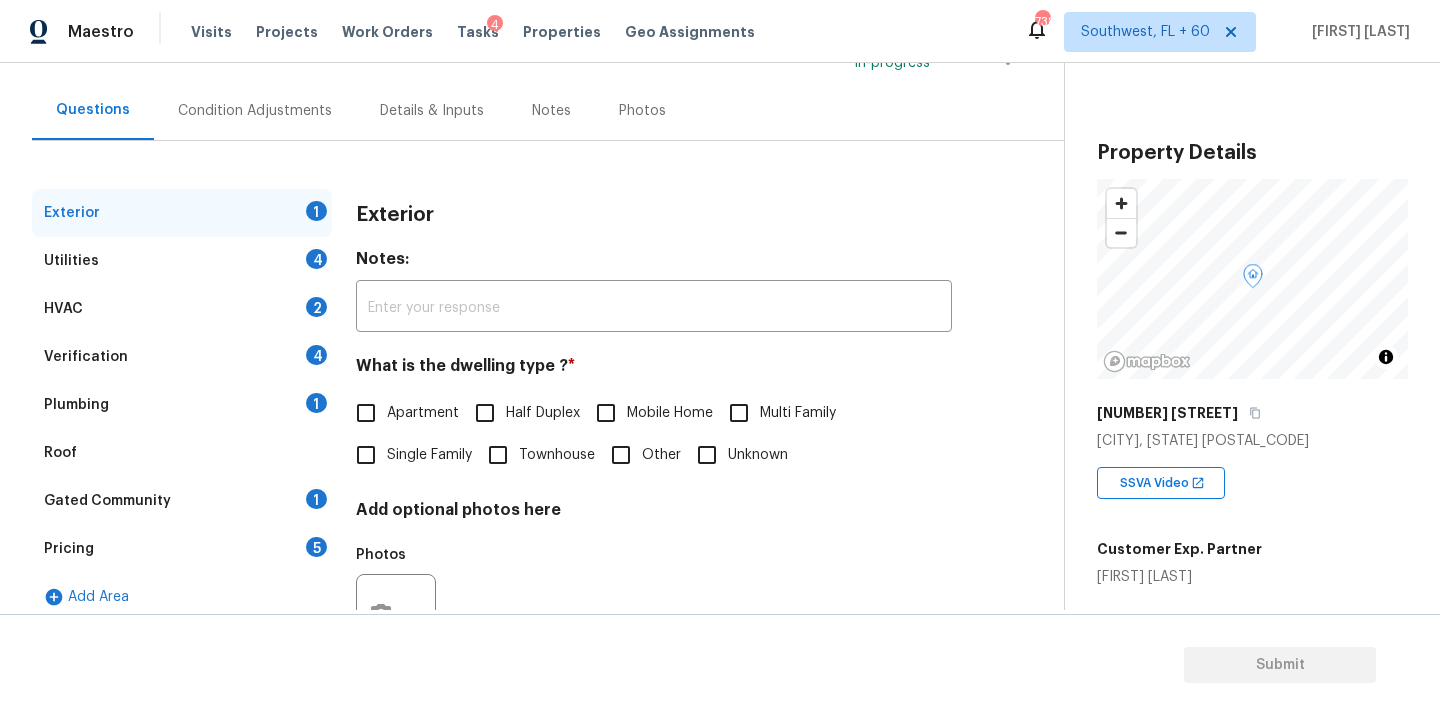 click on "Single Family" at bounding box center [429, 455] 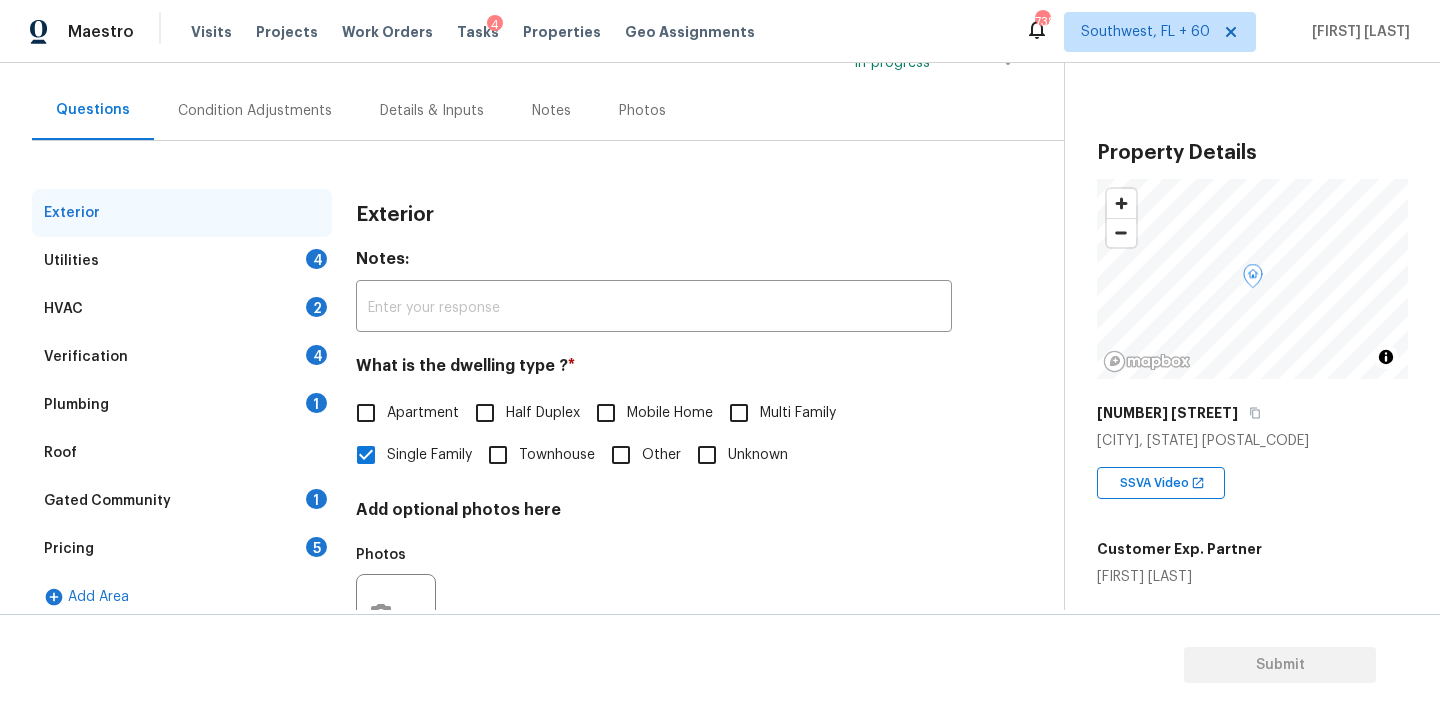 click on "Utilities 4" at bounding box center (182, 261) 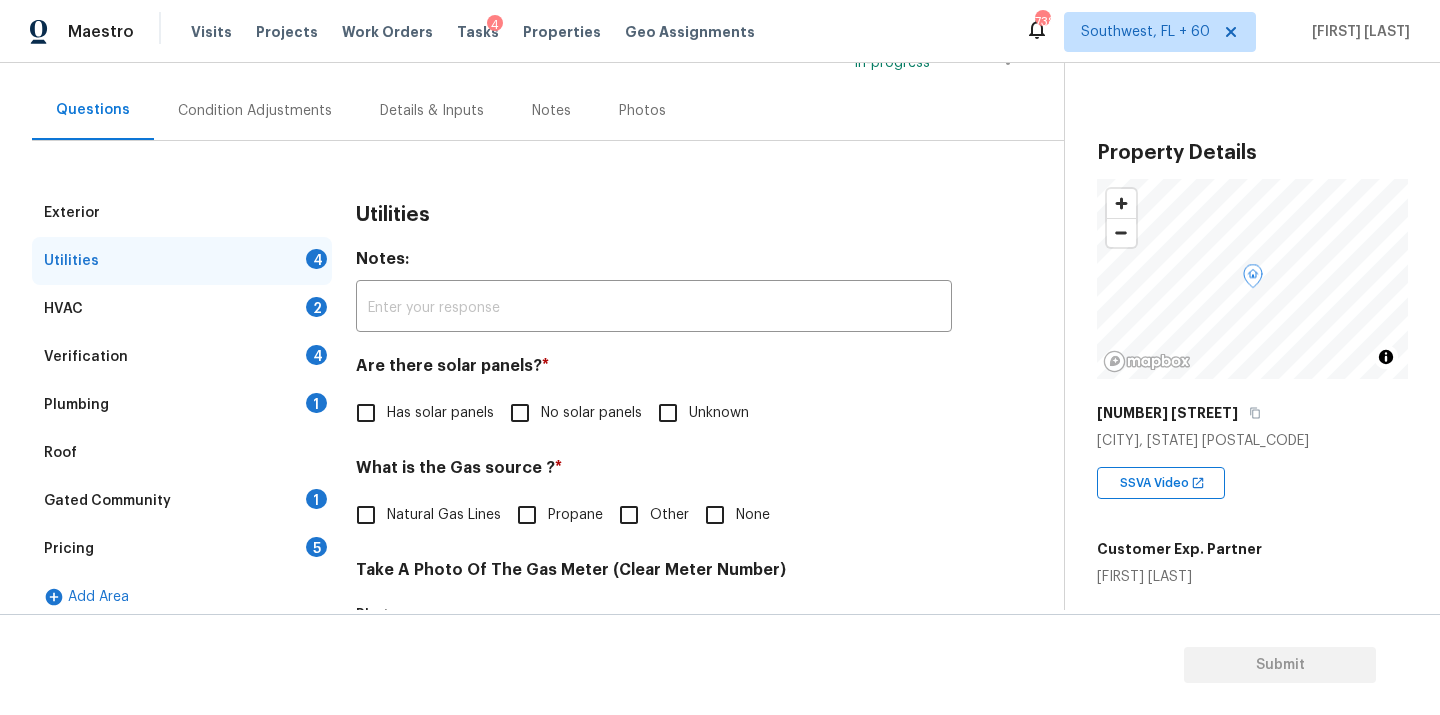 drag, startPoint x: 553, startPoint y: 424, endPoint x: 540, endPoint y: 447, distance: 26.41969 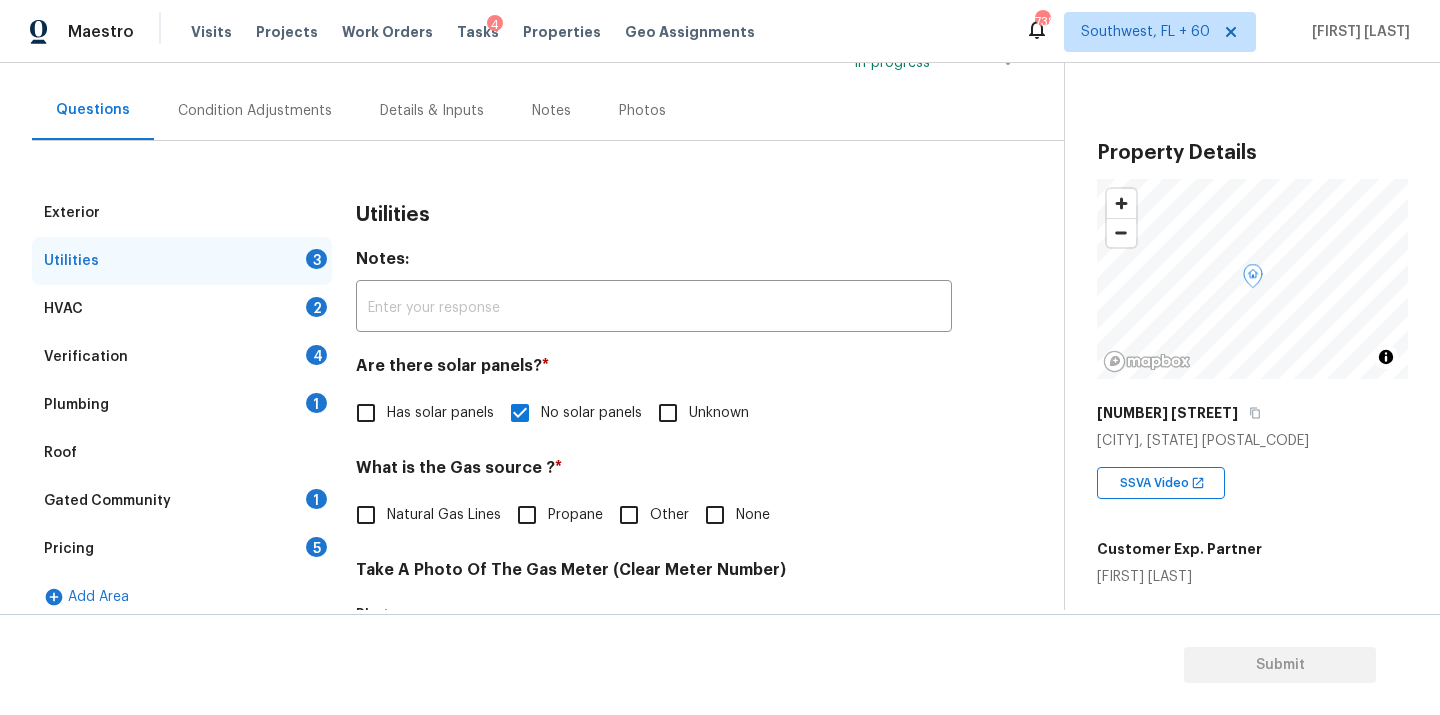 click on "Natural Gas Lines" at bounding box center [444, 515] 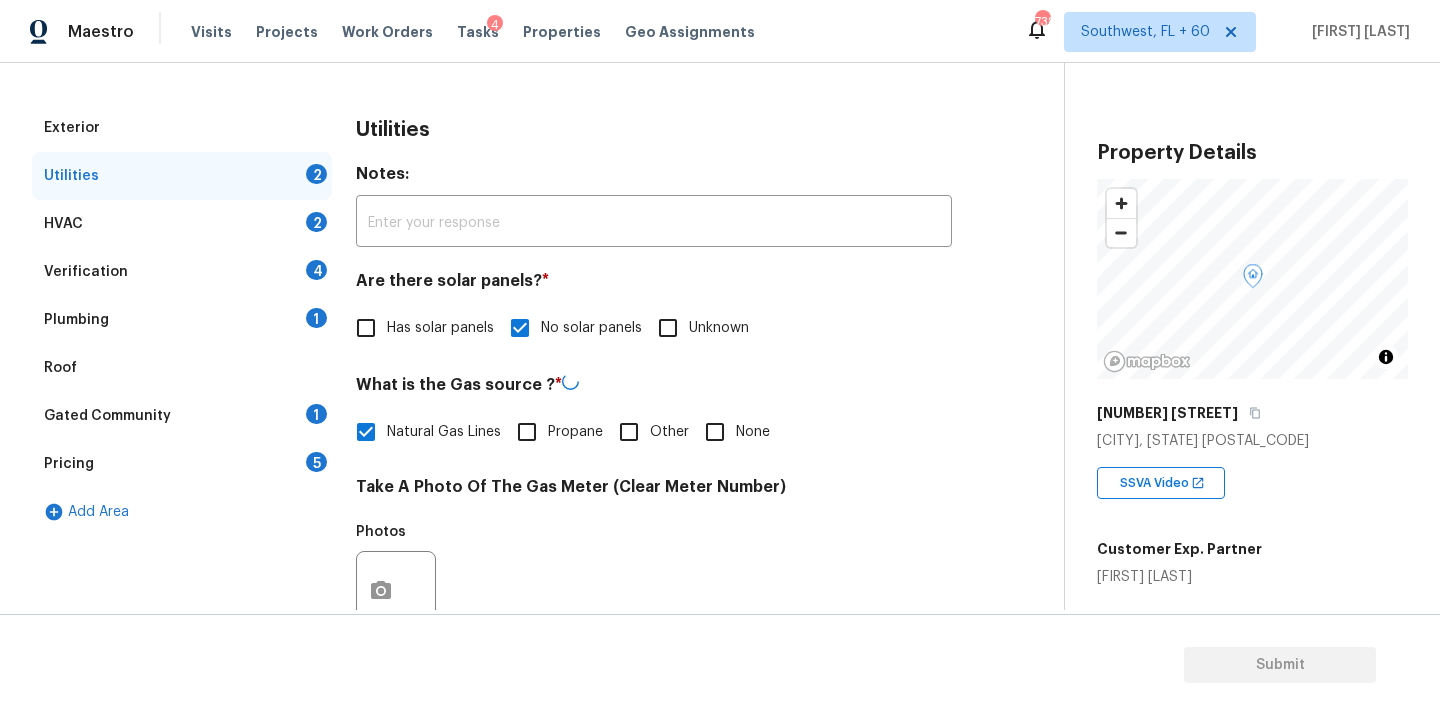 scroll, scrollTop: 333, scrollLeft: 0, axis: vertical 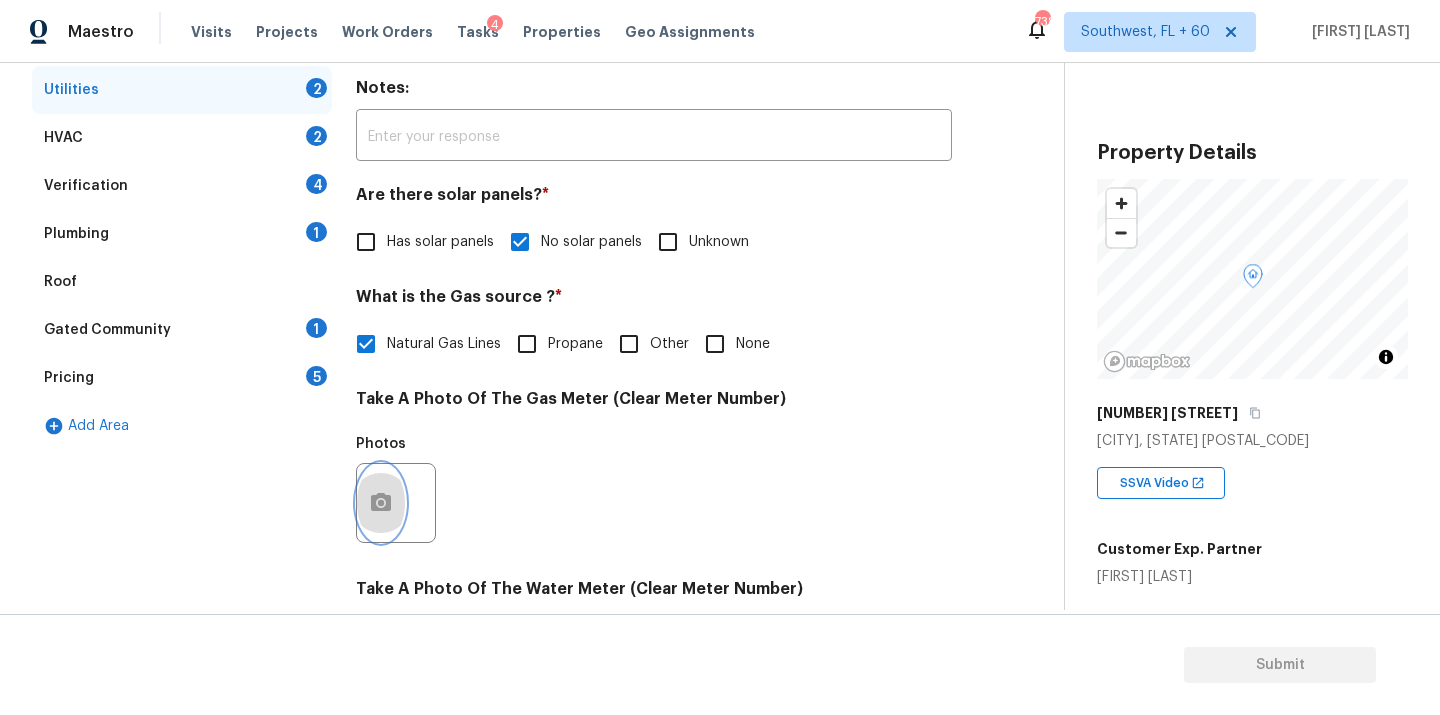 click at bounding box center (381, 503) 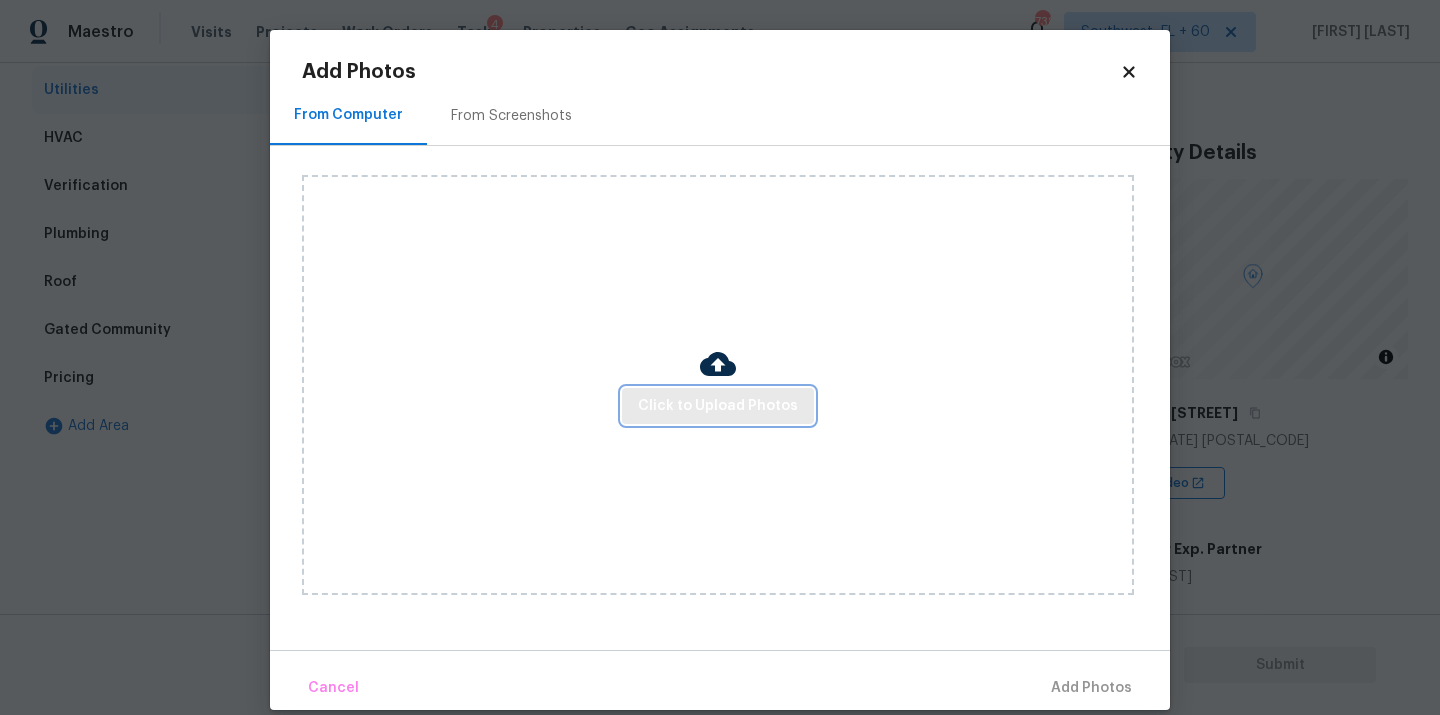 click on "Click to Upload Photos" at bounding box center [718, 406] 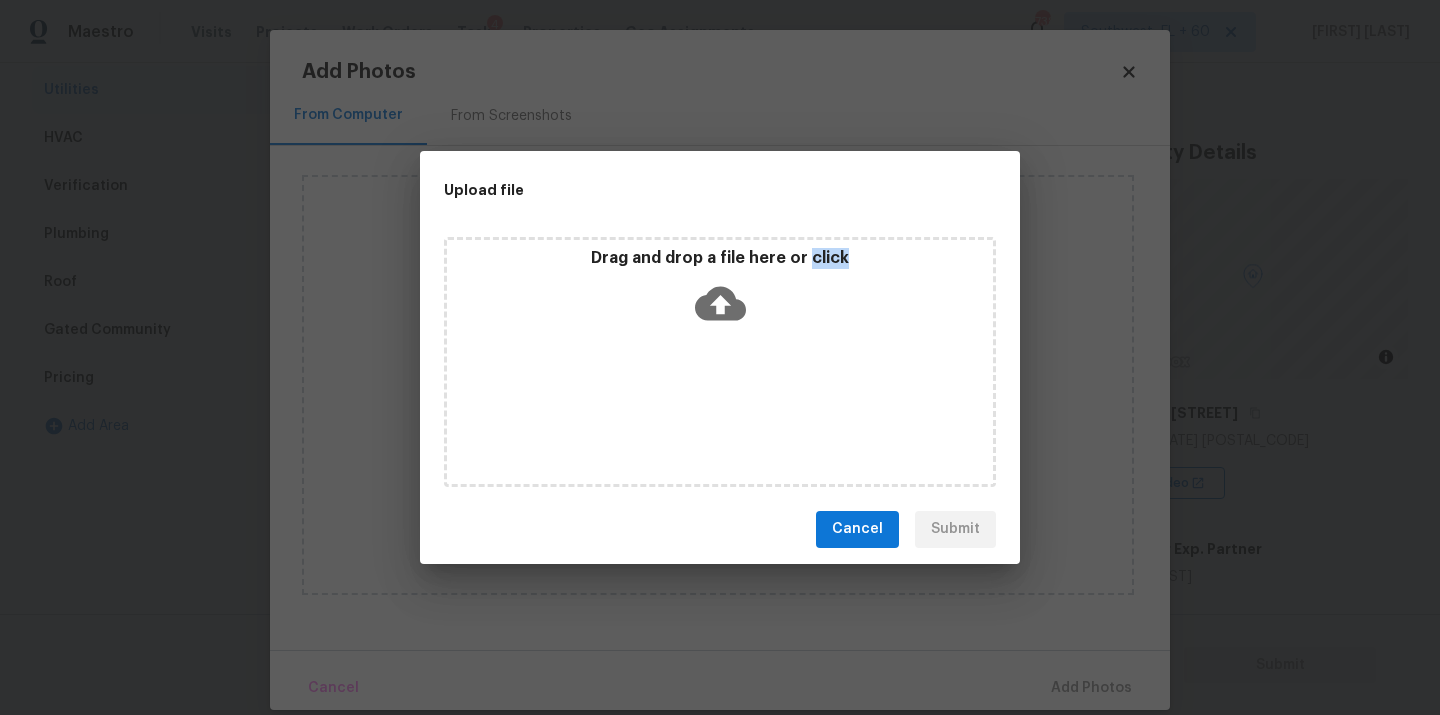 click on "Drag and drop a file here or click" at bounding box center (720, 362) 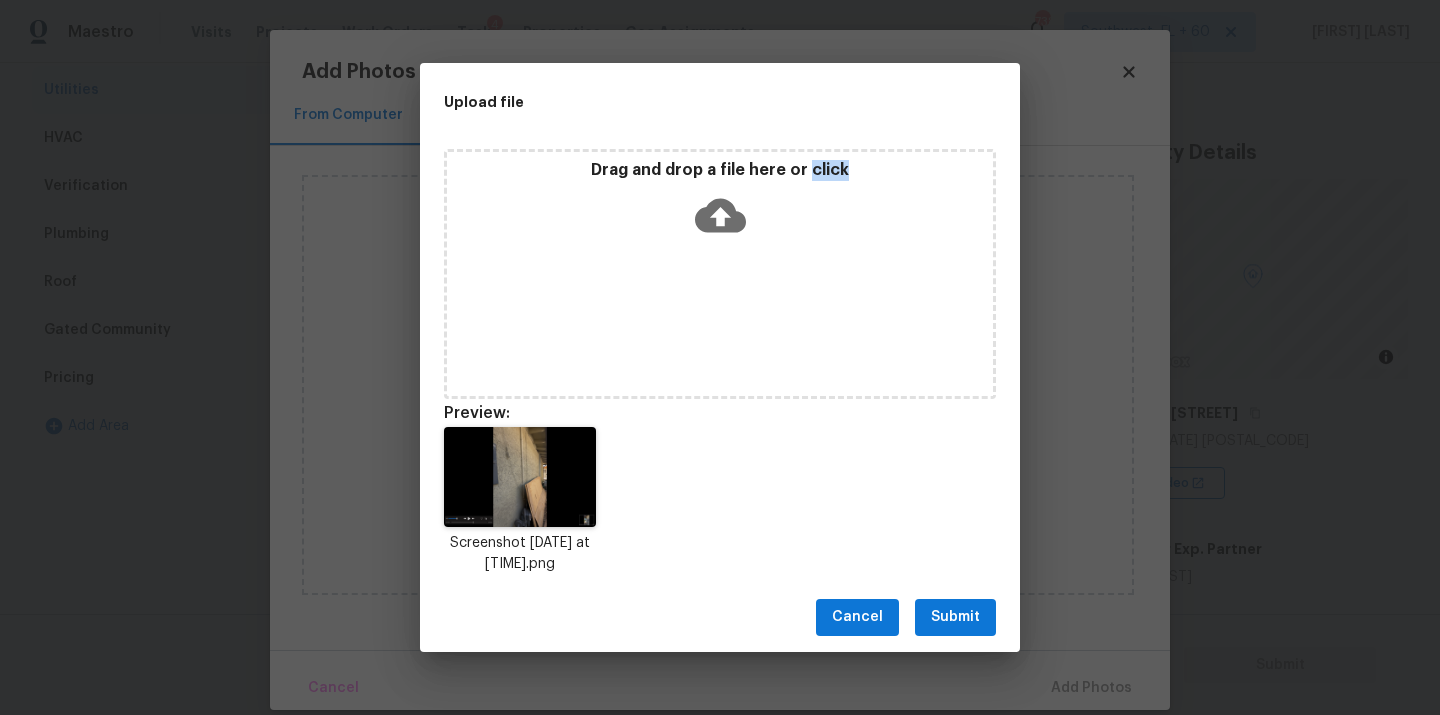 click on "Submit" at bounding box center (955, 617) 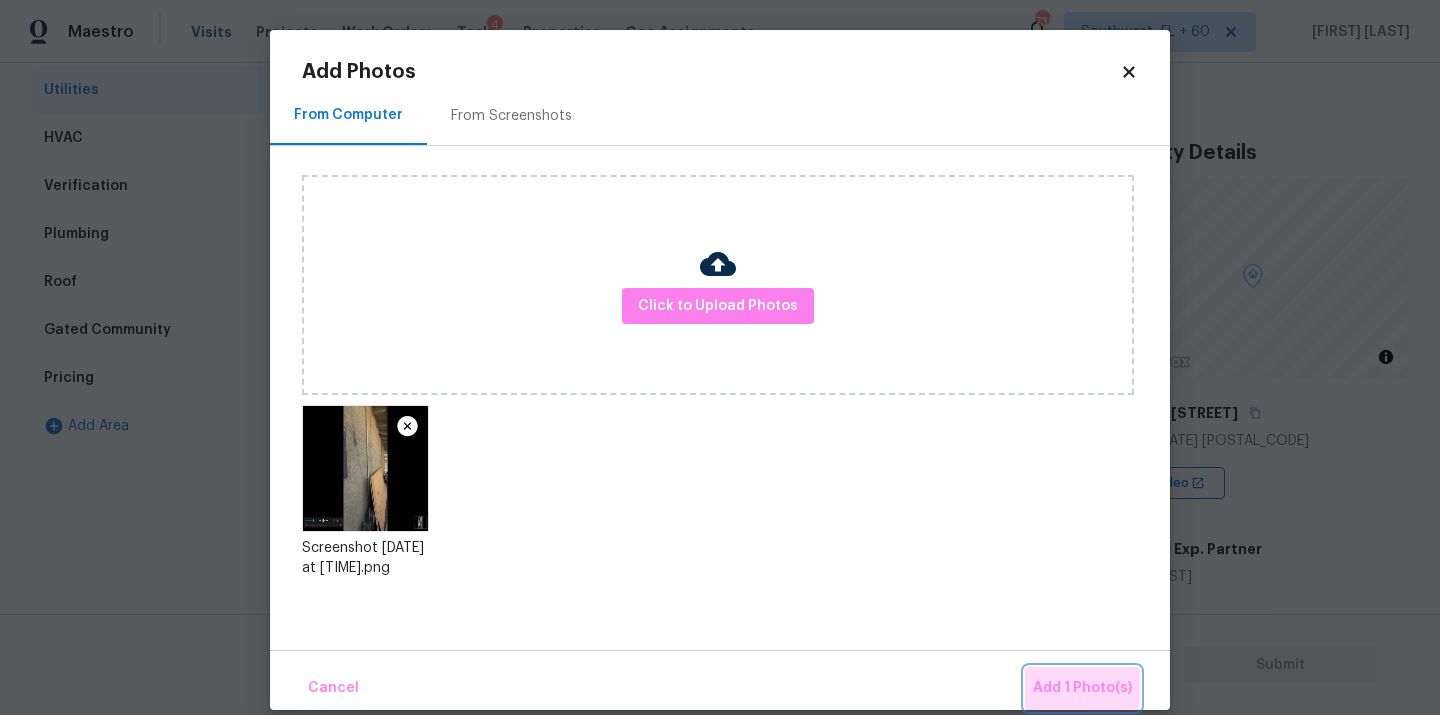 click on "Add 1 Photo(s)" at bounding box center (1082, 688) 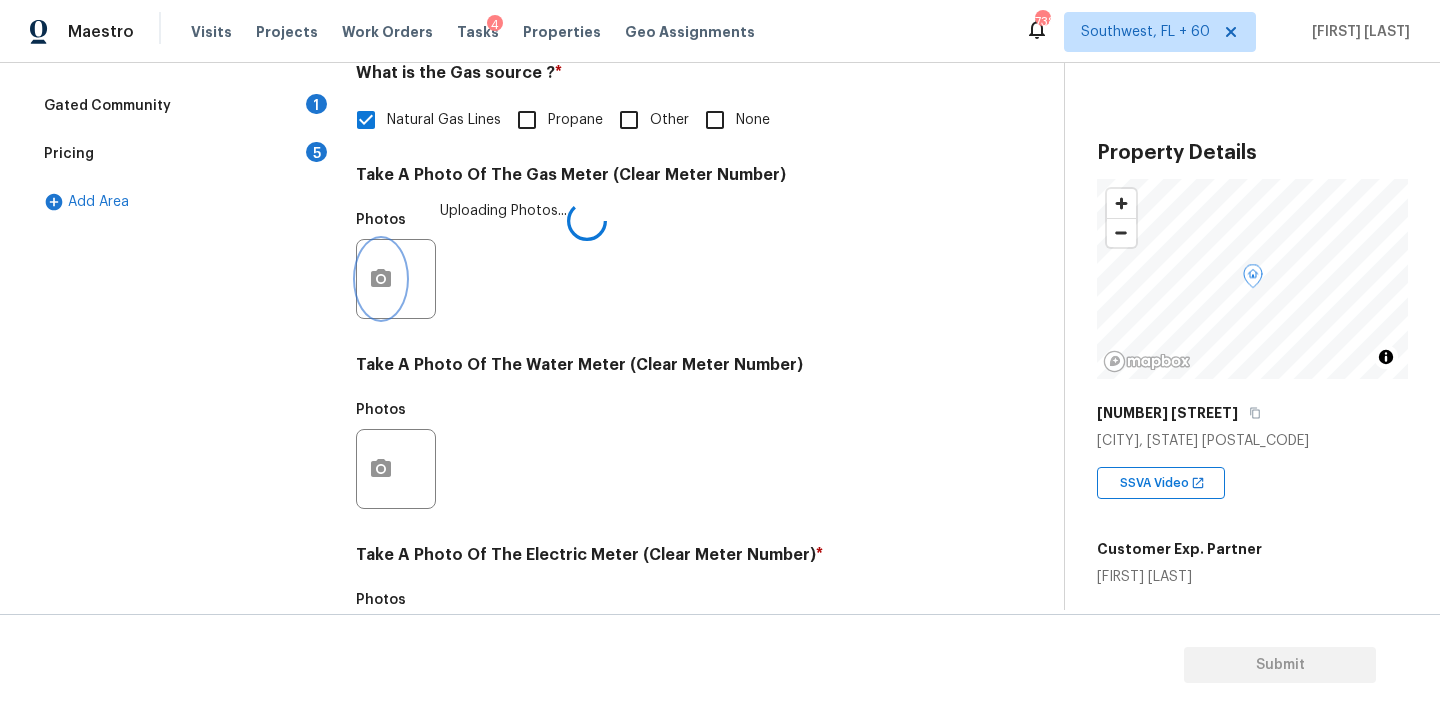 scroll, scrollTop: 790, scrollLeft: 0, axis: vertical 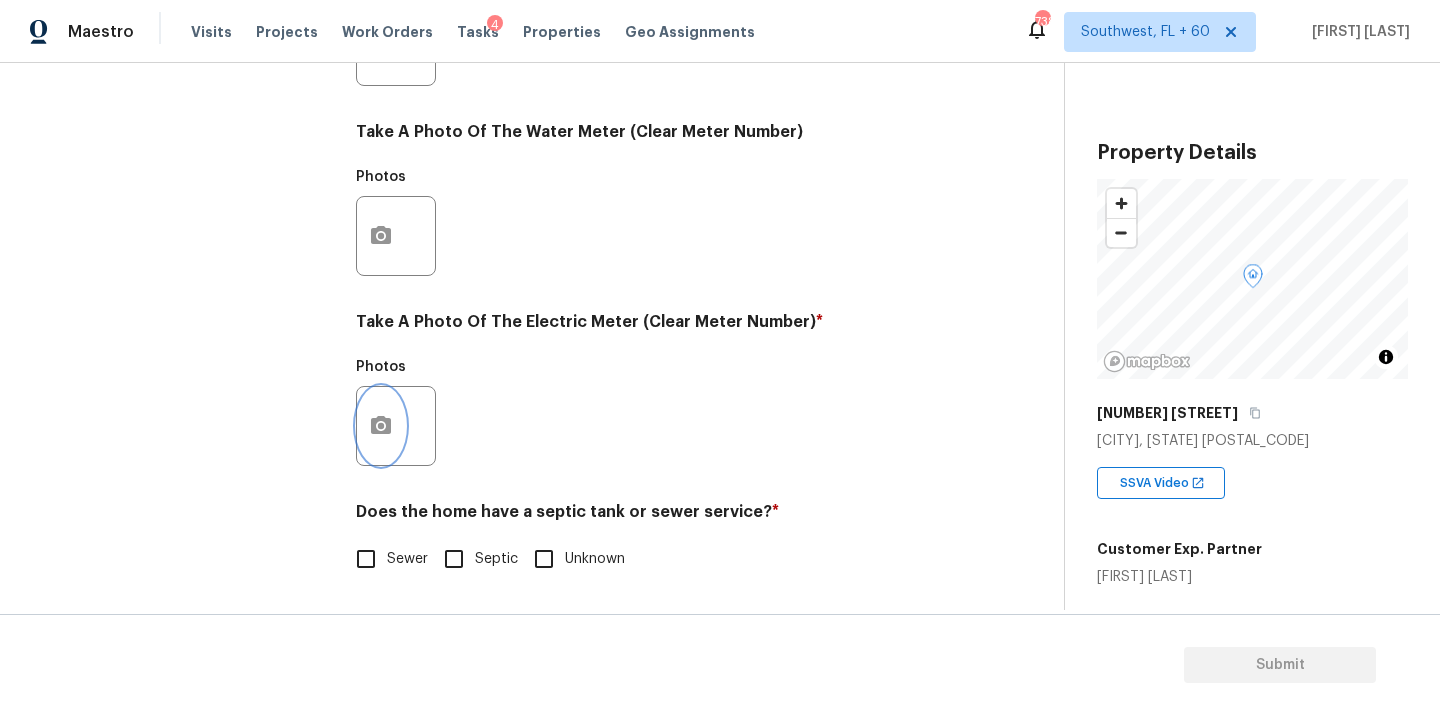 click 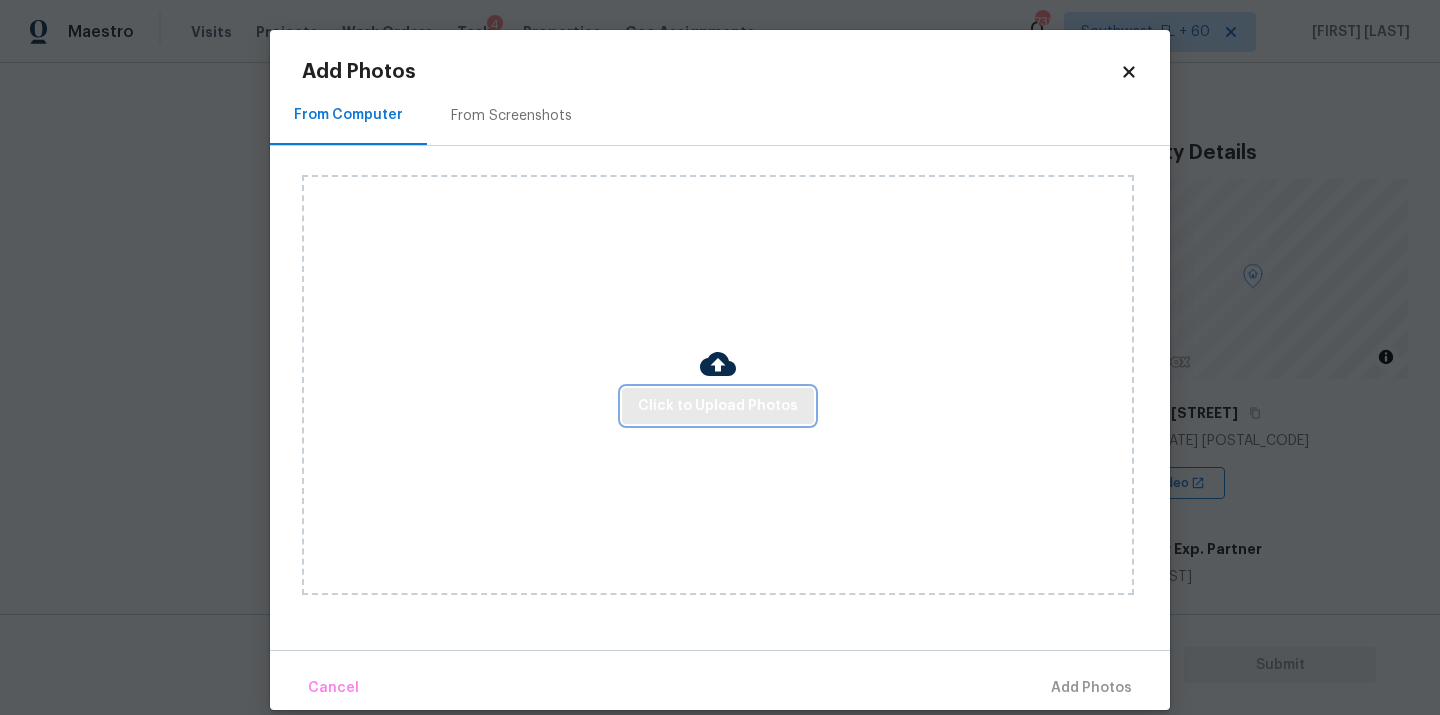 click on "Click to Upload Photos" at bounding box center [718, 406] 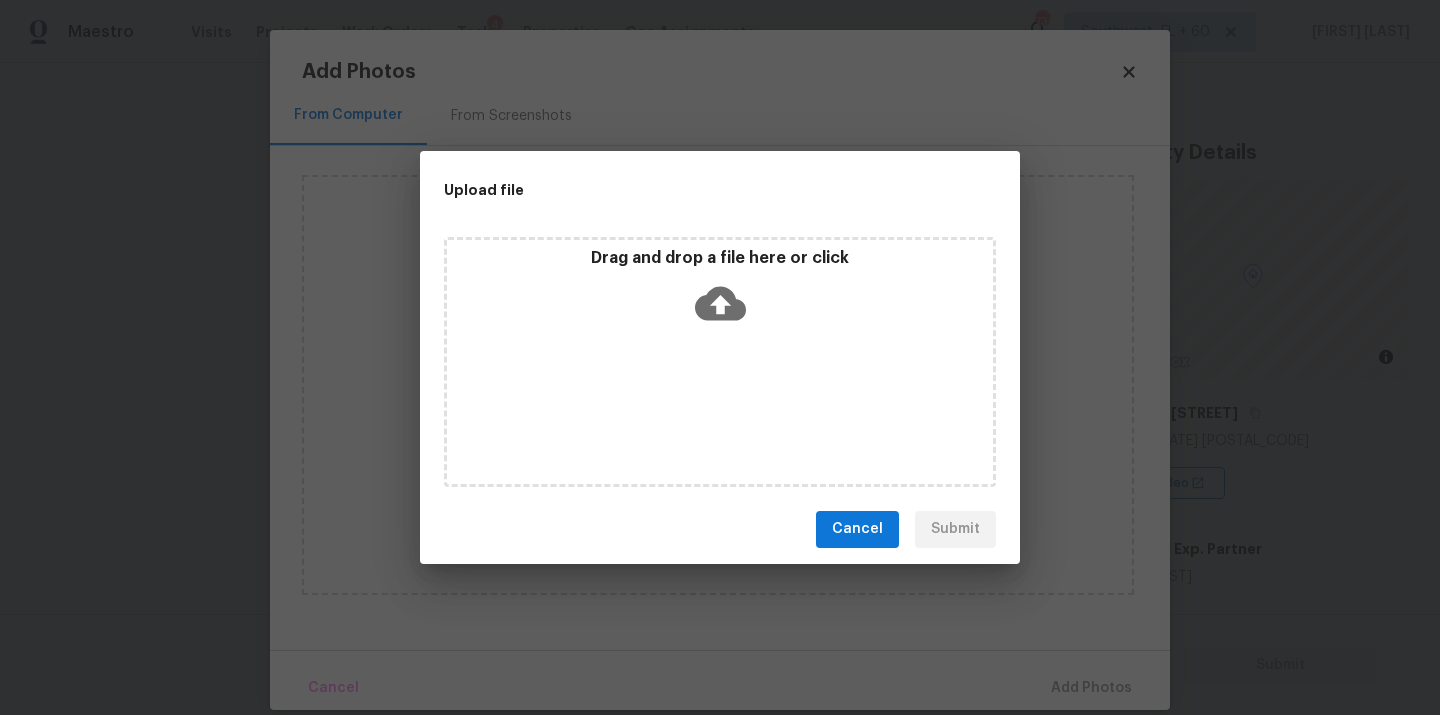 click on "Drag and drop a file here or click" at bounding box center (720, 362) 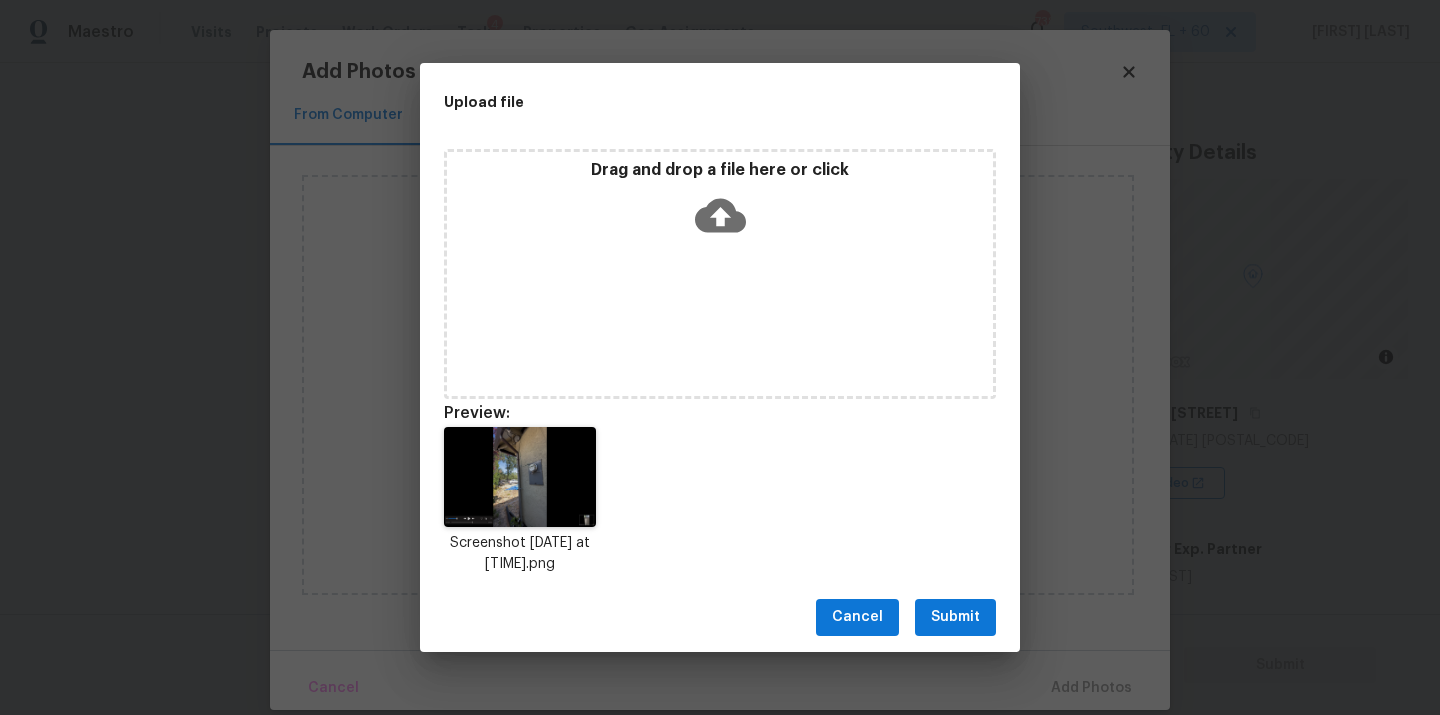 click on "Submit" at bounding box center [955, 617] 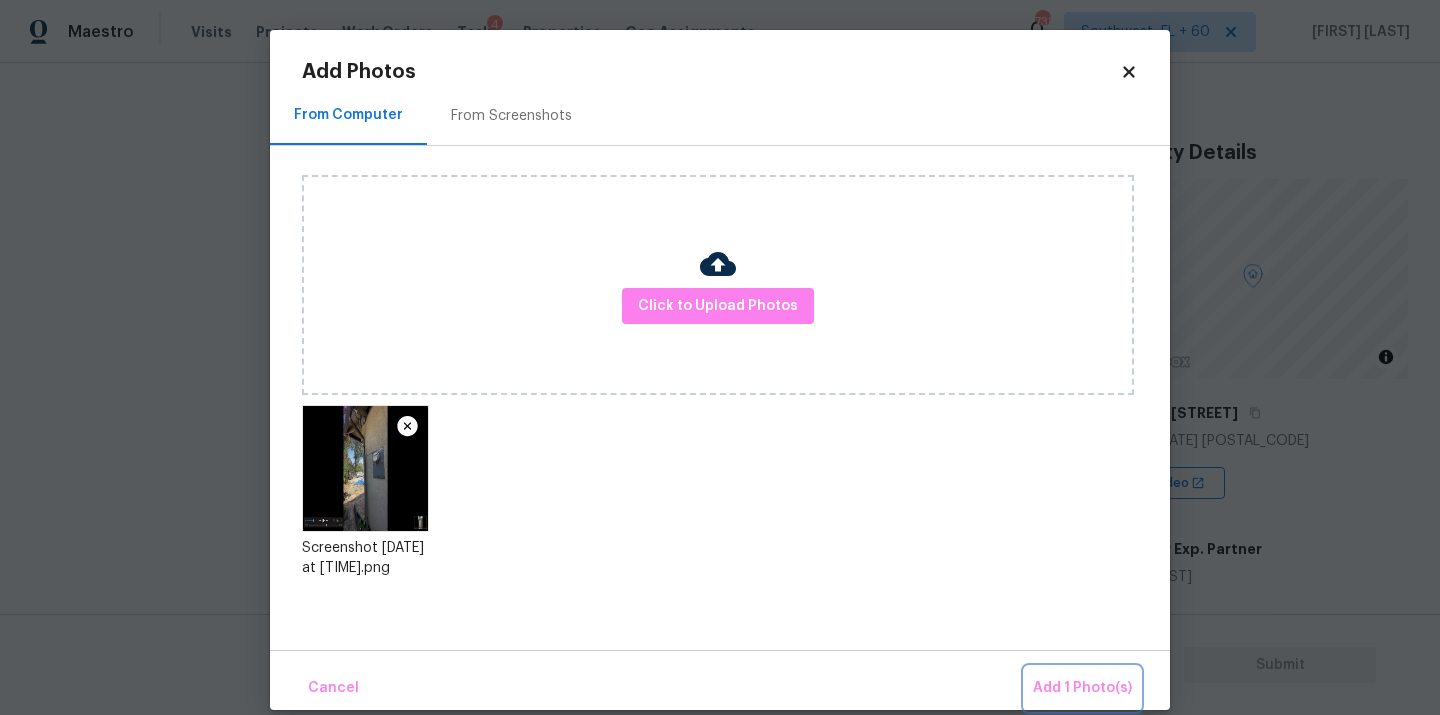 click on "Add 1 Photo(s)" at bounding box center (1082, 688) 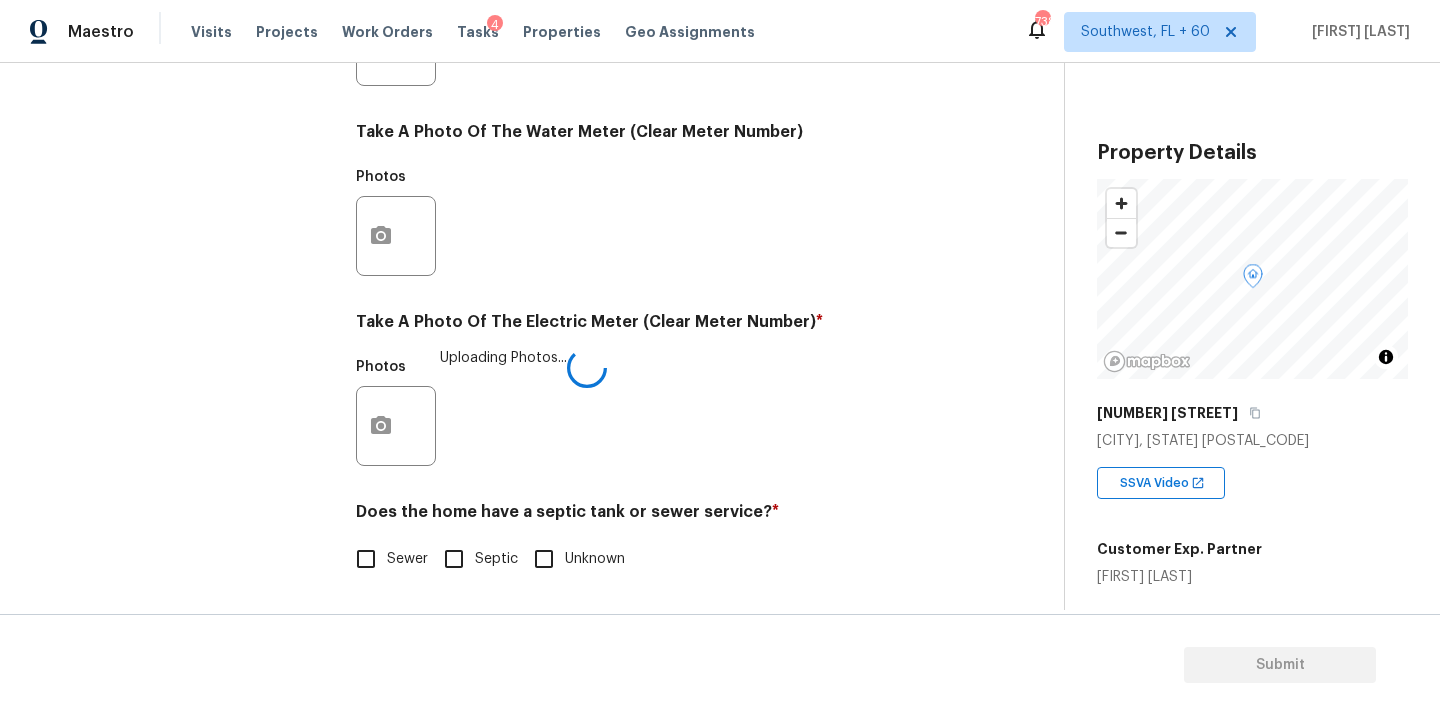 click on "Sewer" at bounding box center [366, 559] 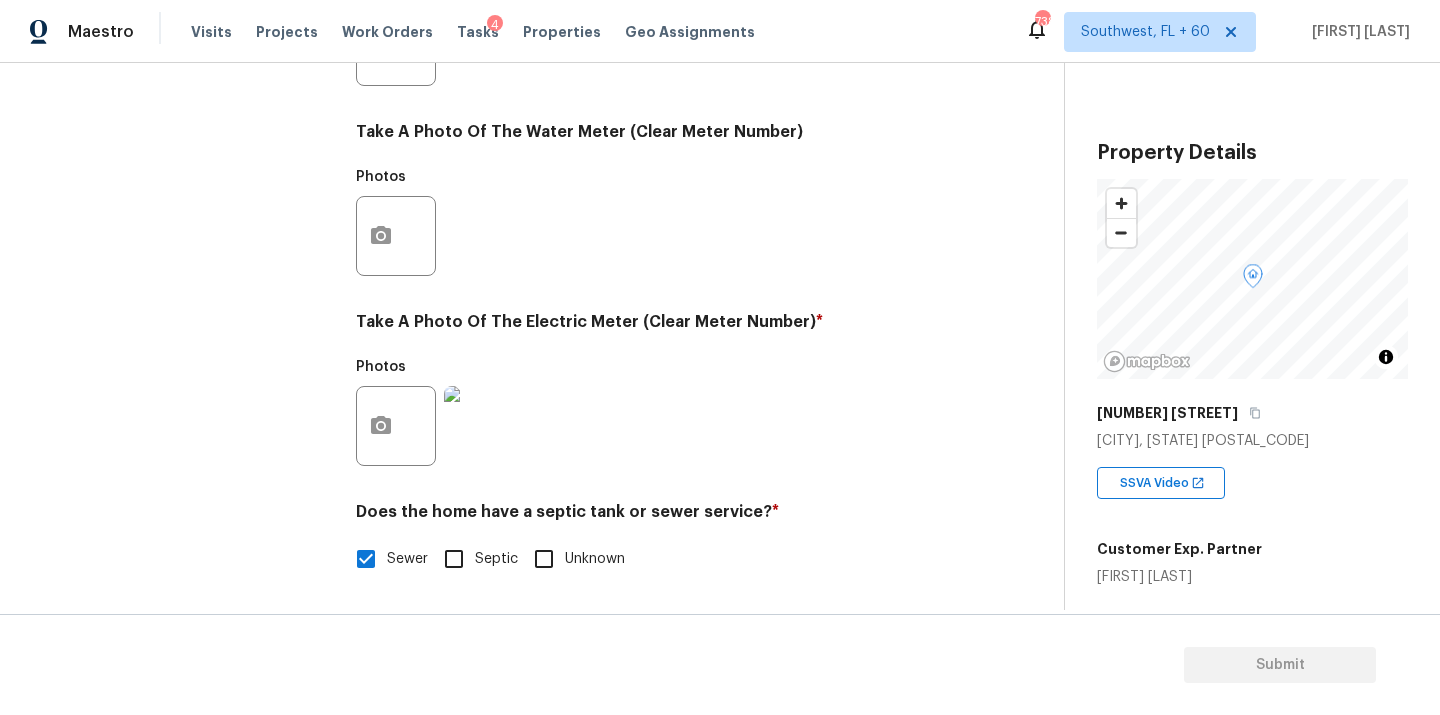 click on "Exterior Utilities HVAC 2 Verification 4 Plumbing 1 Roof Gated Community 1 Pricing 5 Add Area" at bounding box center [182, 82] 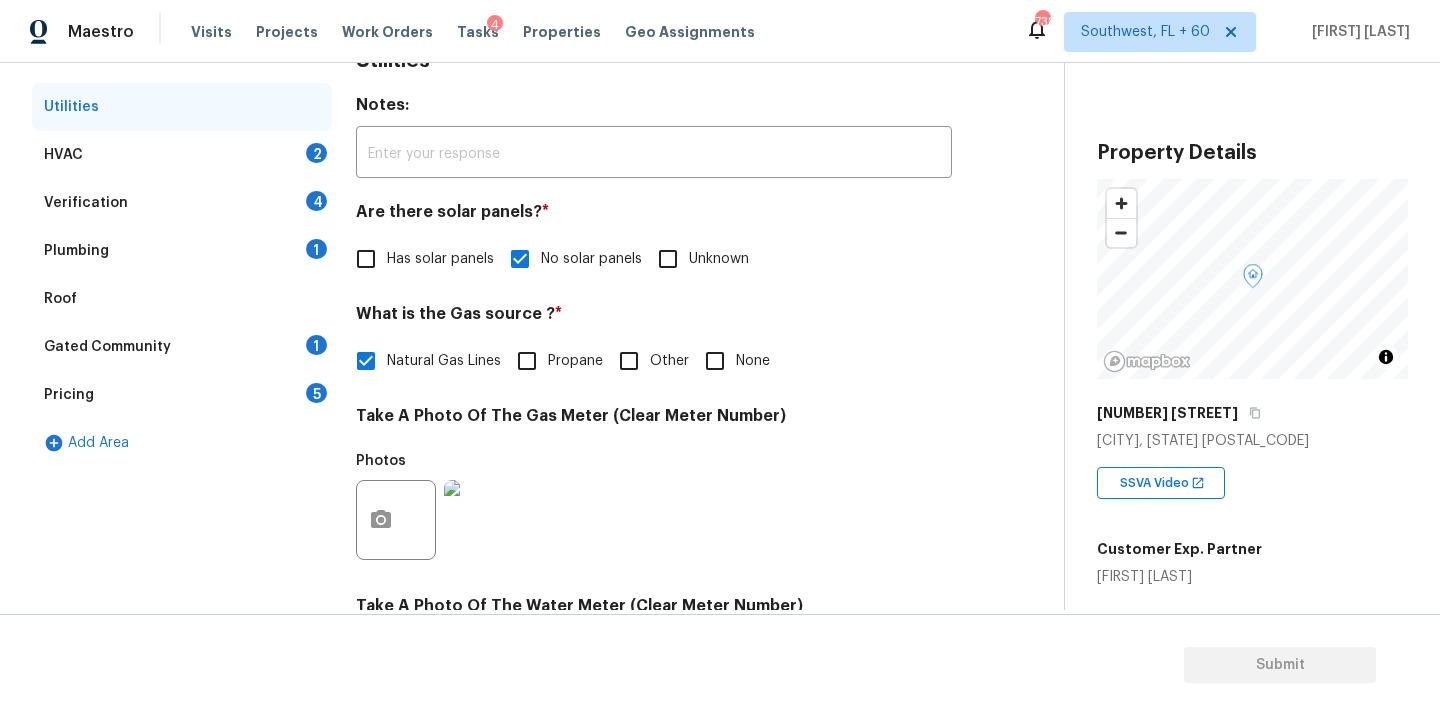 scroll, scrollTop: 178, scrollLeft: 0, axis: vertical 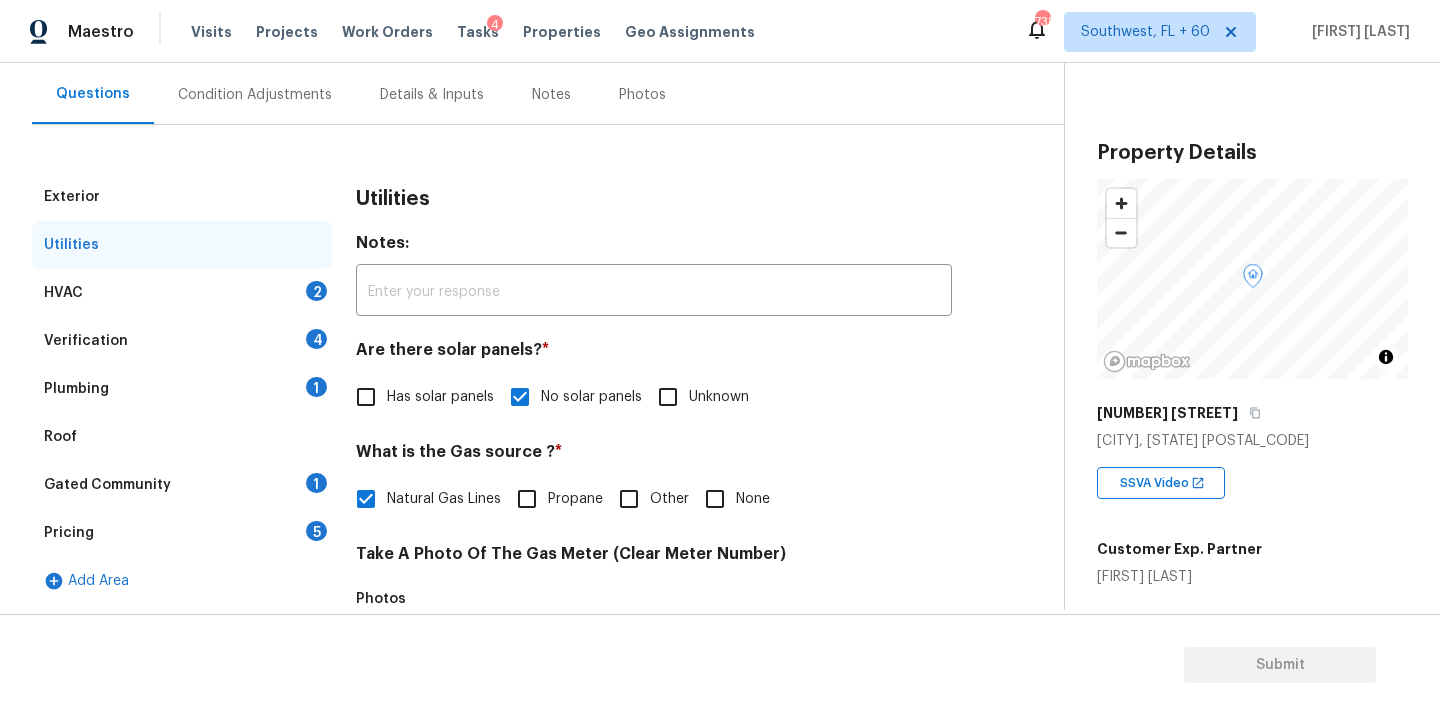 click on "HVAC 2" at bounding box center (182, 293) 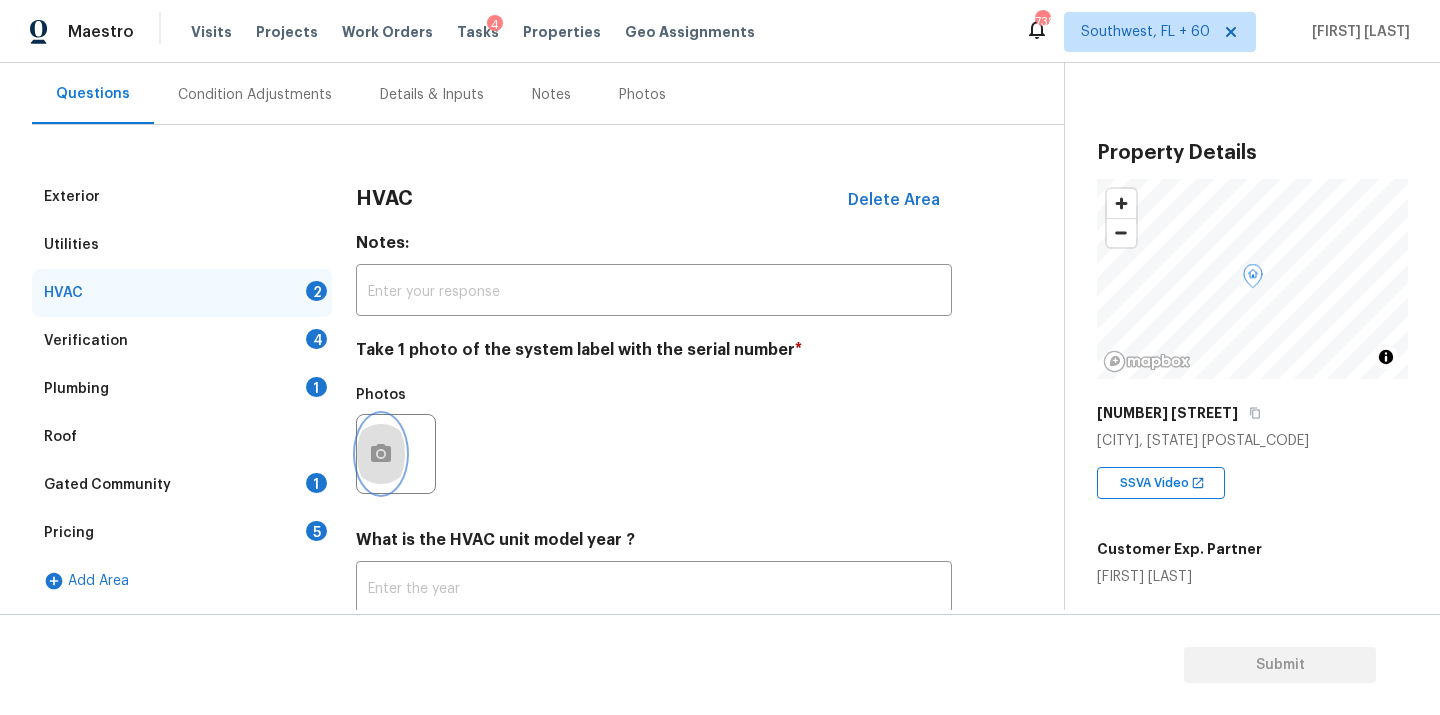 drag, startPoint x: 385, startPoint y: 466, endPoint x: 598, endPoint y: 469, distance: 213.02112 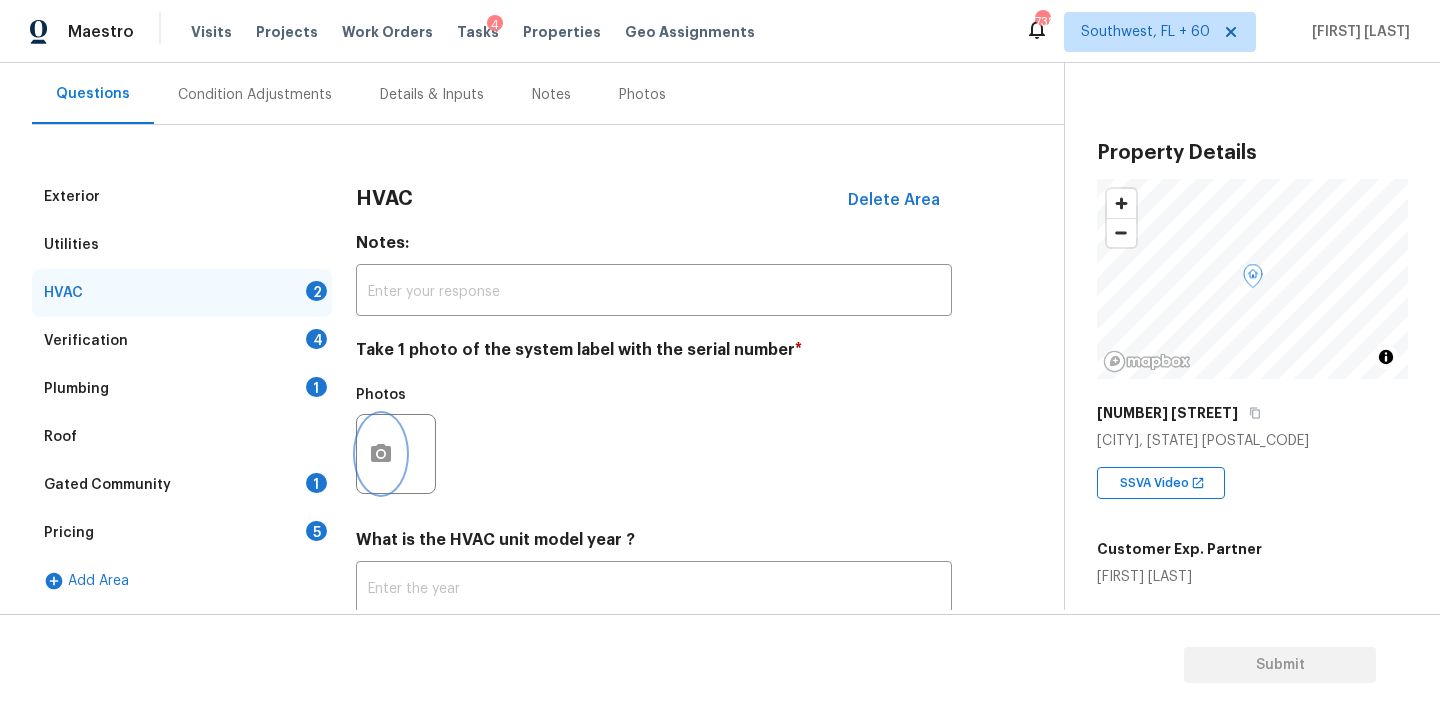 click at bounding box center (381, 454) 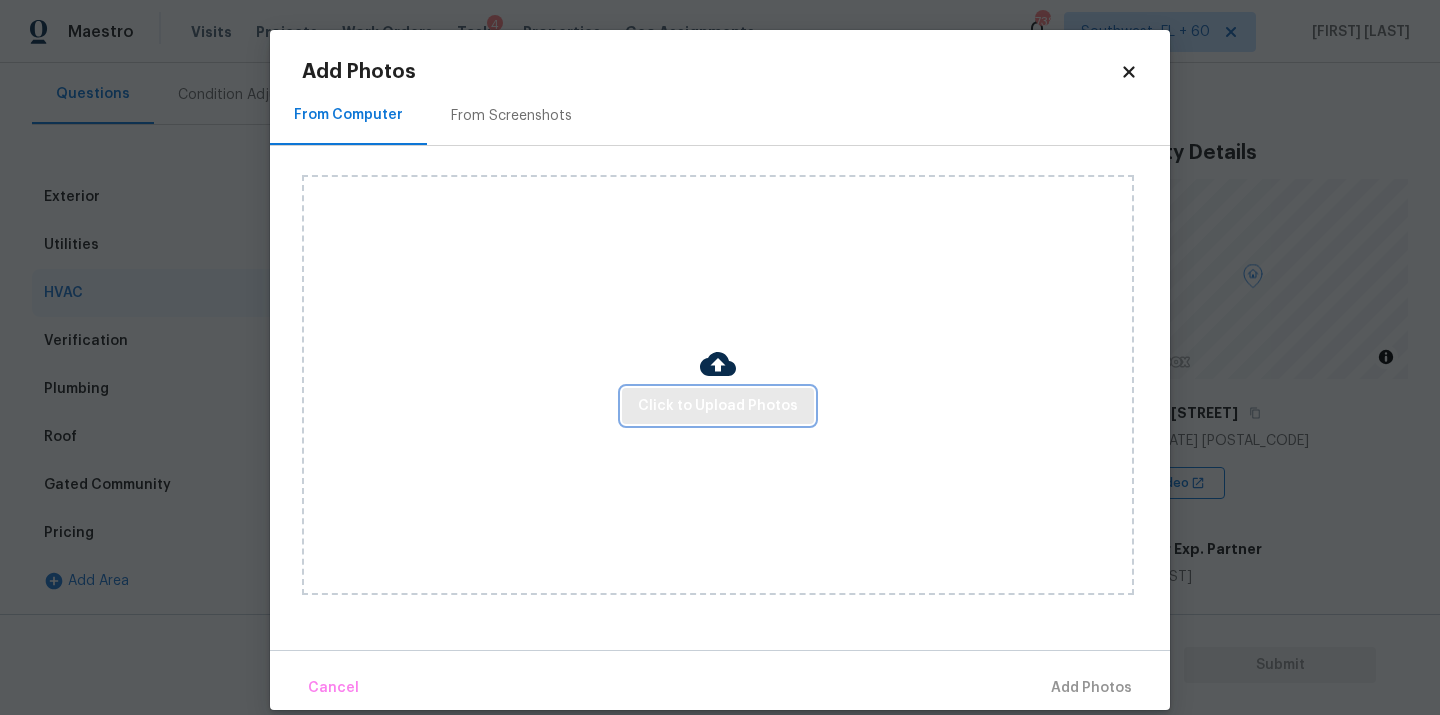 click on "Click to Upload Photos" at bounding box center (718, 406) 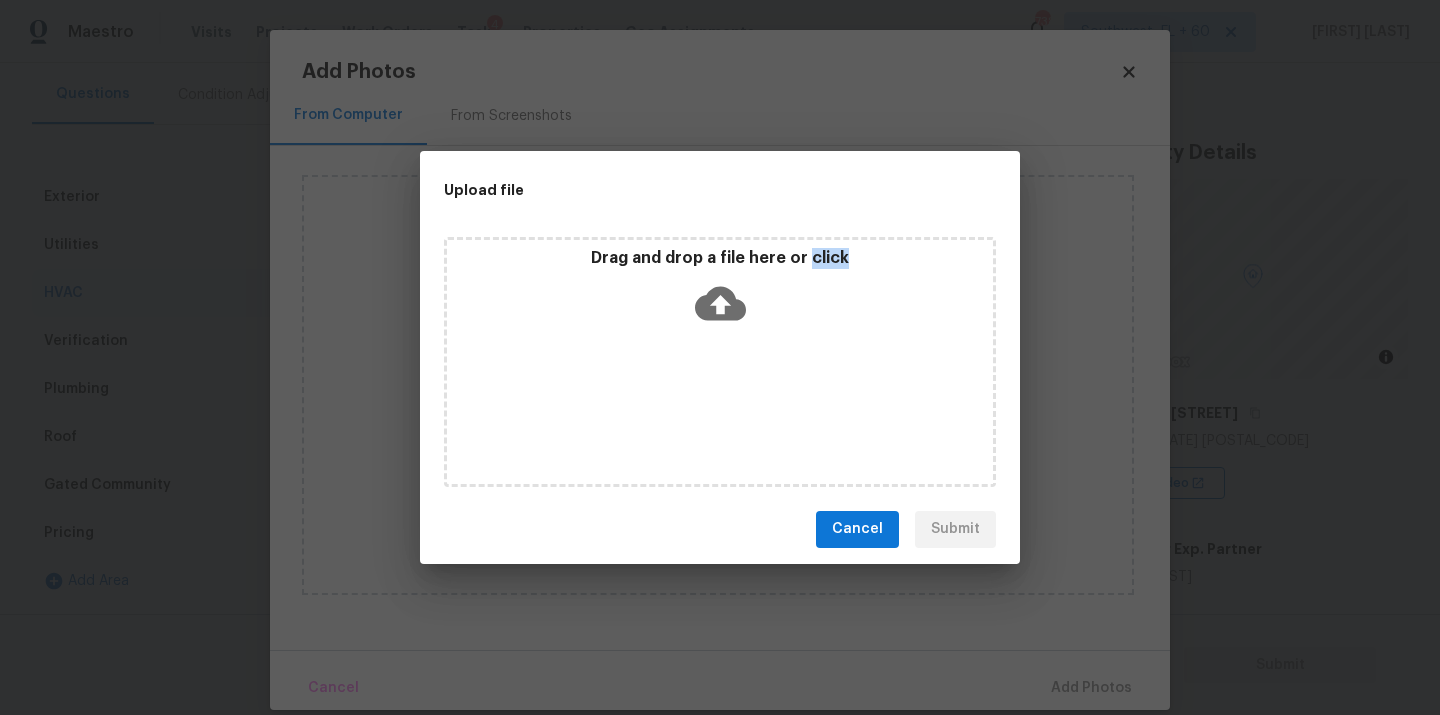 click on "Drag and drop a file here or click" at bounding box center [720, 362] 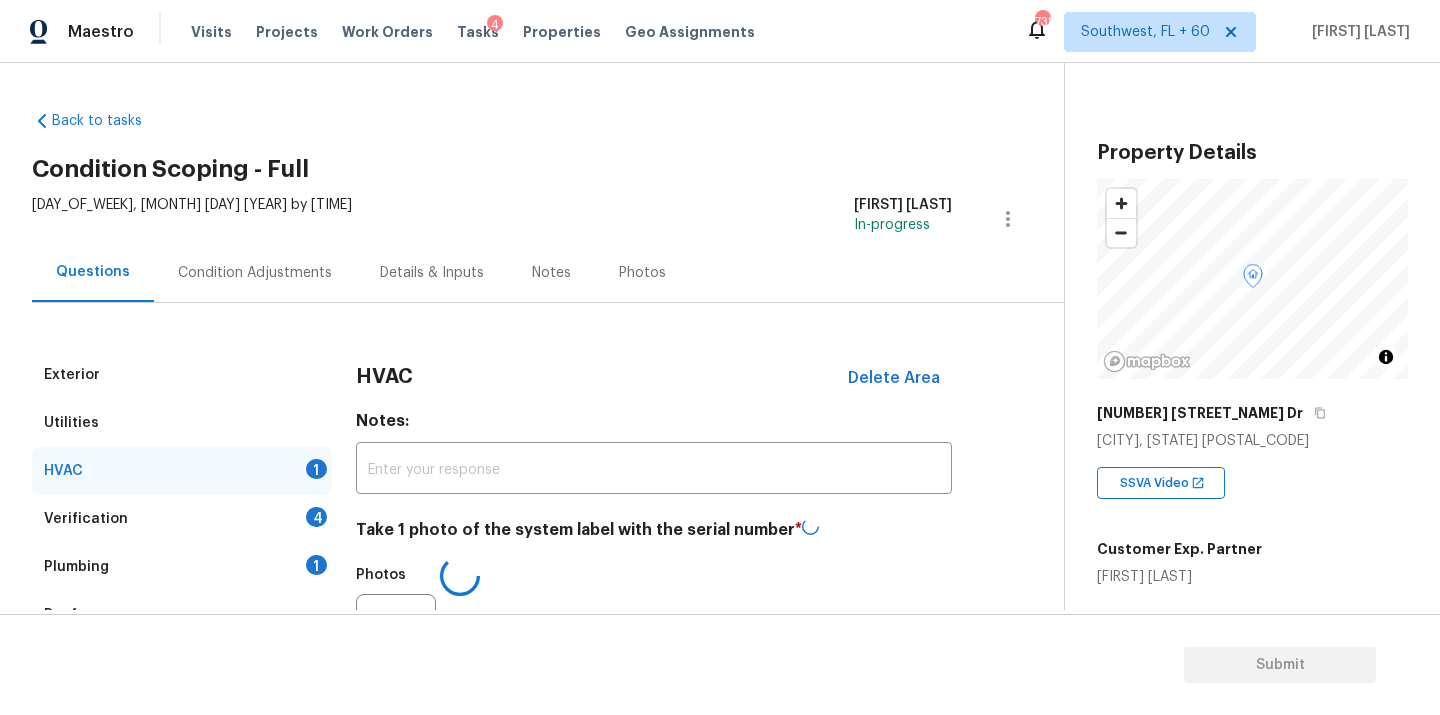 scroll, scrollTop: 0, scrollLeft: 0, axis: both 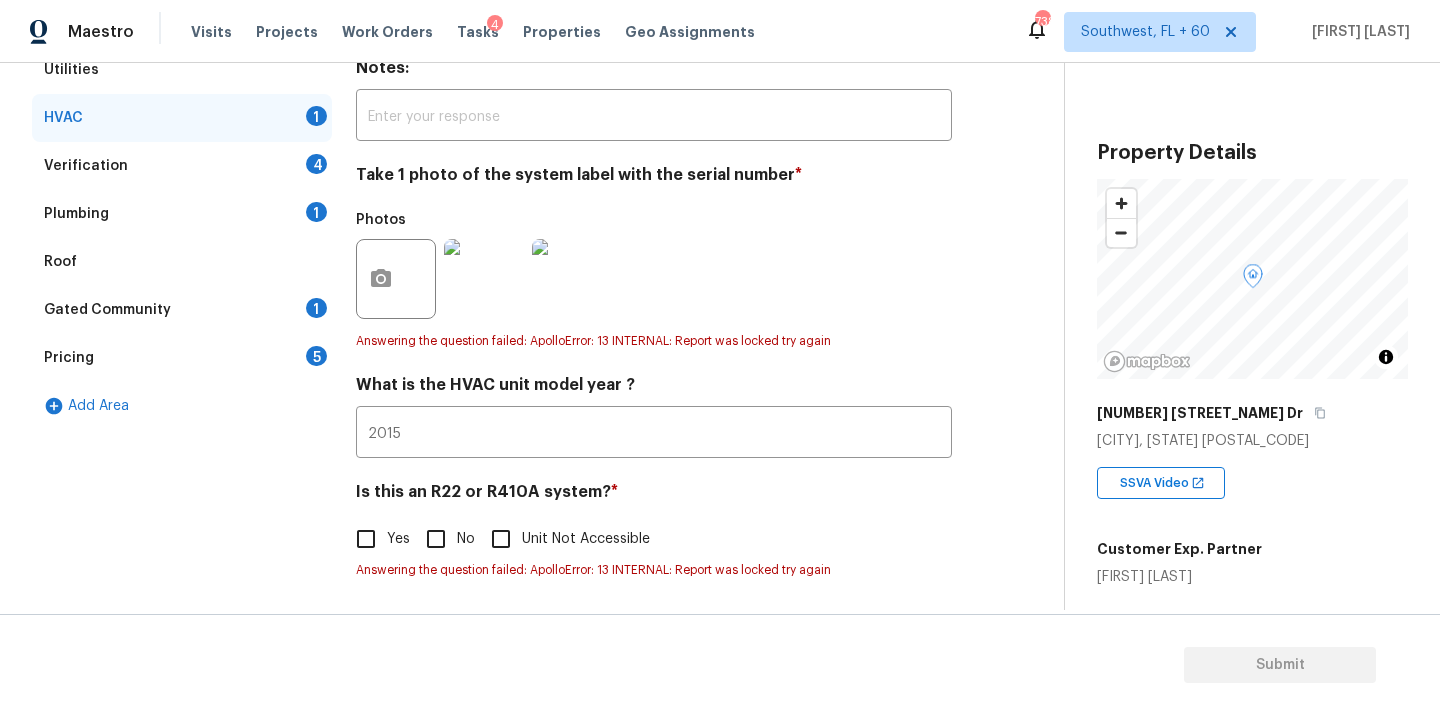 click on "No" at bounding box center (436, 539) 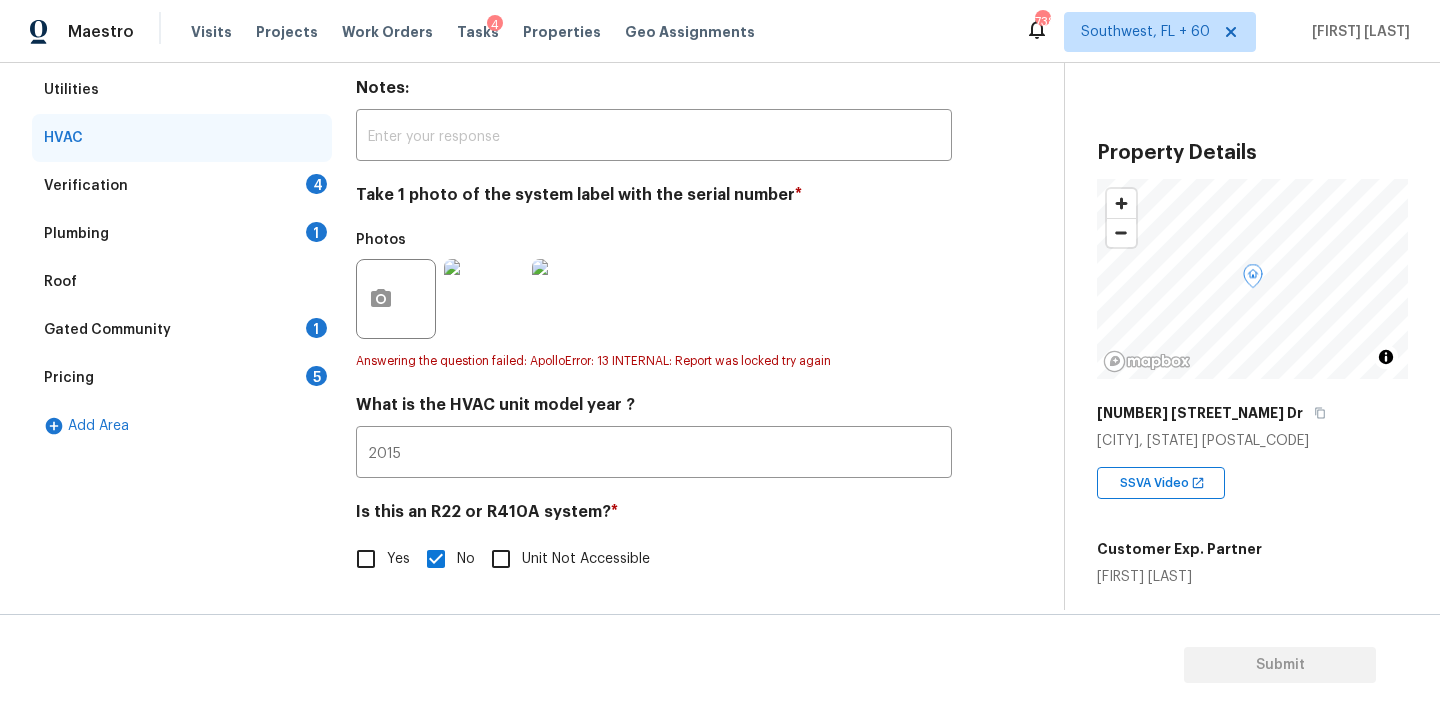 scroll, scrollTop: 334, scrollLeft: 0, axis: vertical 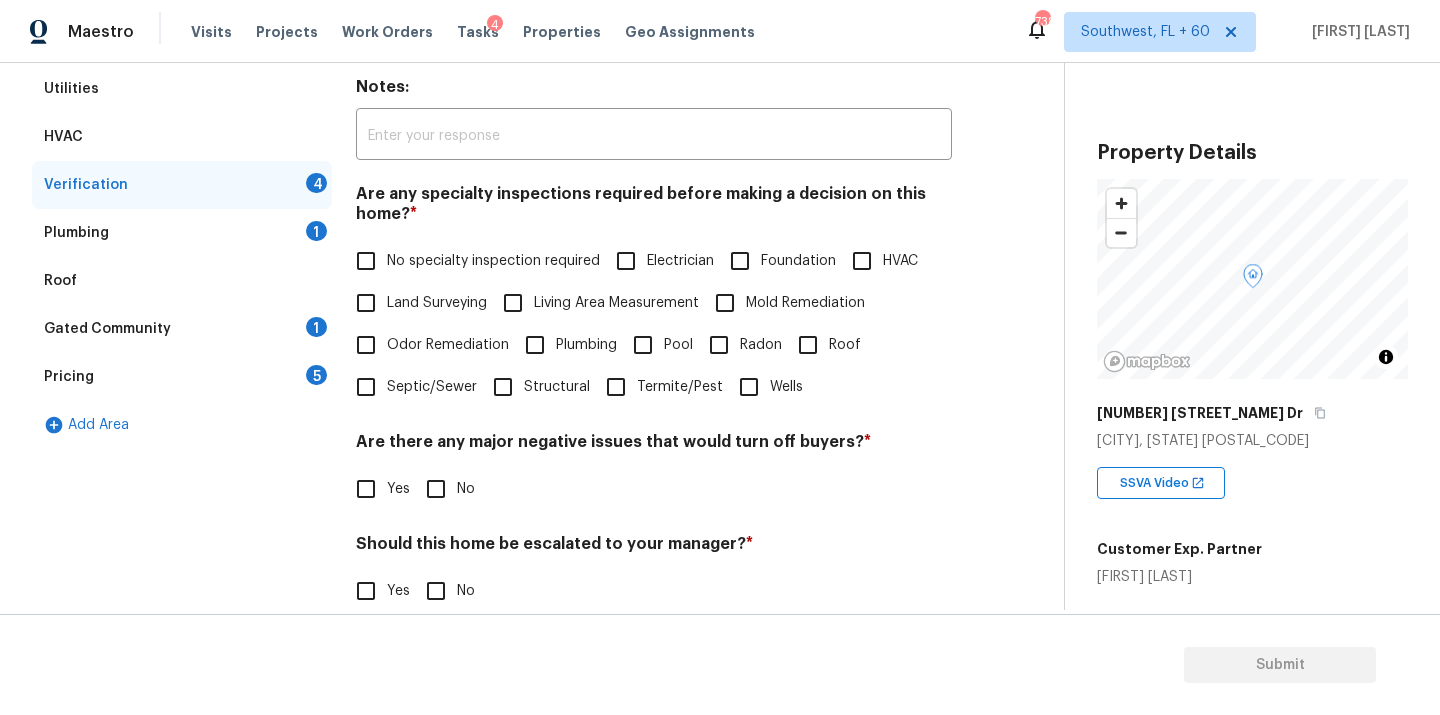 click on "No specialty inspection required" at bounding box center [493, 261] 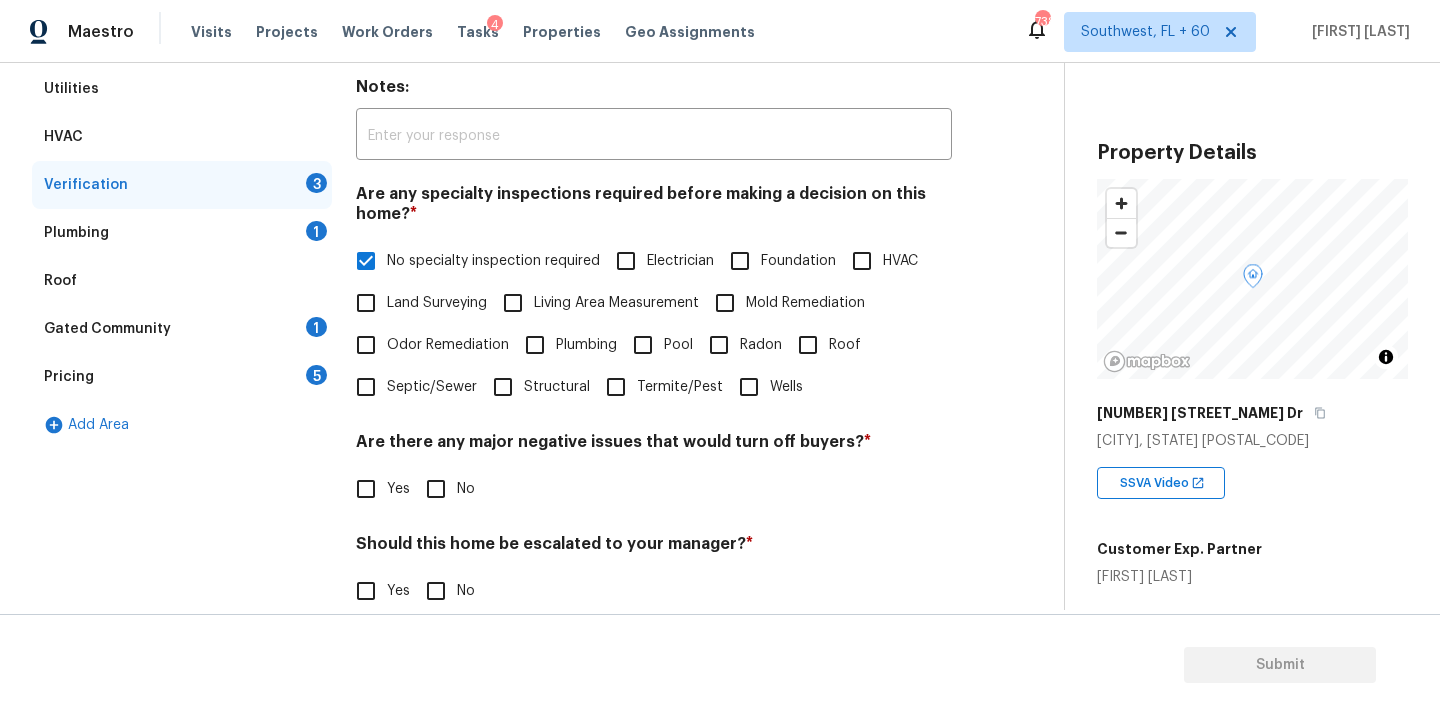 click on "No" at bounding box center (436, 489) 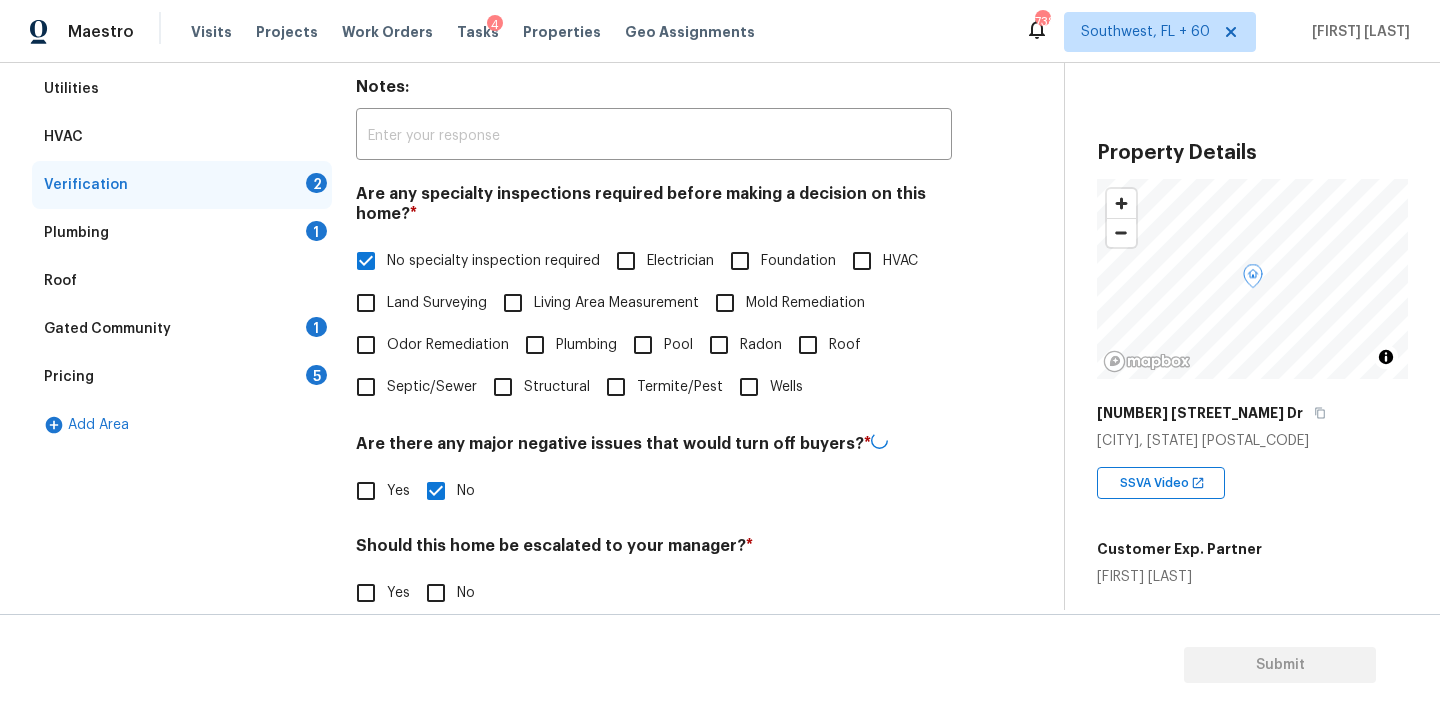 click on "Yes" at bounding box center (366, 593) 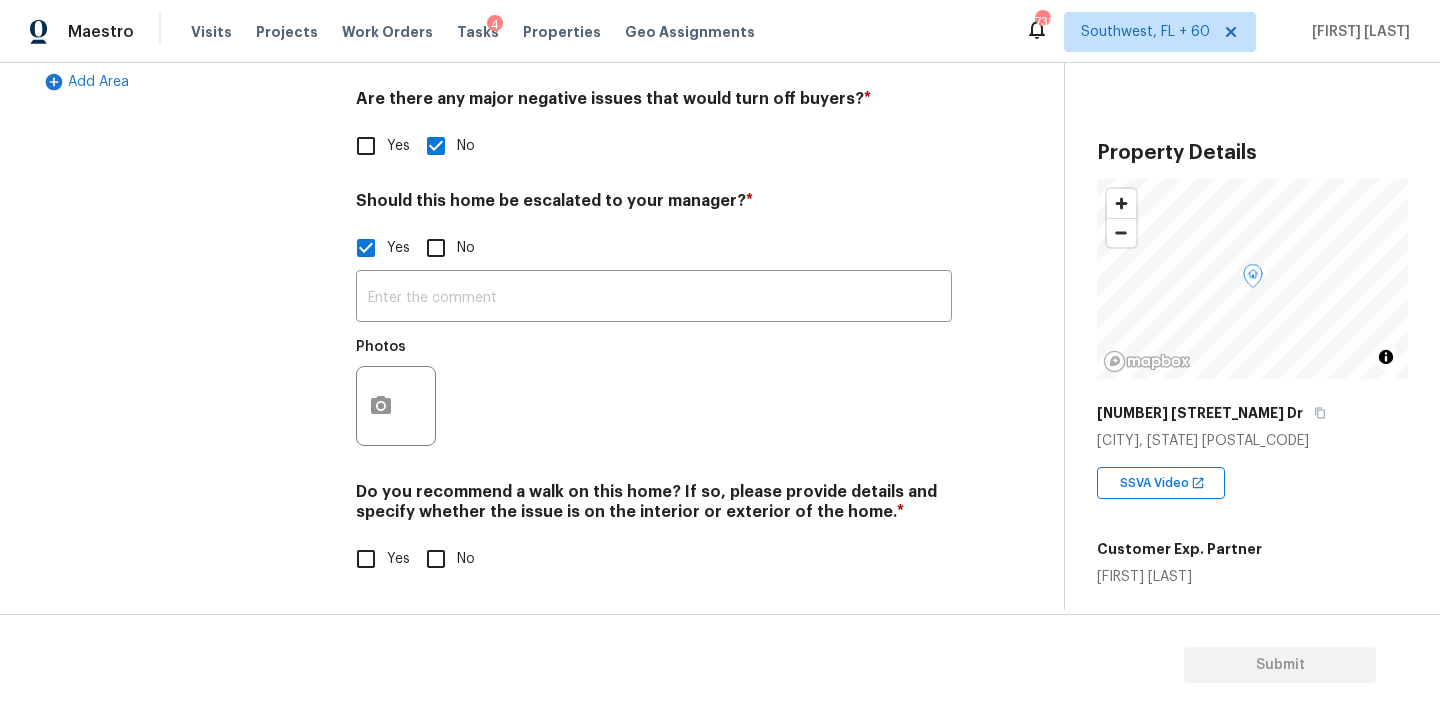 scroll, scrollTop: 678, scrollLeft: 0, axis: vertical 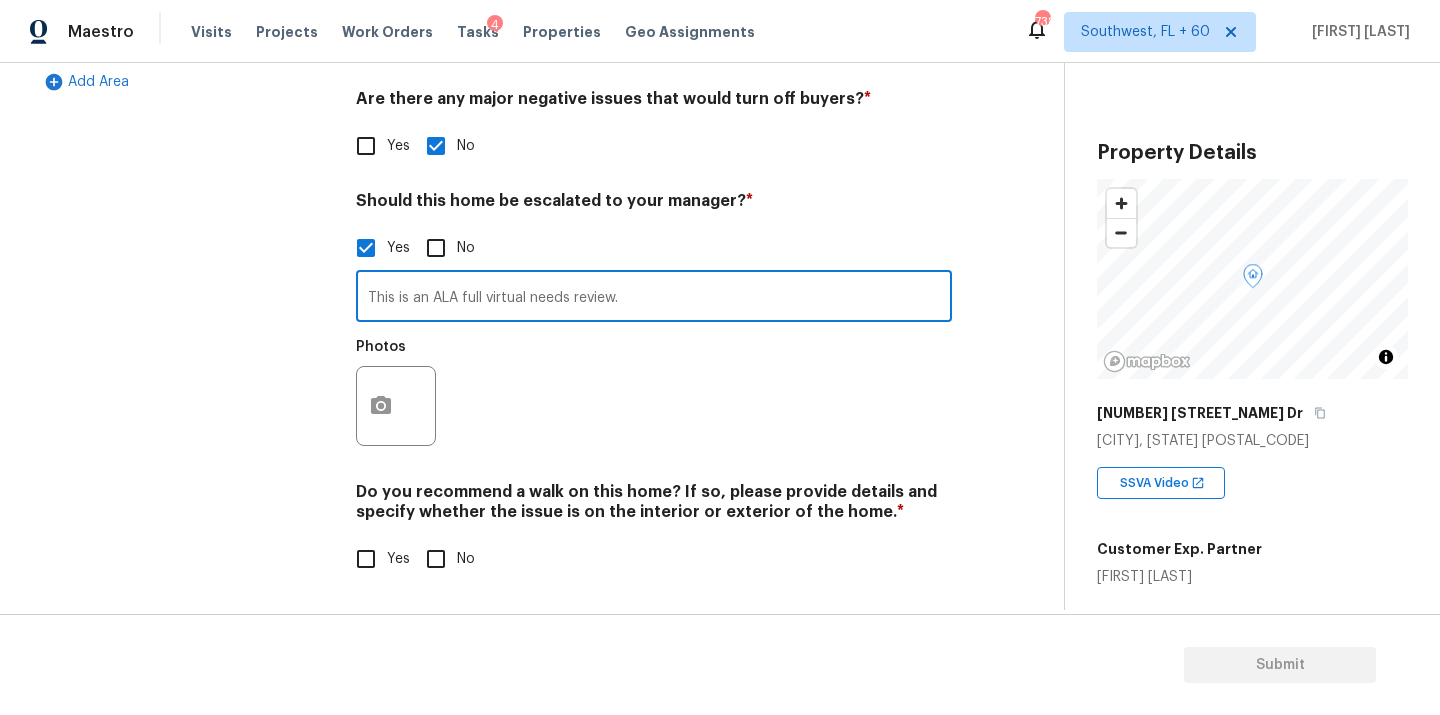 click on "This is an ALA full virtual > needs review." at bounding box center [654, 298] 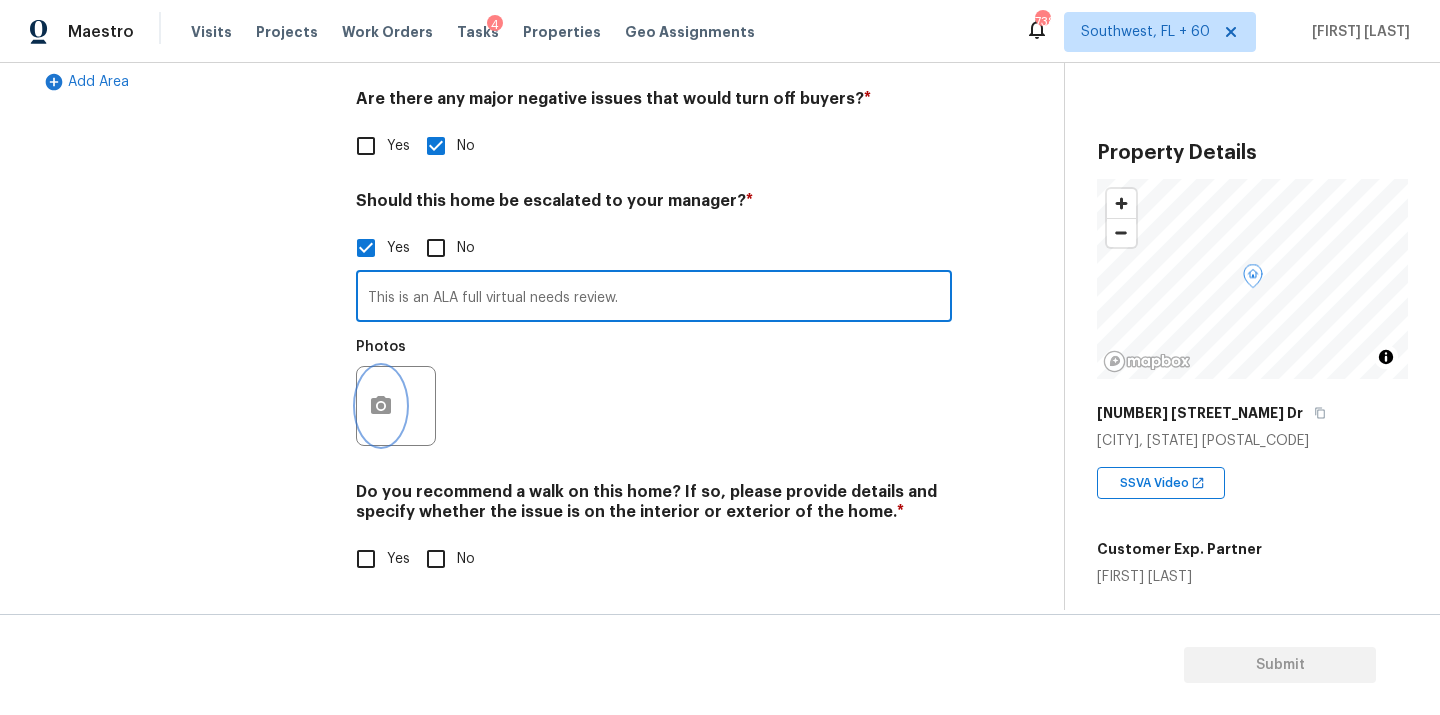 click 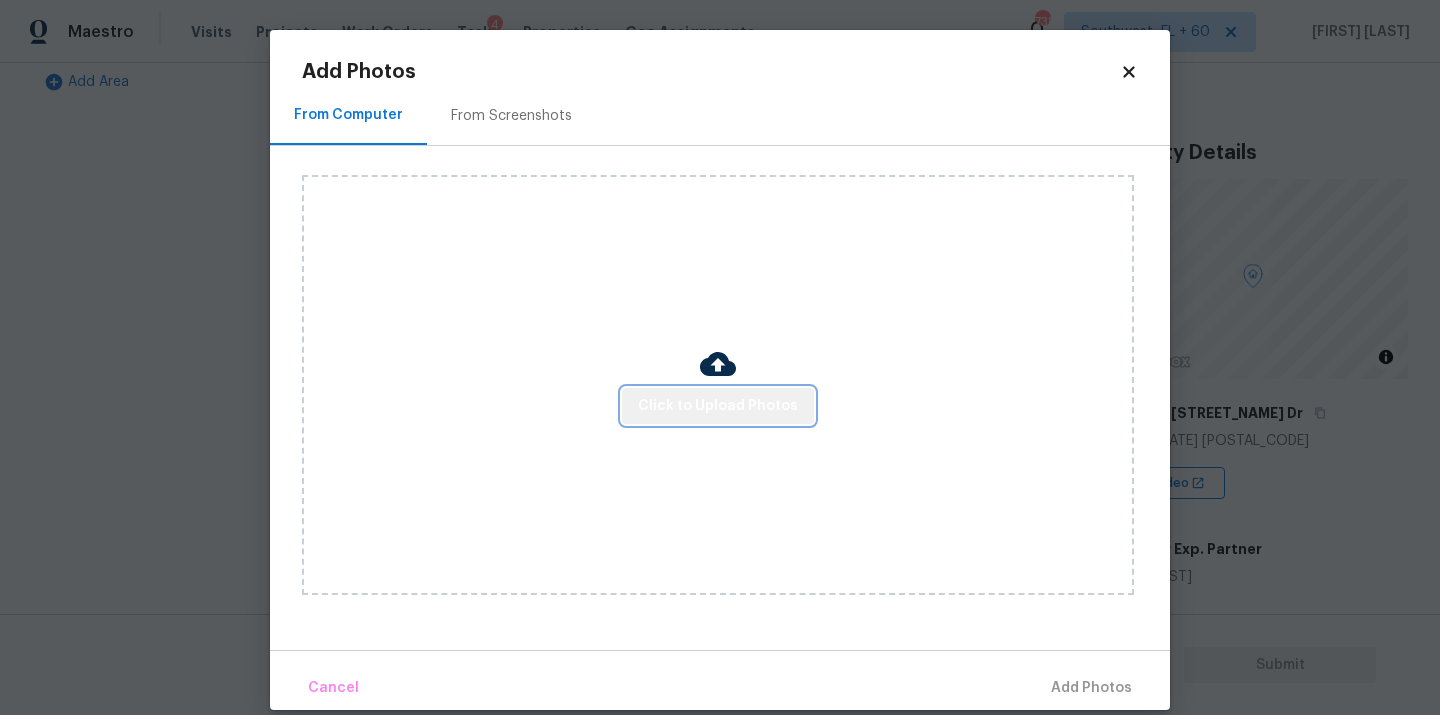click on "Click to Upload Photos" at bounding box center (718, 406) 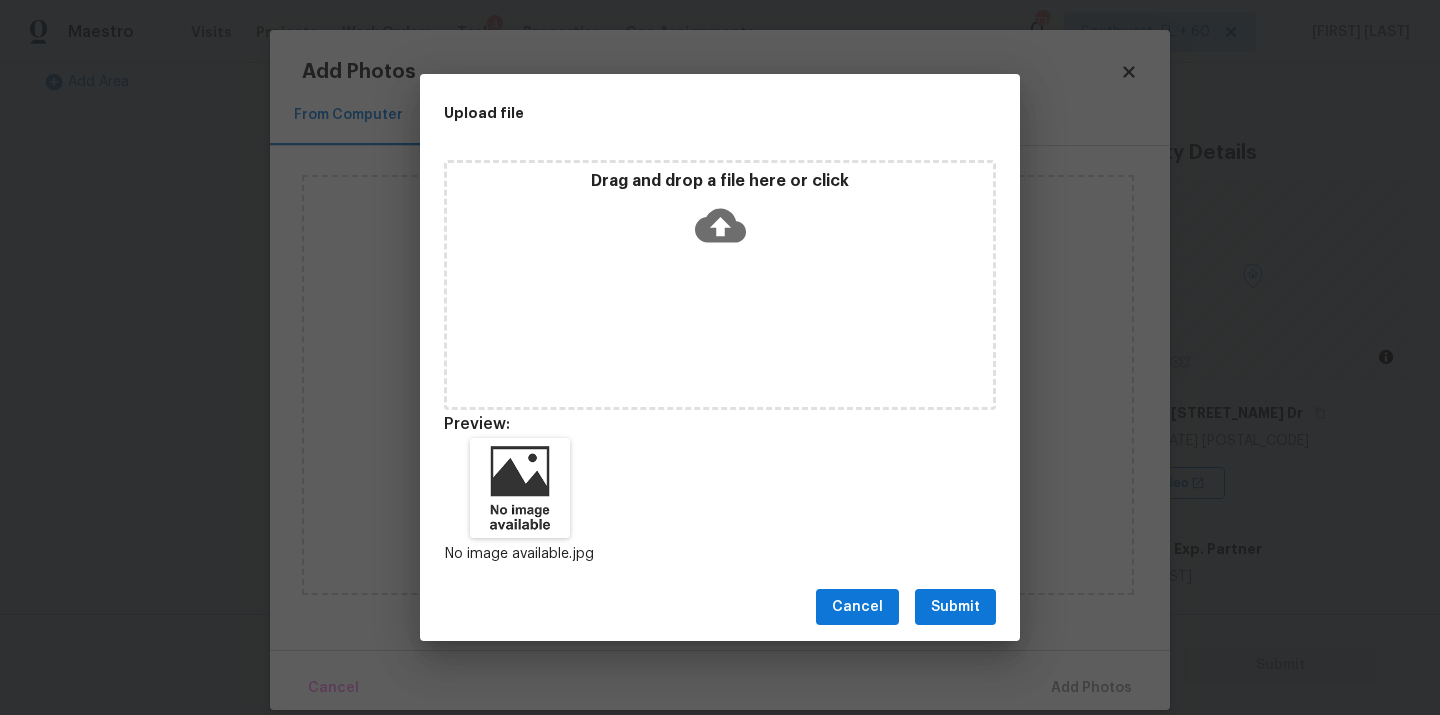 click on "Submit" at bounding box center [955, 607] 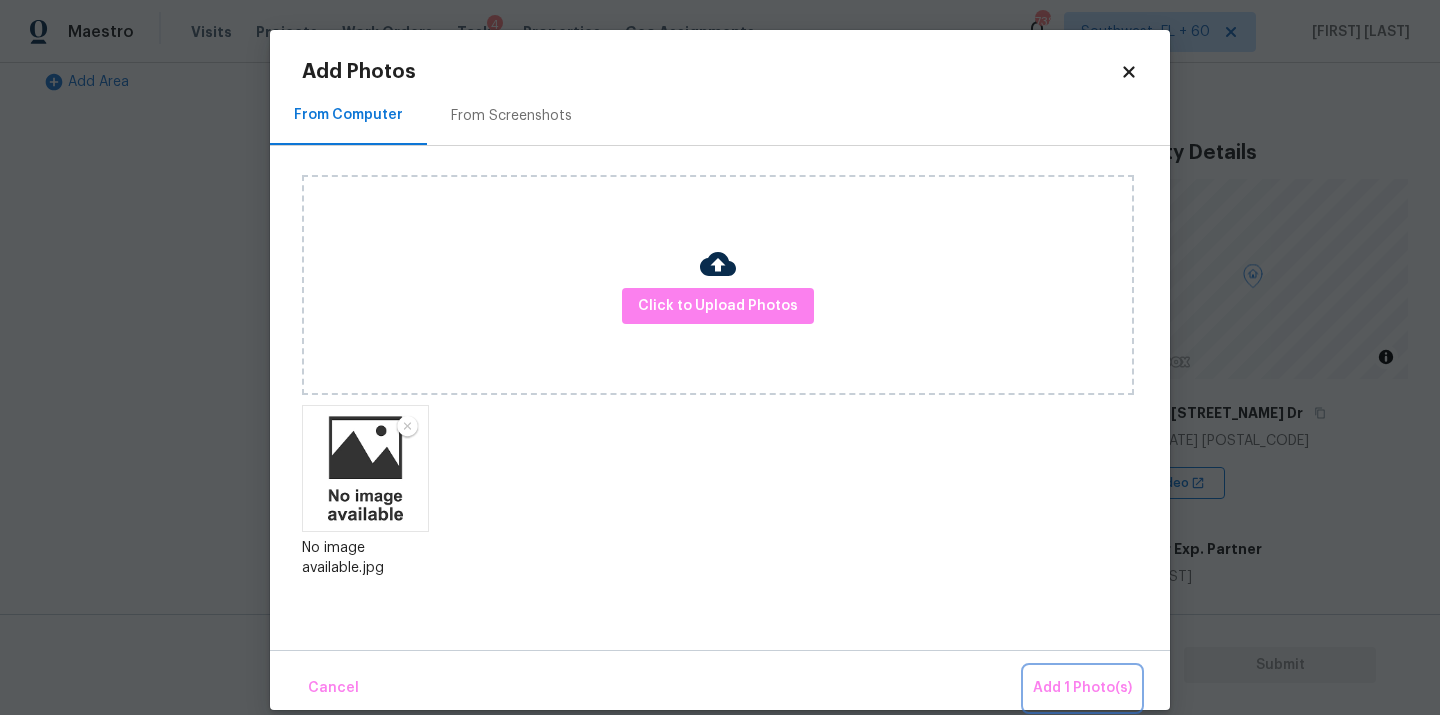 click on "Add 1 Photo(s)" at bounding box center [1082, 688] 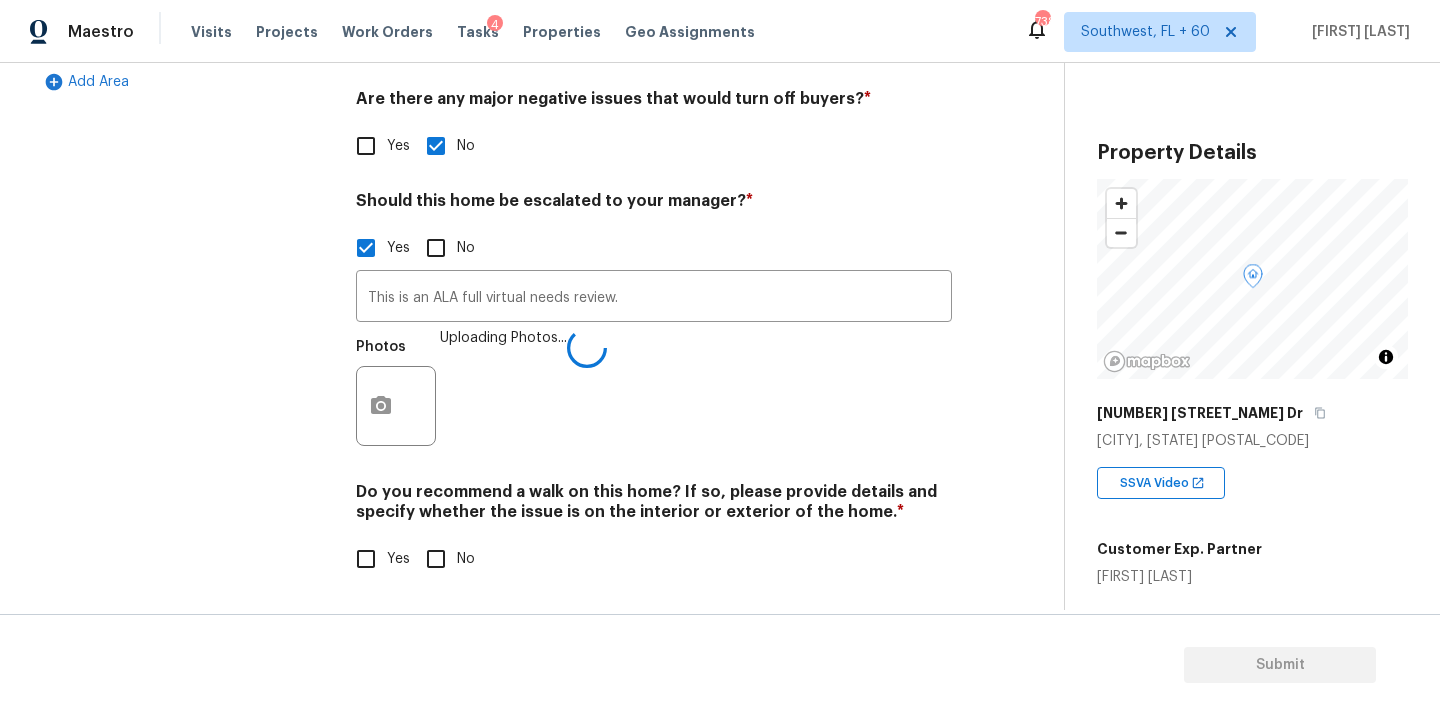 click on "No" at bounding box center [436, 559] 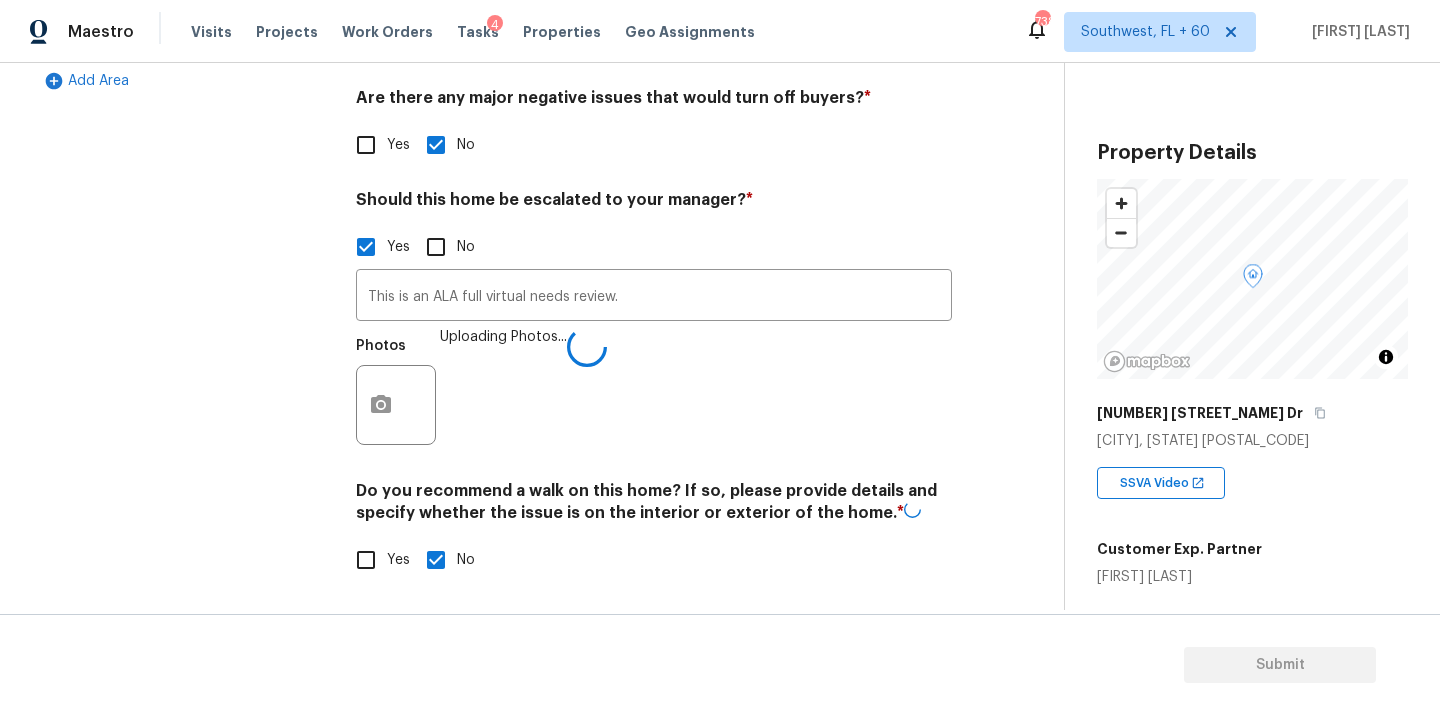 click on "Exterior Utilities HVAC Verification 1 Plumbing 1 Roof Gated Community 1 Pricing 5 Add Area" at bounding box center [182, 139] 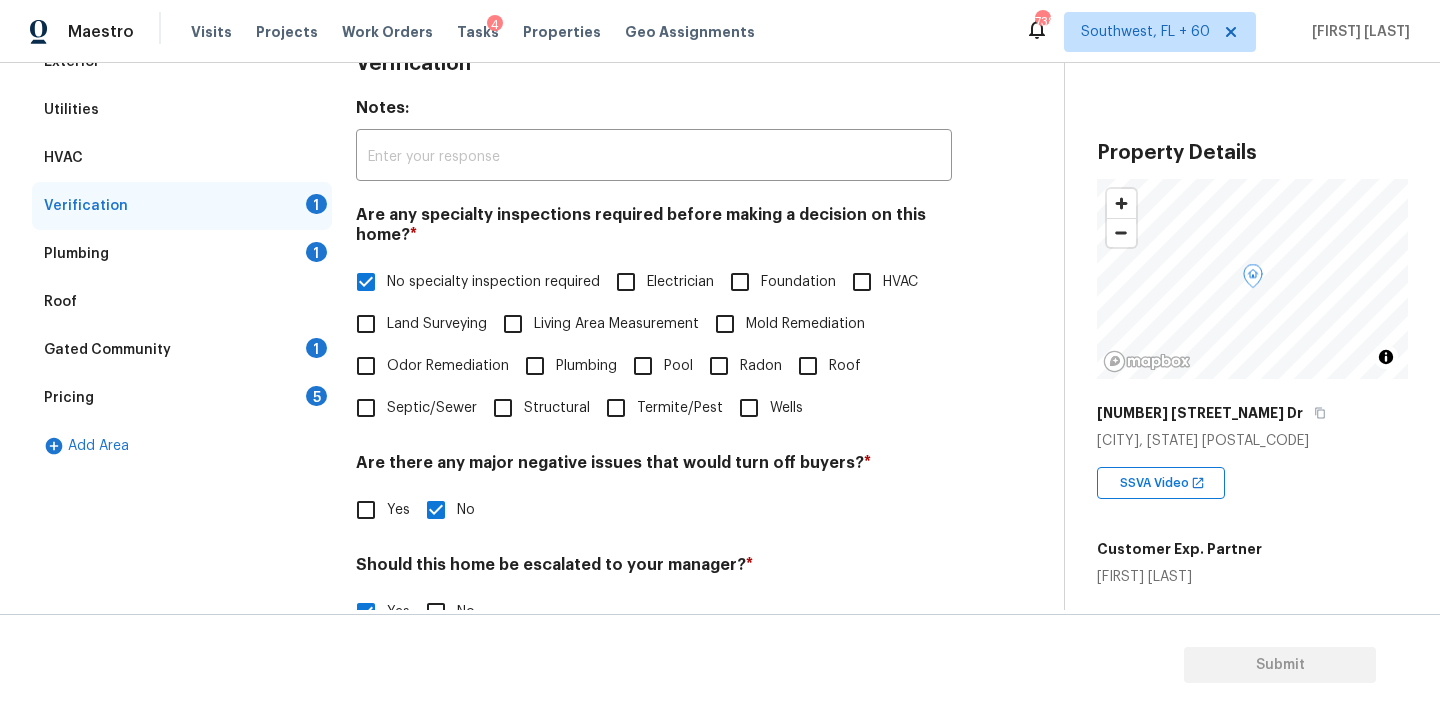 scroll, scrollTop: 290, scrollLeft: 0, axis: vertical 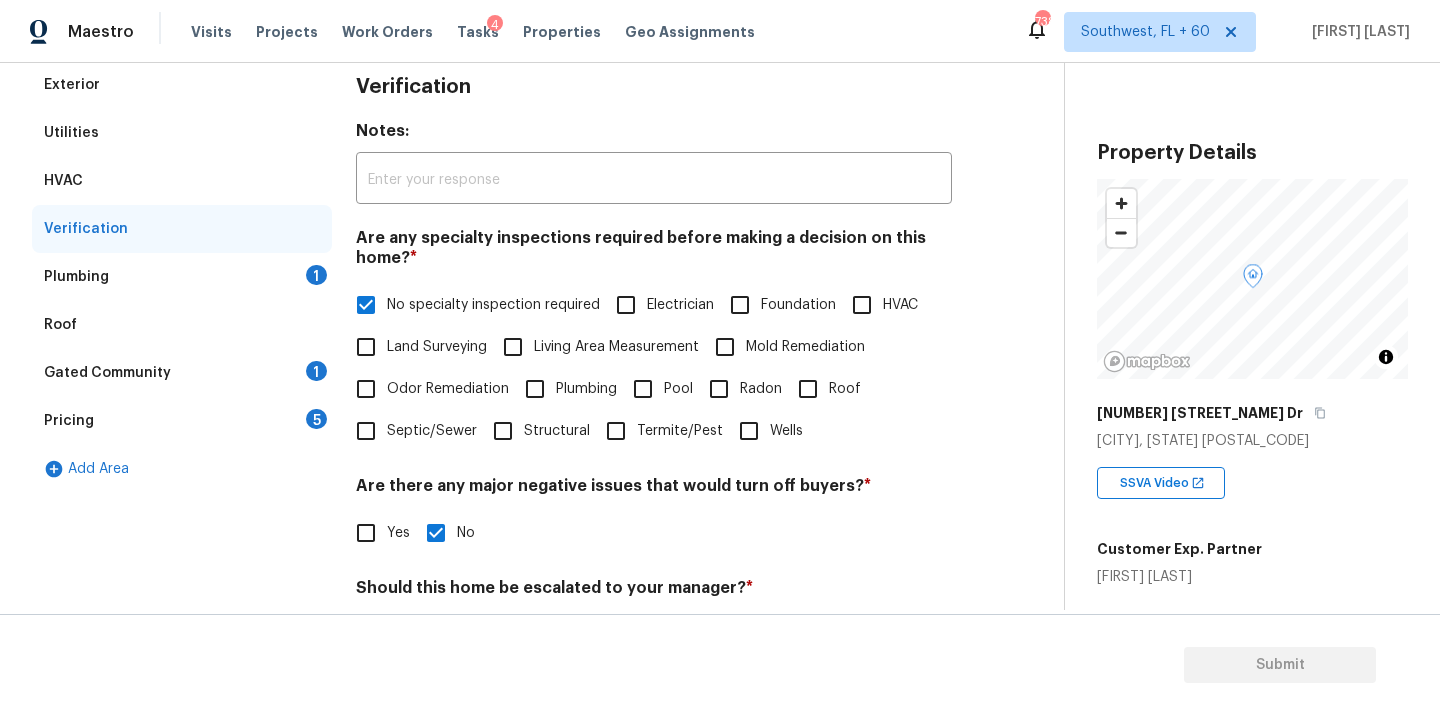 click on "Plumbing 1" at bounding box center (182, 277) 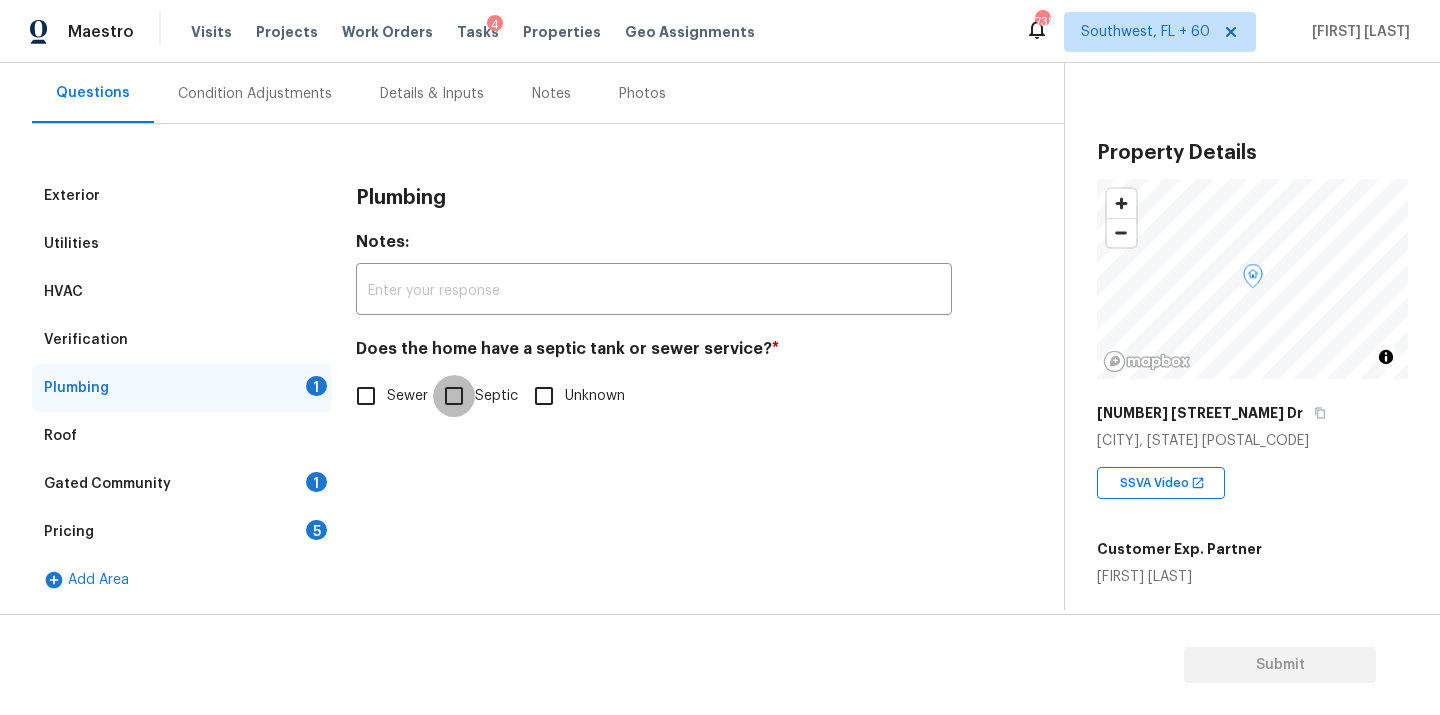 click on "Septic" at bounding box center (454, 396) 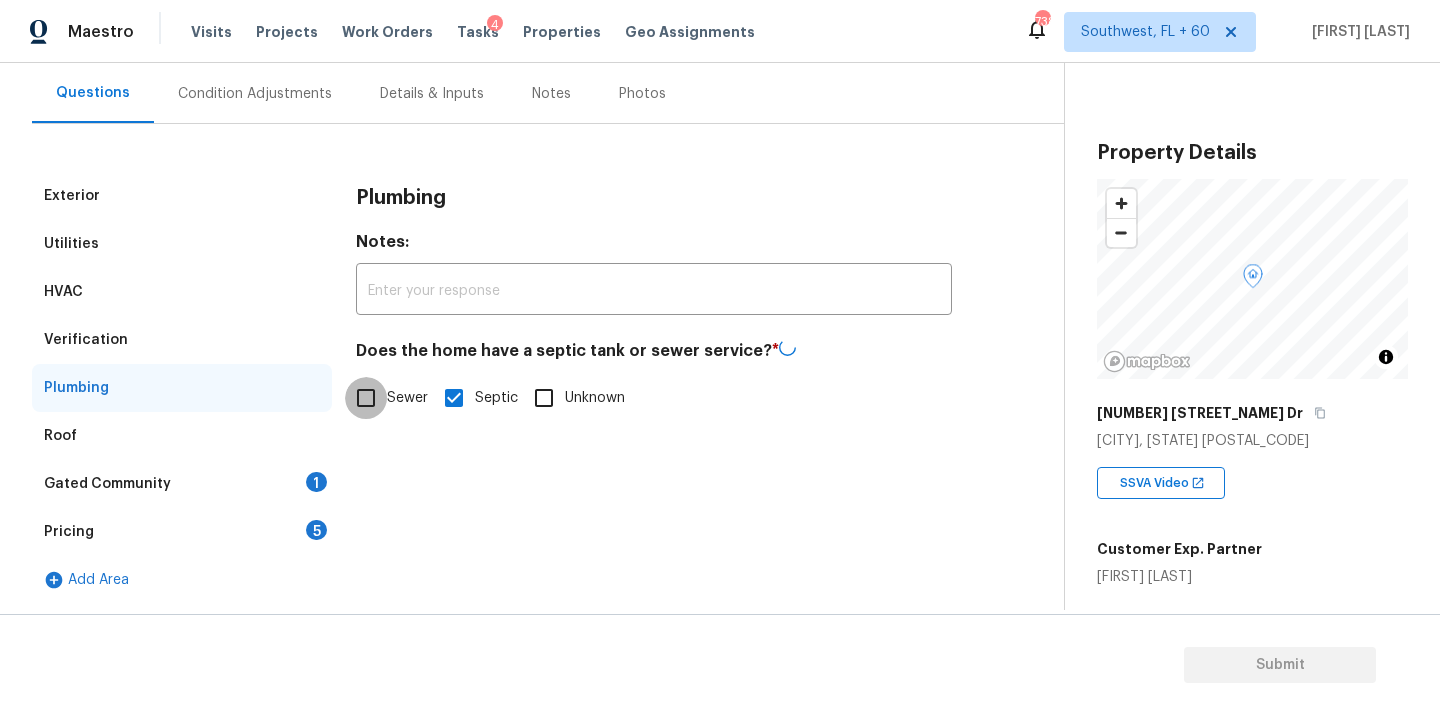 click on "Sewer" at bounding box center (366, 398) 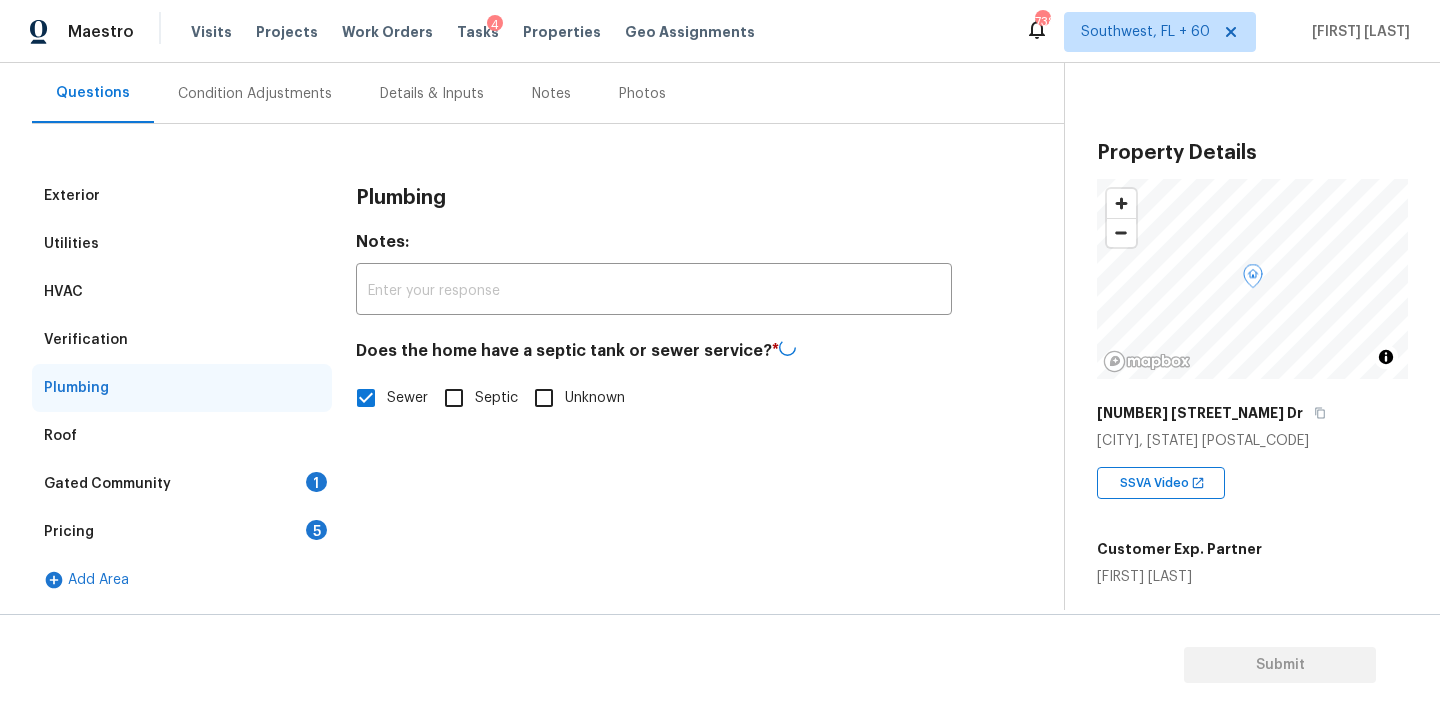 click on "1" at bounding box center [316, 482] 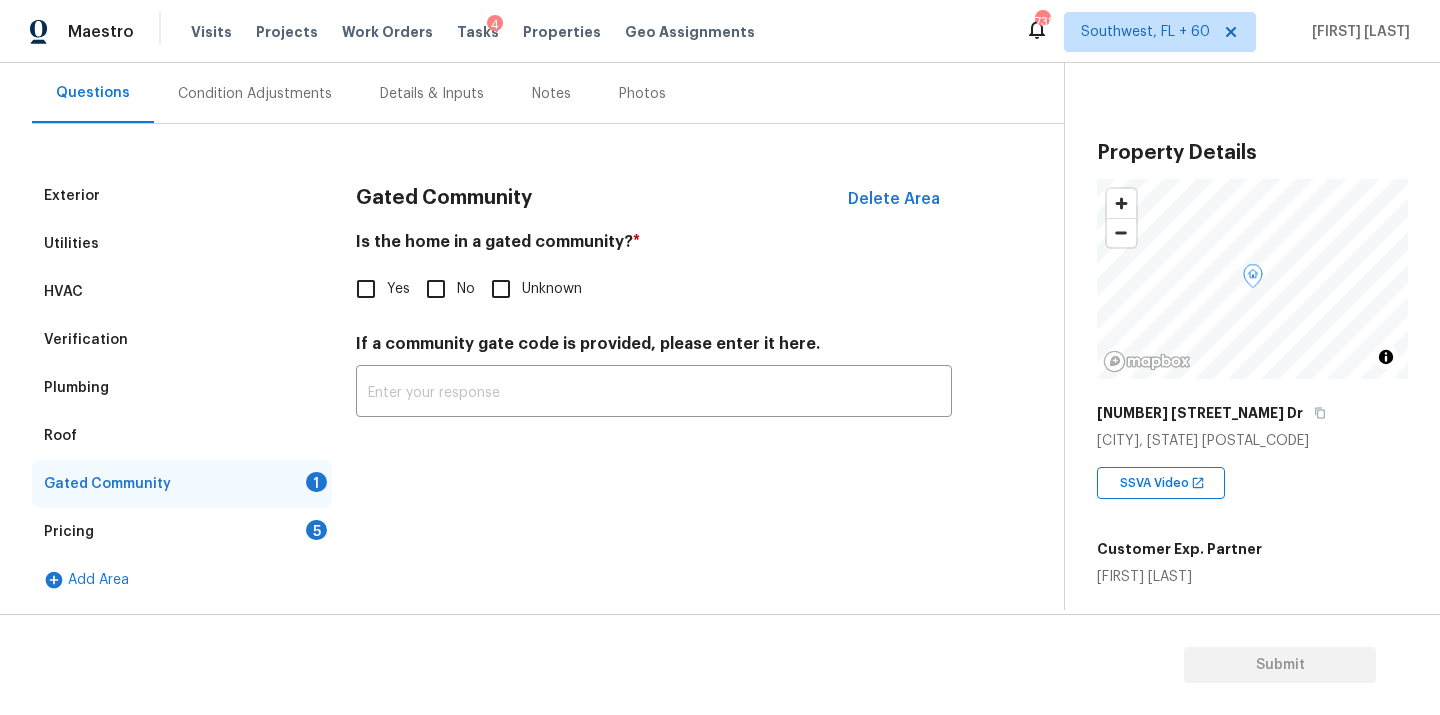 click on "No" at bounding box center (436, 289) 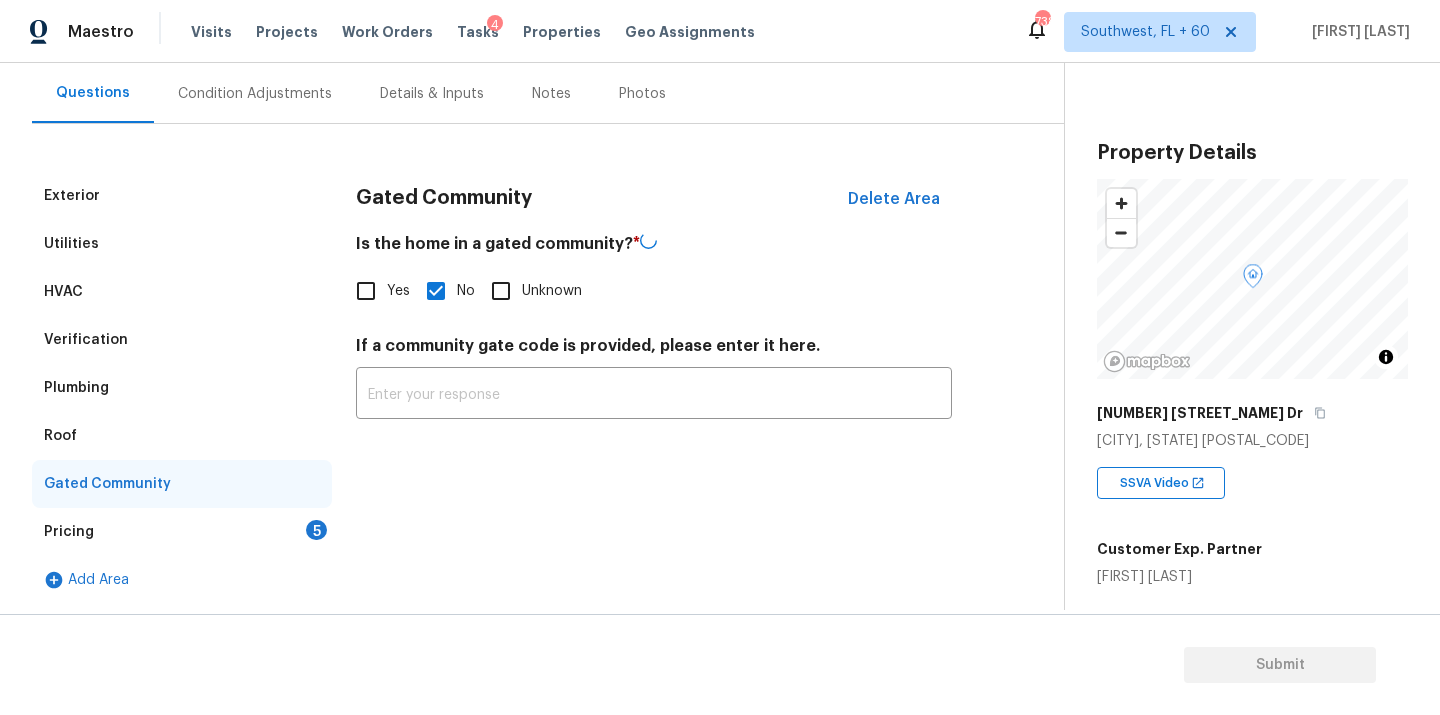 click on "Pricing 5" at bounding box center (182, 532) 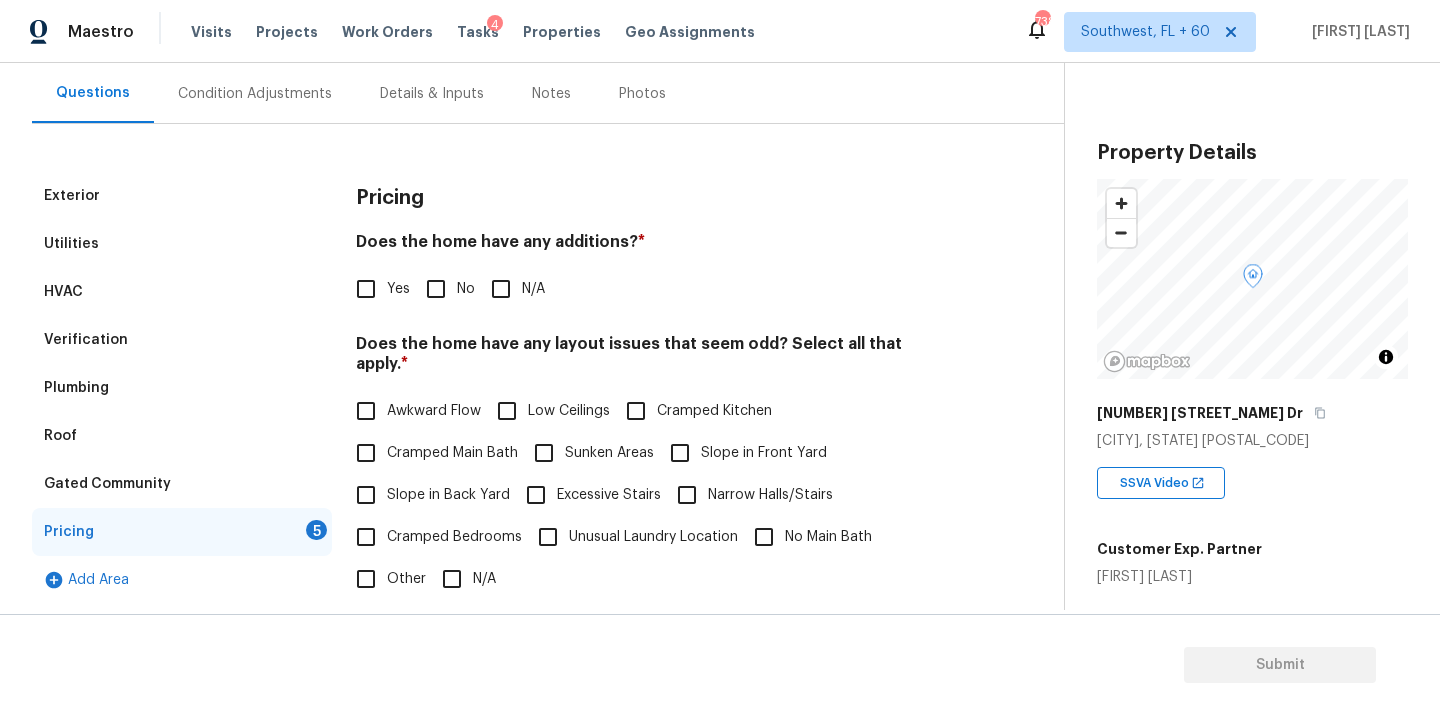 click on "No" at bounding box center [436, 289] 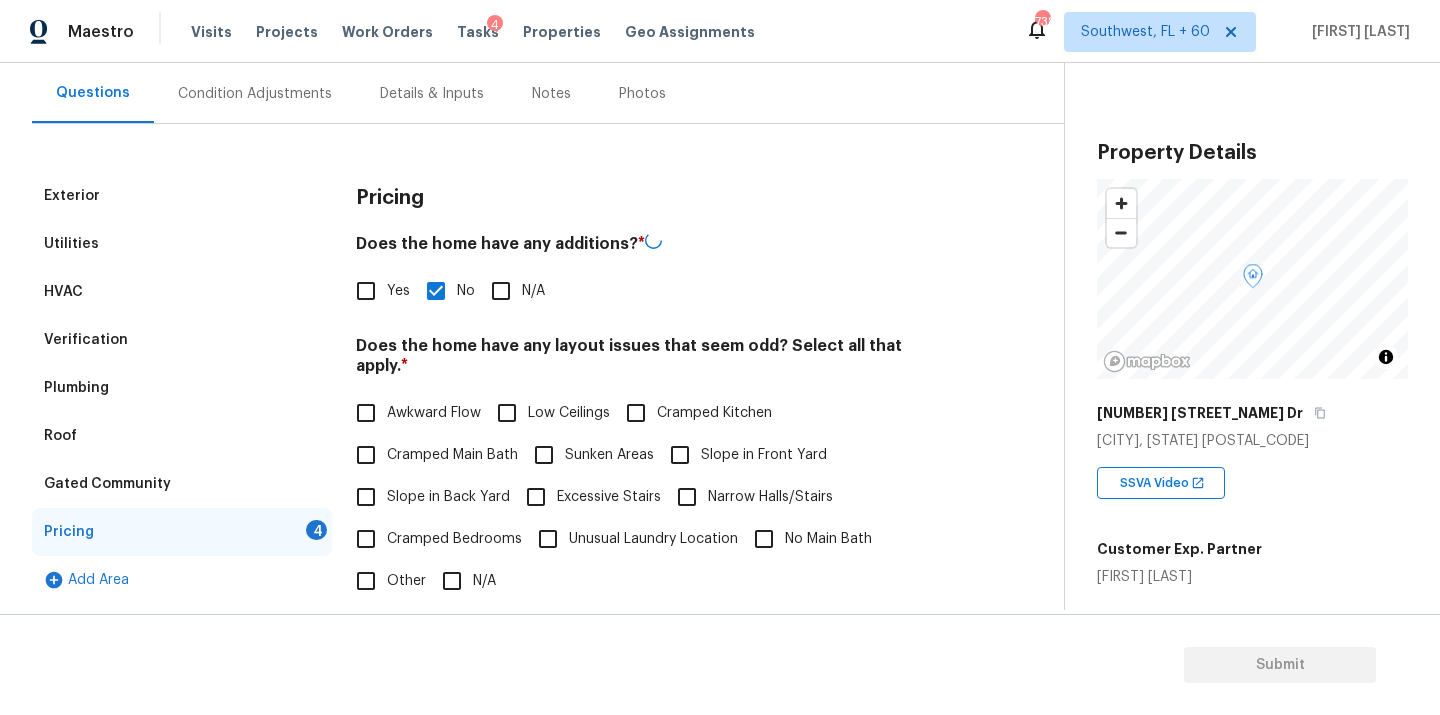 drag, startPoint x: 376, startPoint y: 291, endPoint x: 396, endPoint y: 308, distance: 26.24881 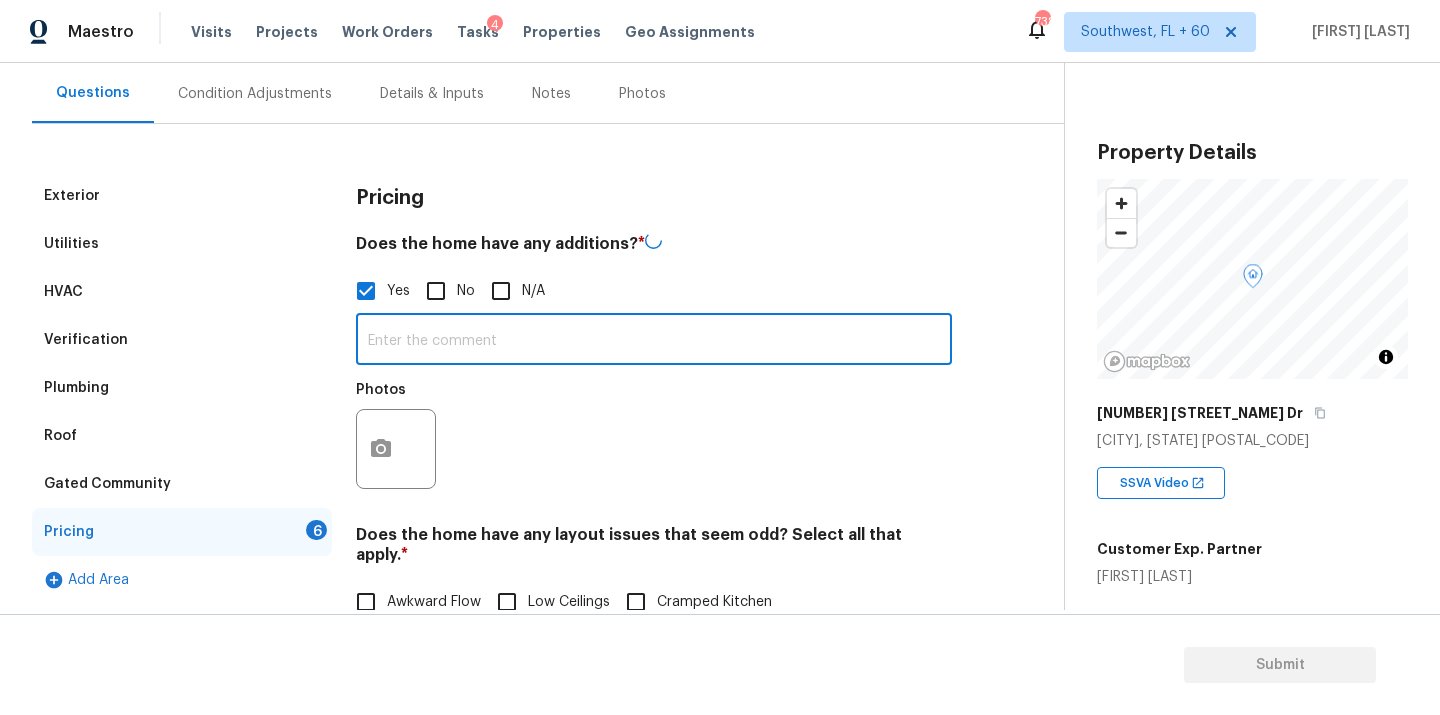 click at bounding box center (654, 341) 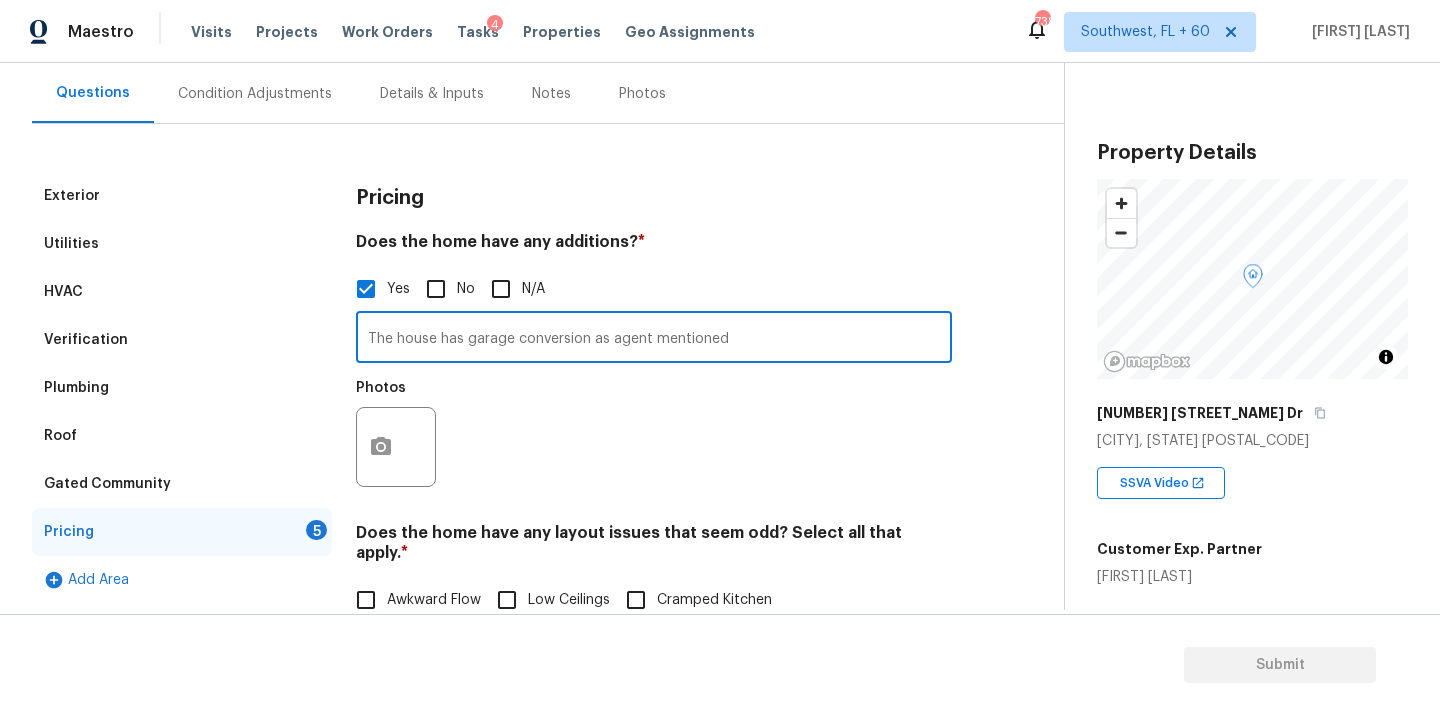 paste on "seller did create a stoarge room in the garage" 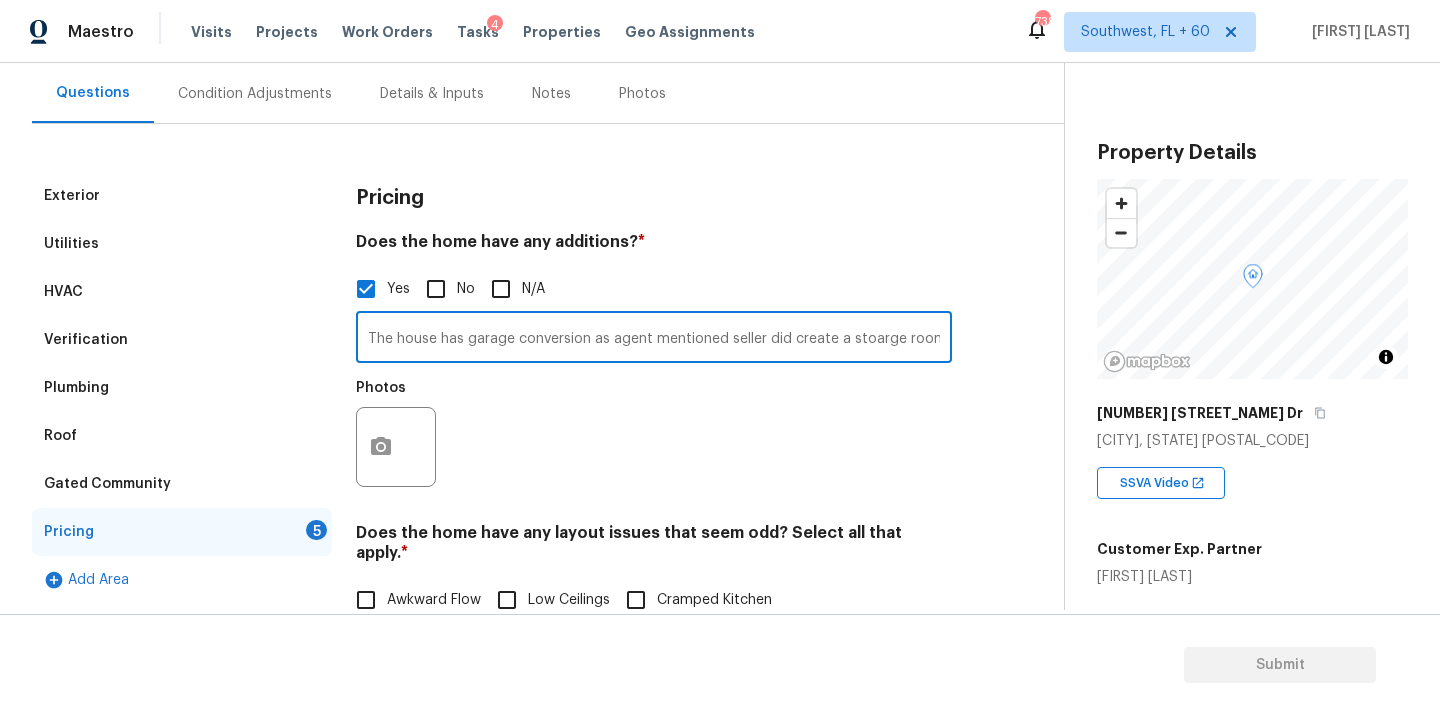 scroll, scrollTop: 0, scrollLeft: 87, axis: horizontal 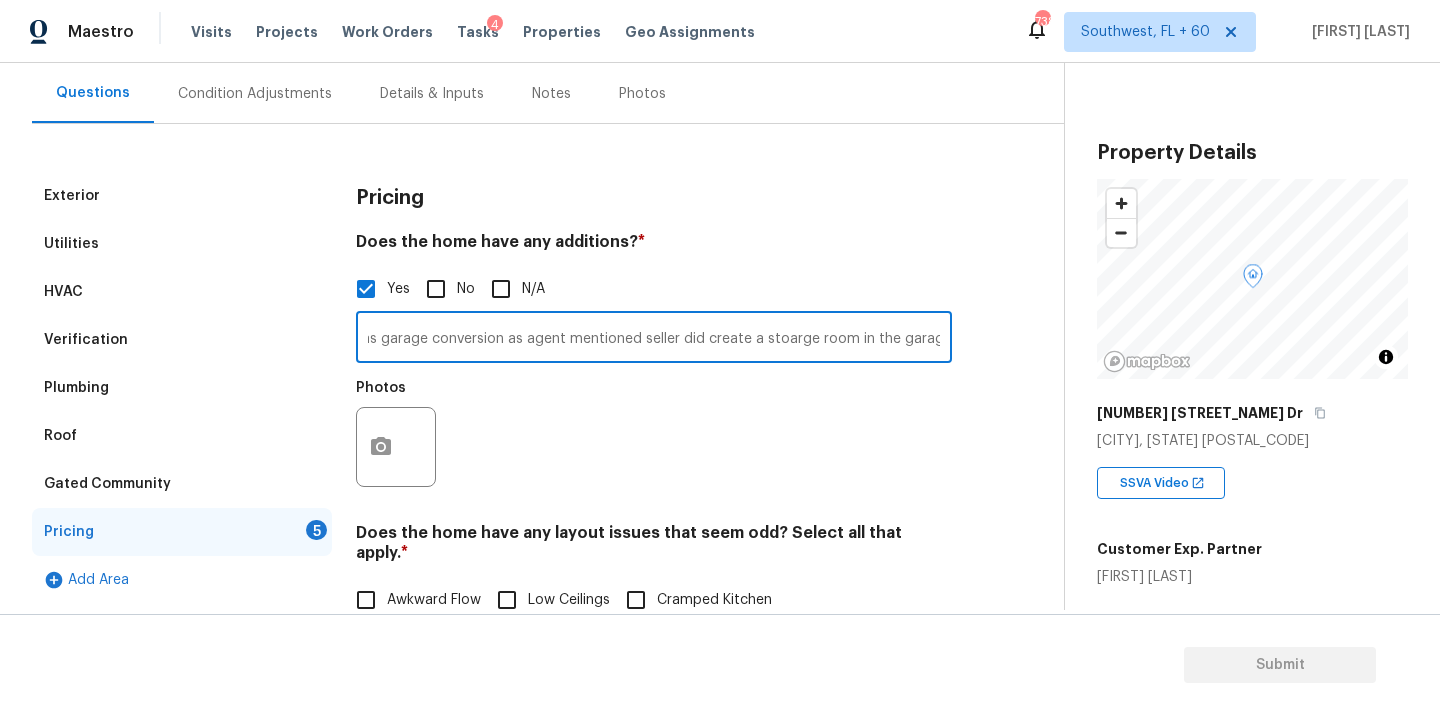 click on "The house has garage conversion as agent mentioned seller did create a stoarge room in the garage" at bounding box center [654, 339] 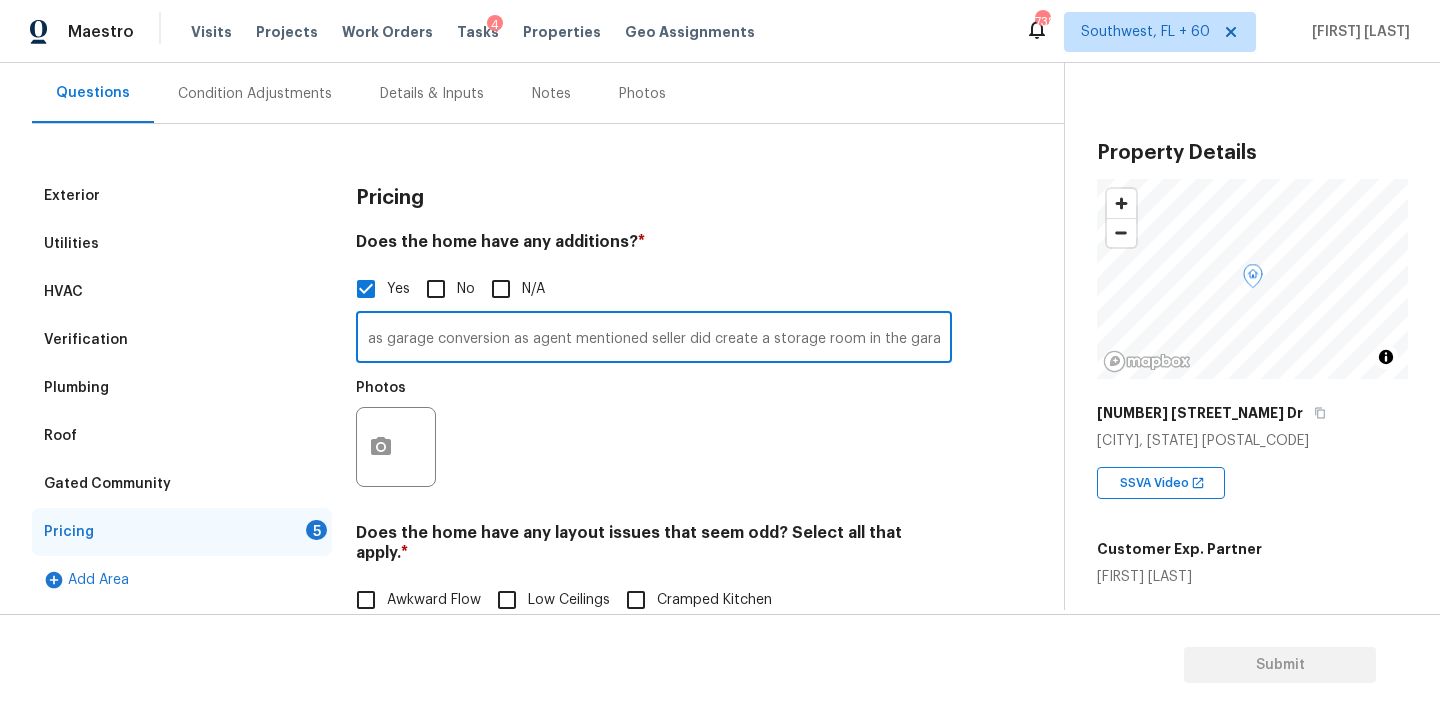 scroll, scrollTop: 0, scrollLeft: 87, axis: horizontal 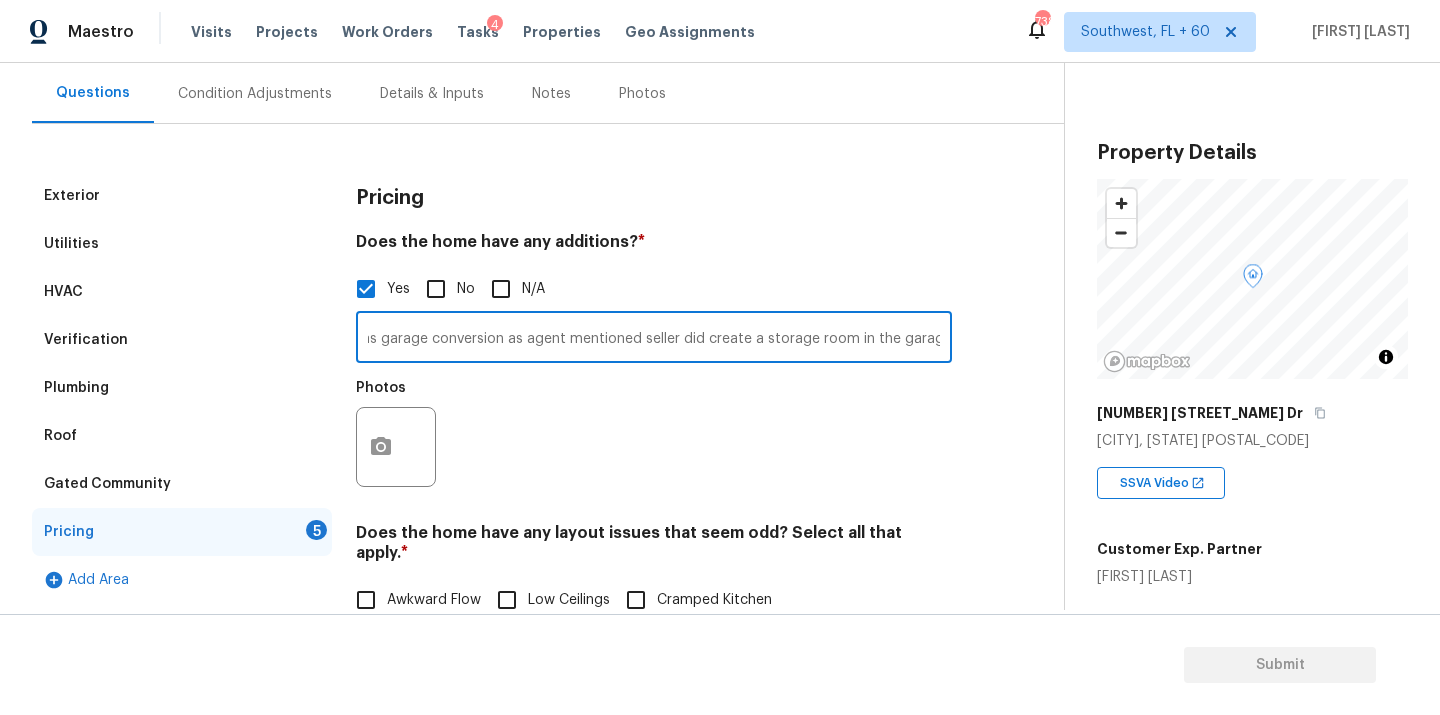 click on "The house has garage conversion as agent mentioned seller did create a storage room in the garage" at bounding box center [654, 339] 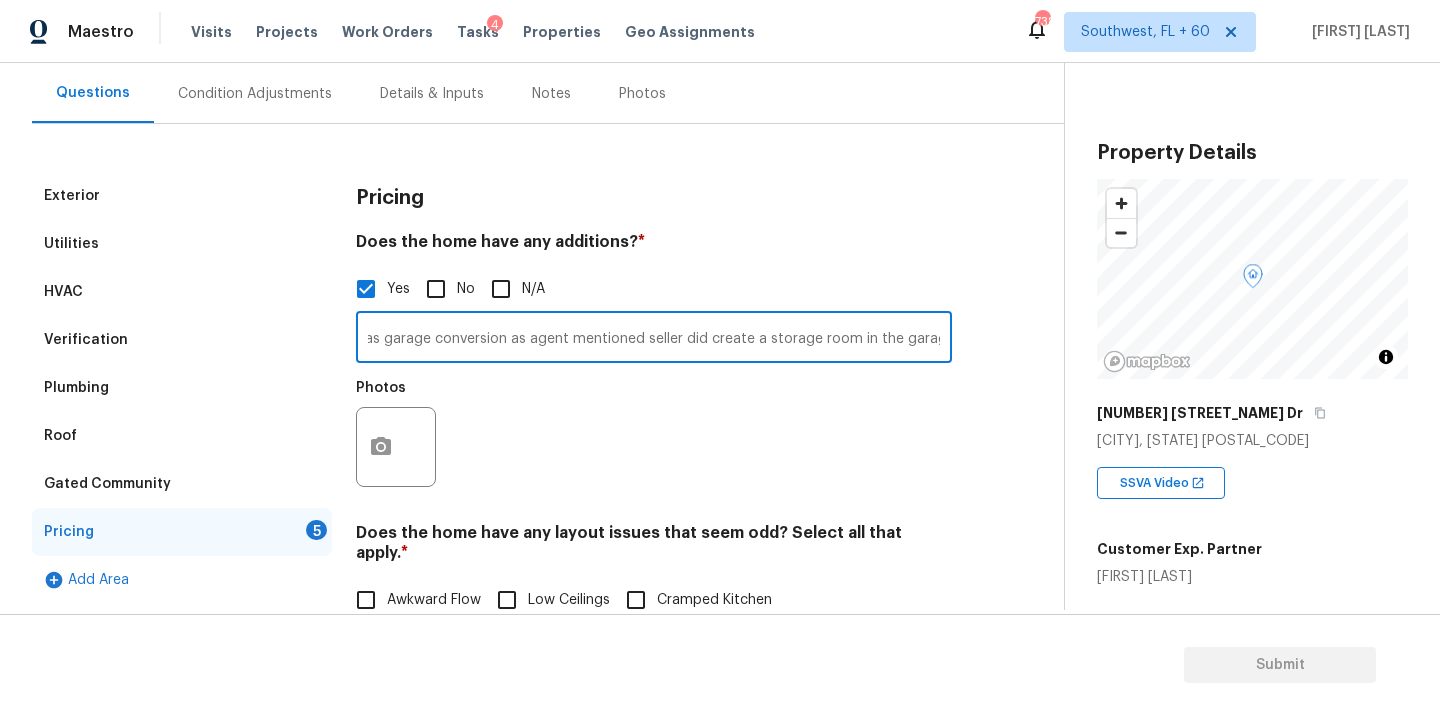 scroll, scrollTop: 0, scrollLeft: 91, axis: horizontal 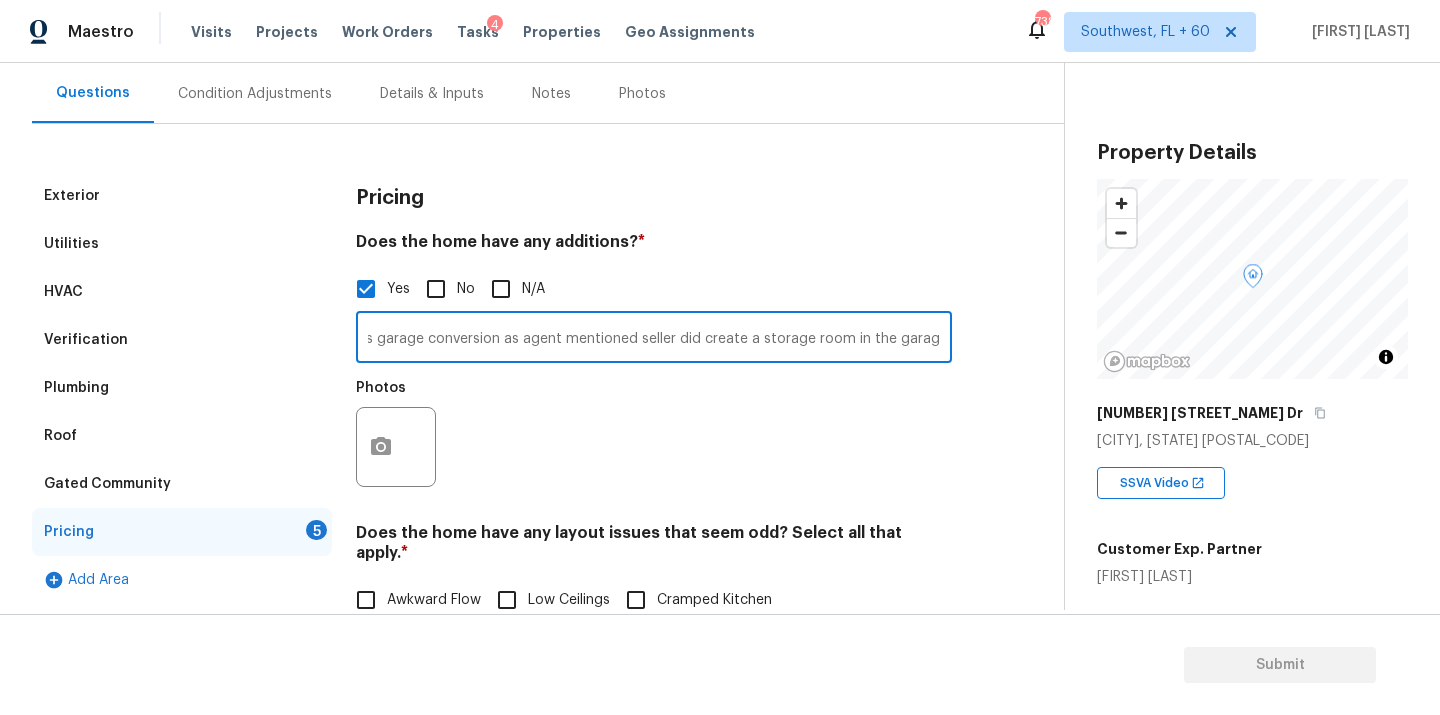 type on "The house has garage conversion as agent mentioned seller did create a storage room in the garage." 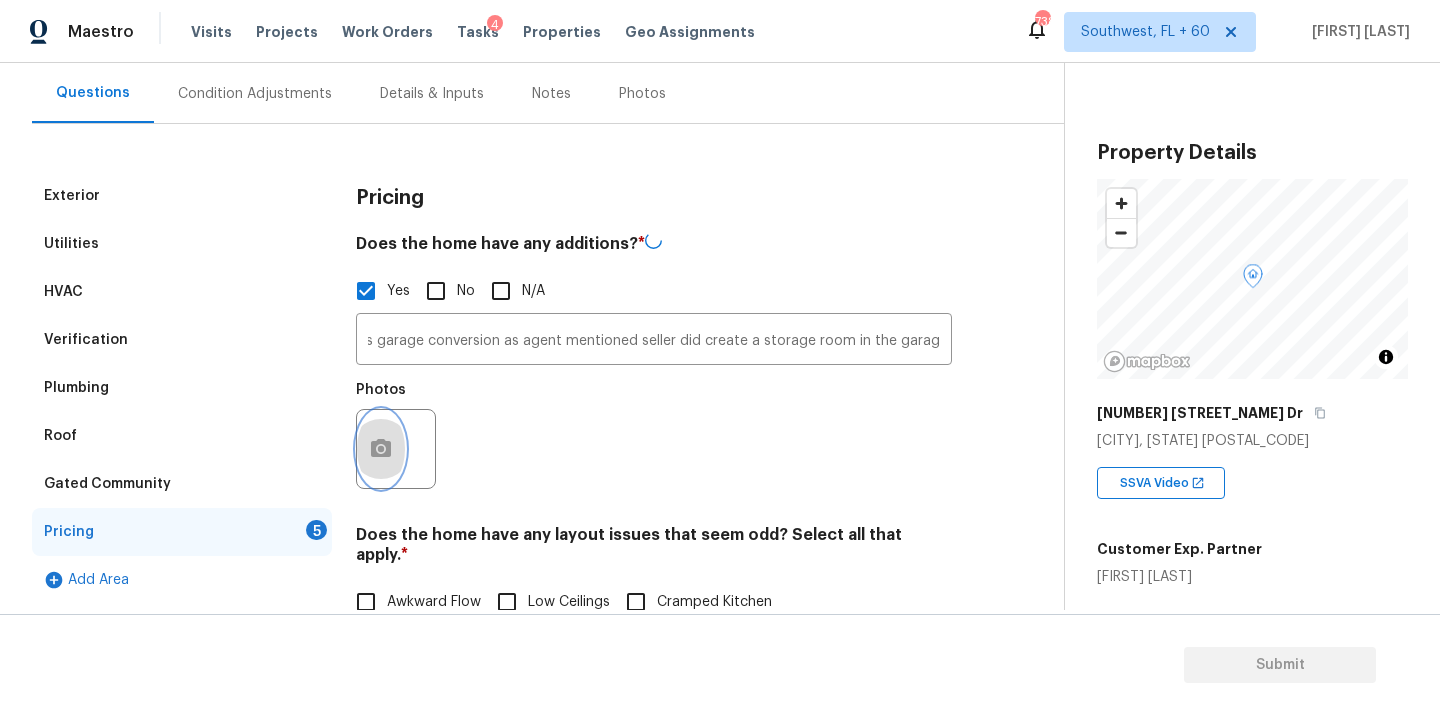 click at bounding box center [381, 449] 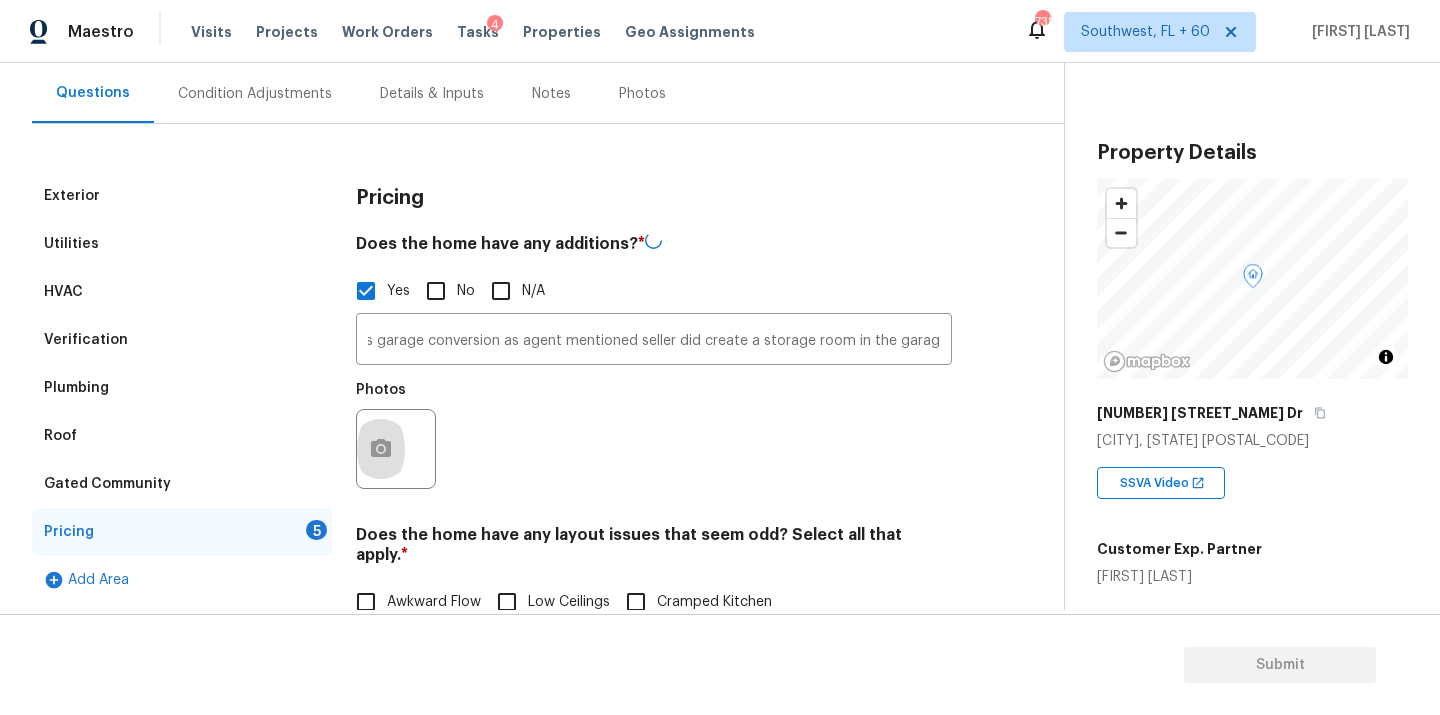 scroll, scrollTop: 0, scrollLeft: 0, axis: both 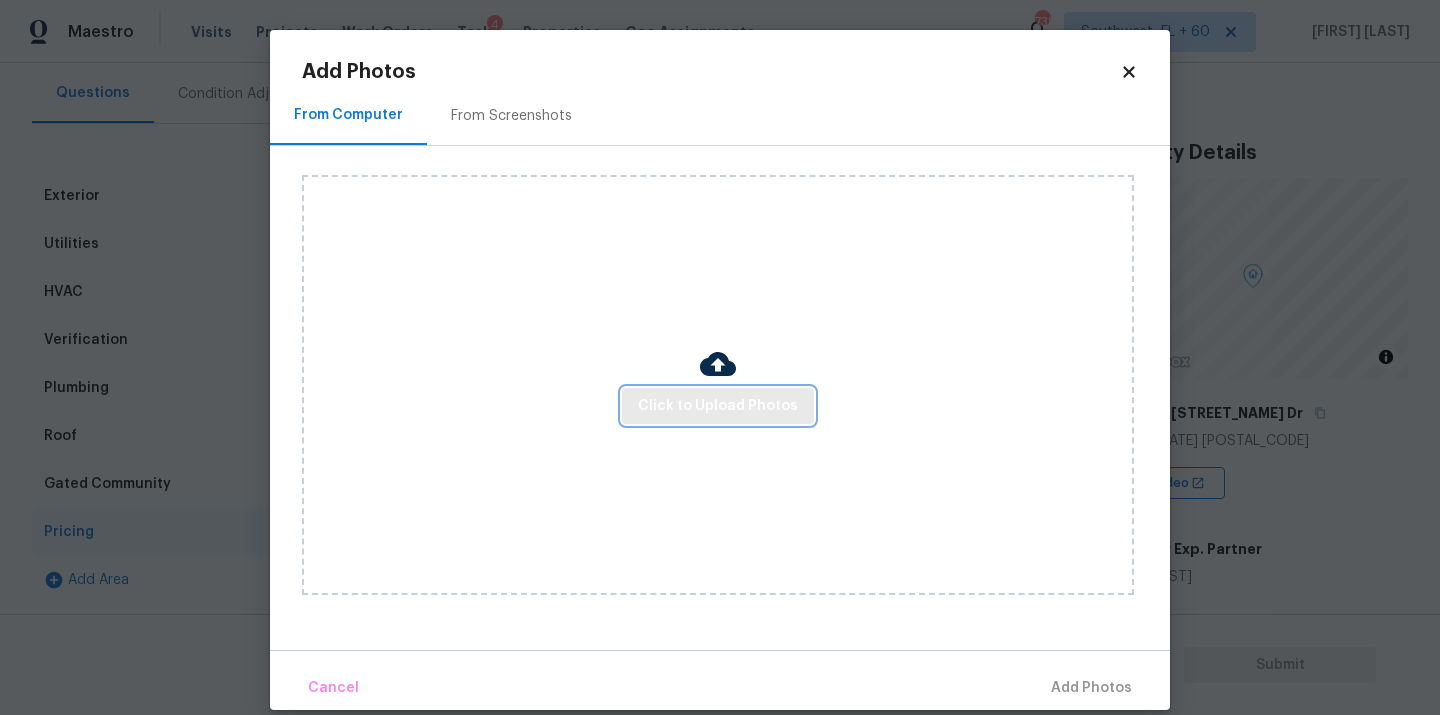 click on "Click to Upload Photos" at bounding box center [718, 406] 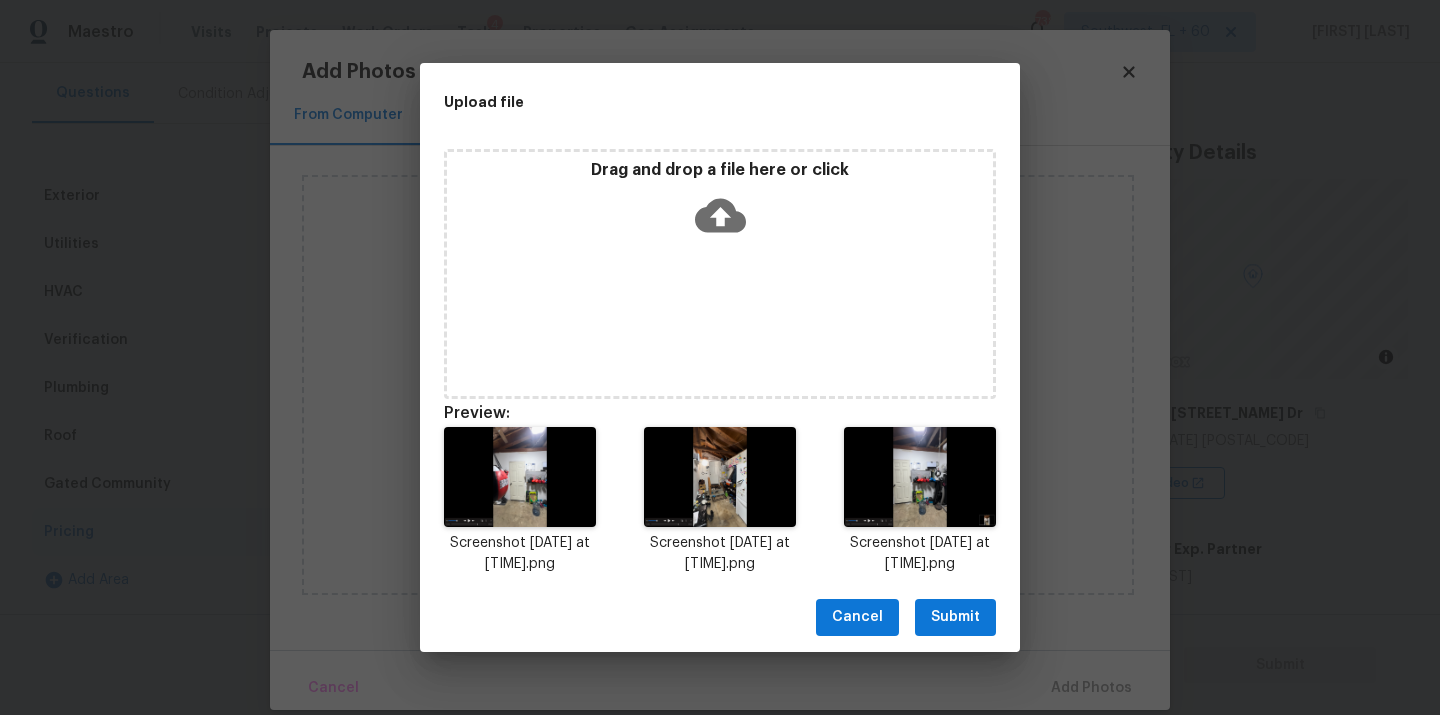 click on "Submit" at bounding box center [955, 617] 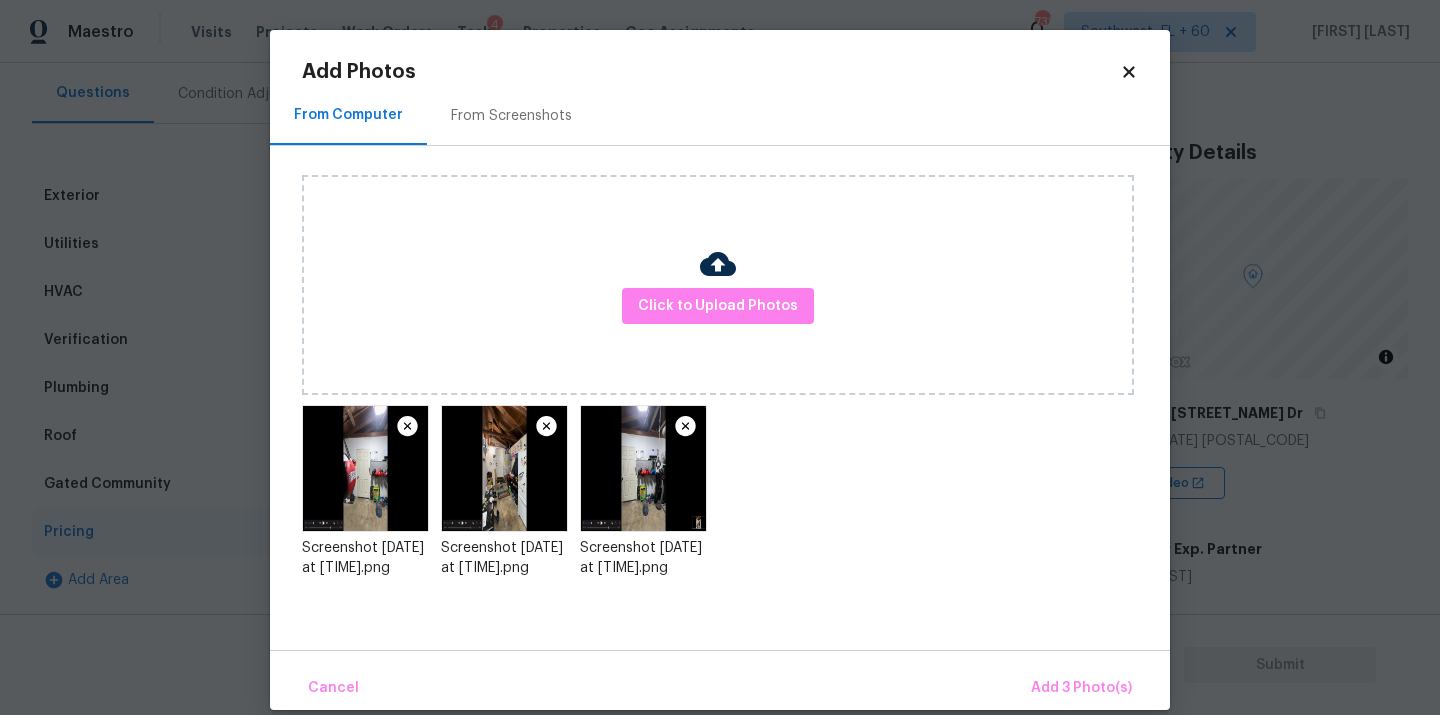 click on "Cancel Add 3 Photo(s)" at bounding box center (720, 680) 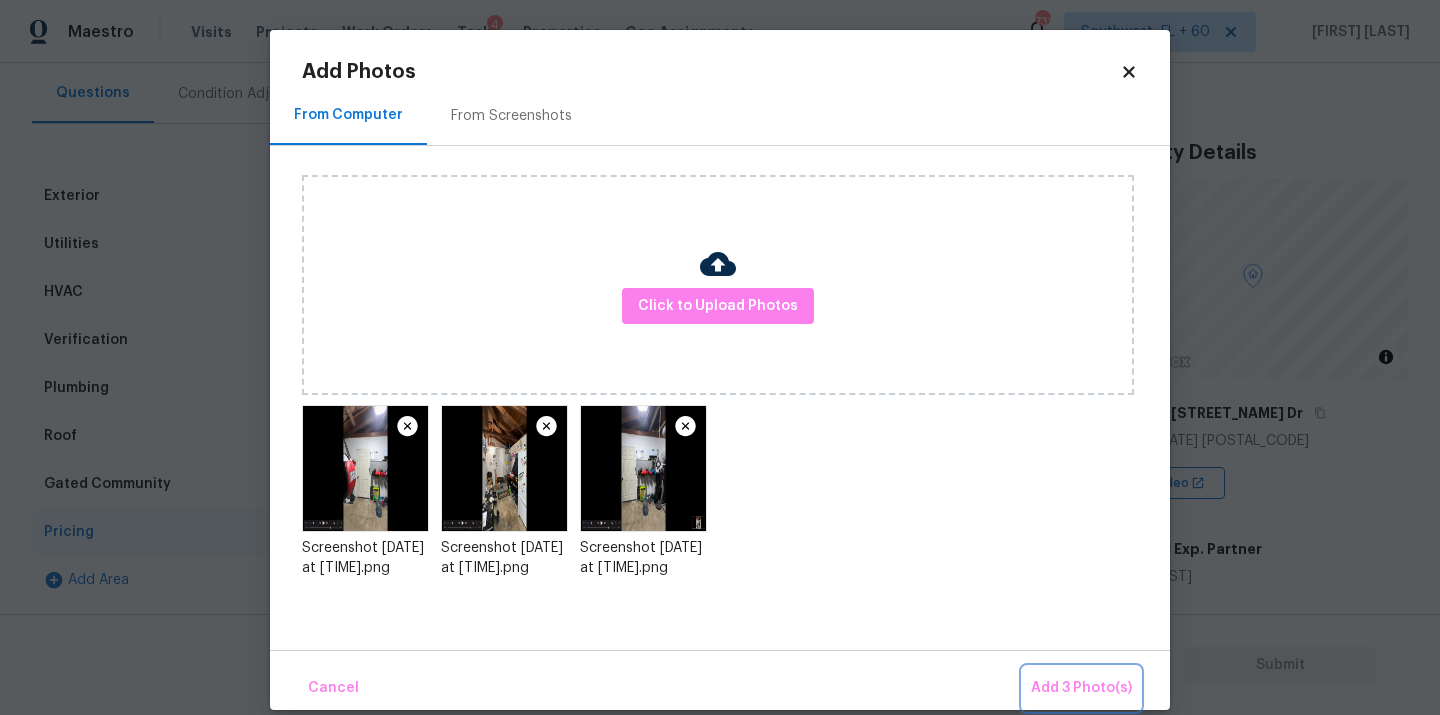 click on "Add 3 Photo(s)" at bounding box center (1081, 688) 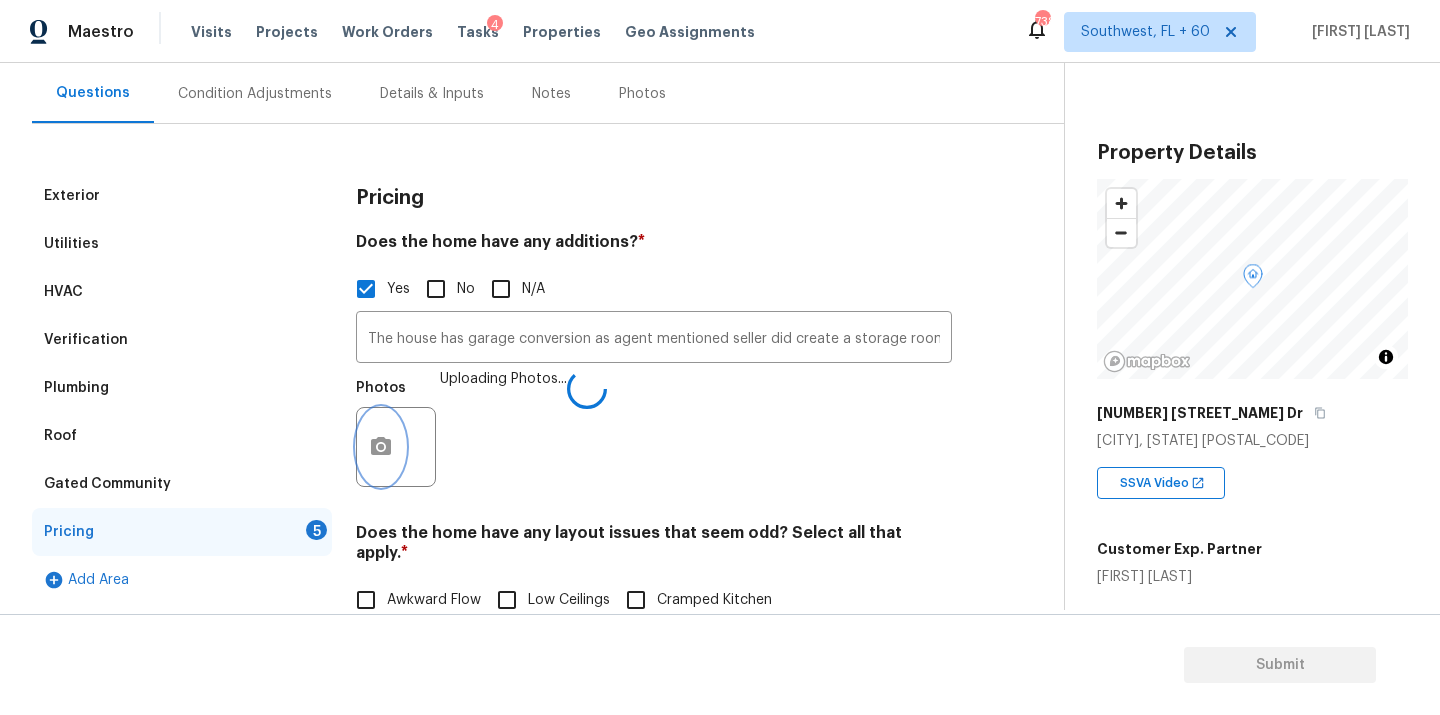 scroll, scrollTop: 474, scrollLeft: 0, axis: vertical 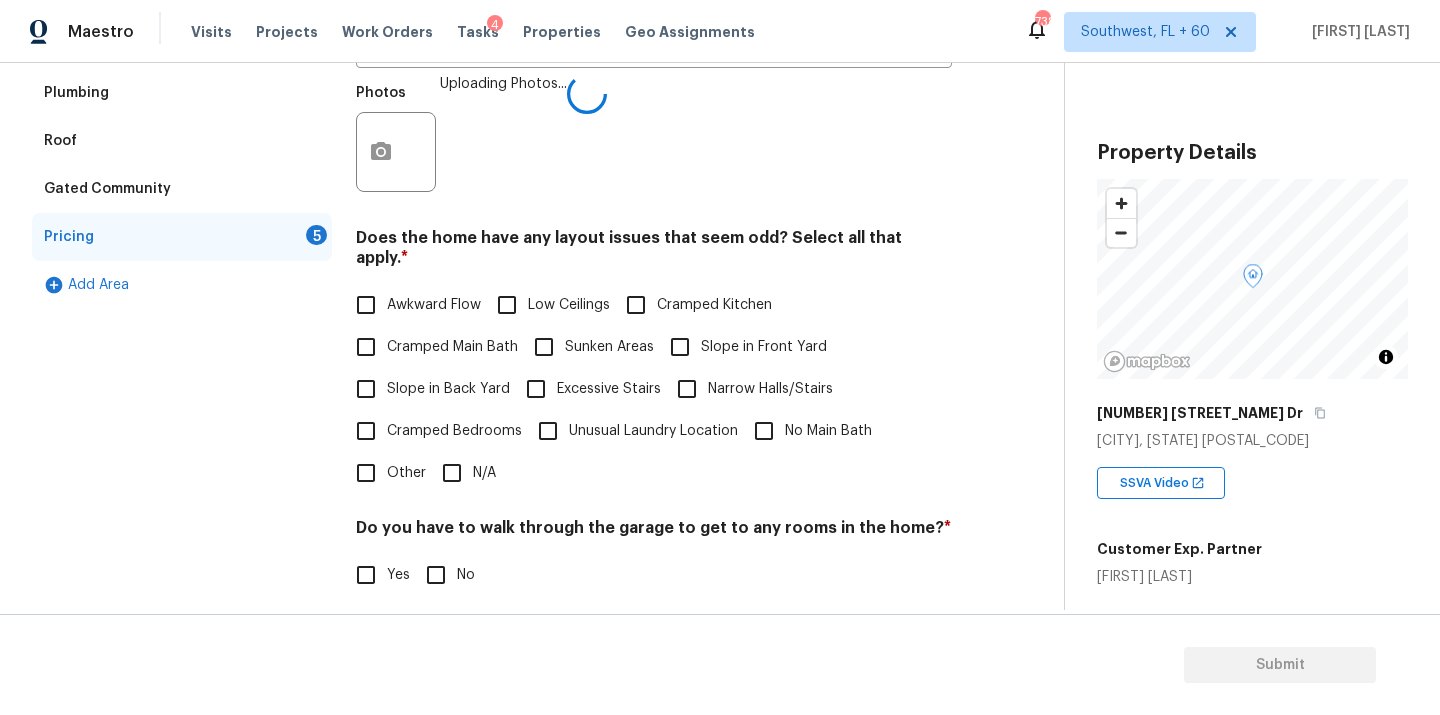 click on "N/A" at bounding box center (452, 473) 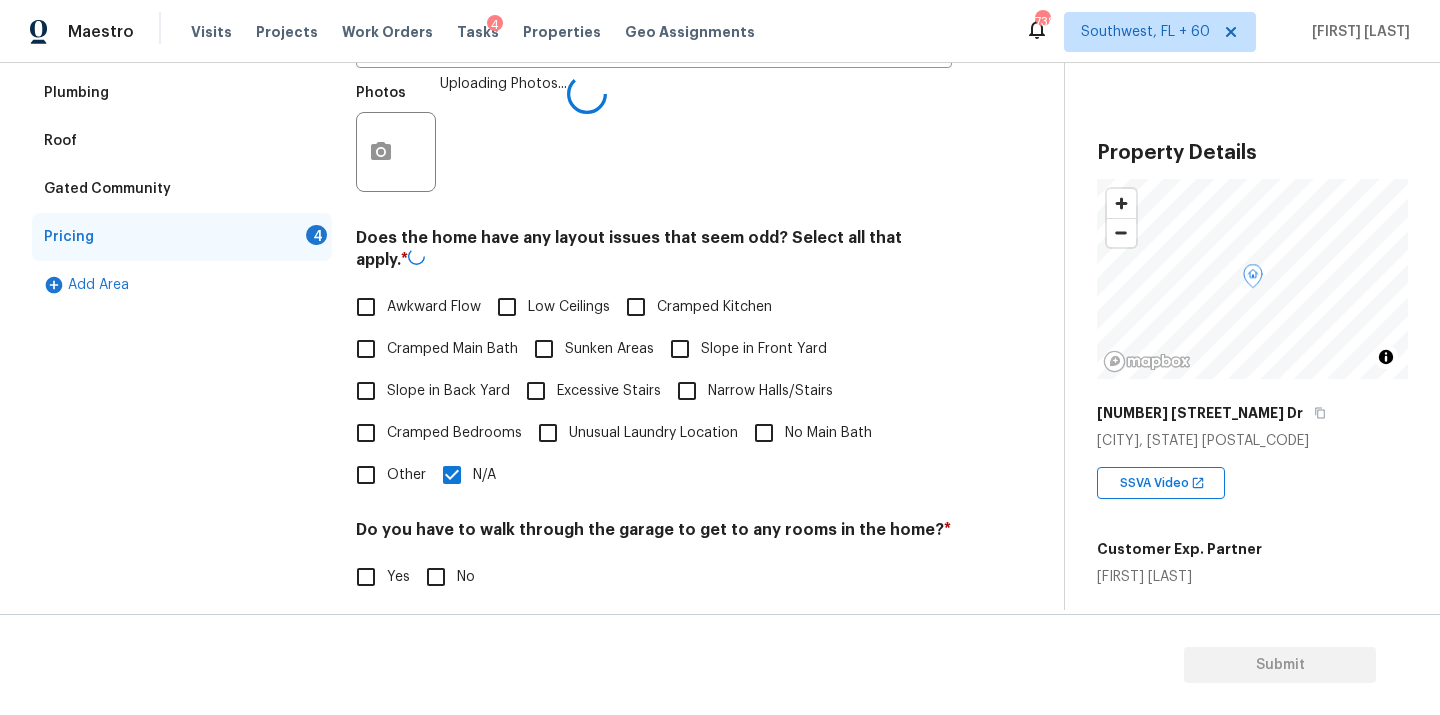 click on "No" at bounding box center (436, 577) 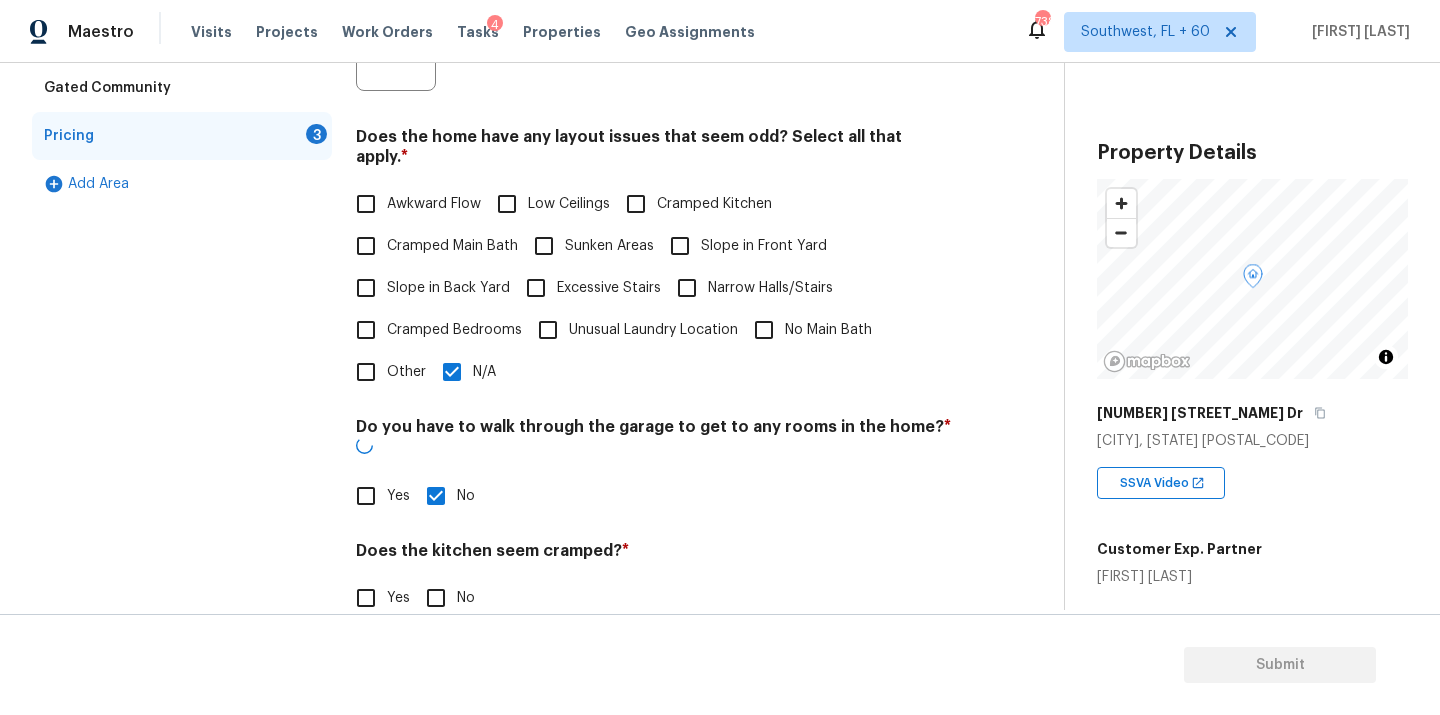 scroll, scrollTop: 660, scrollLeft: 0, axis: vertical 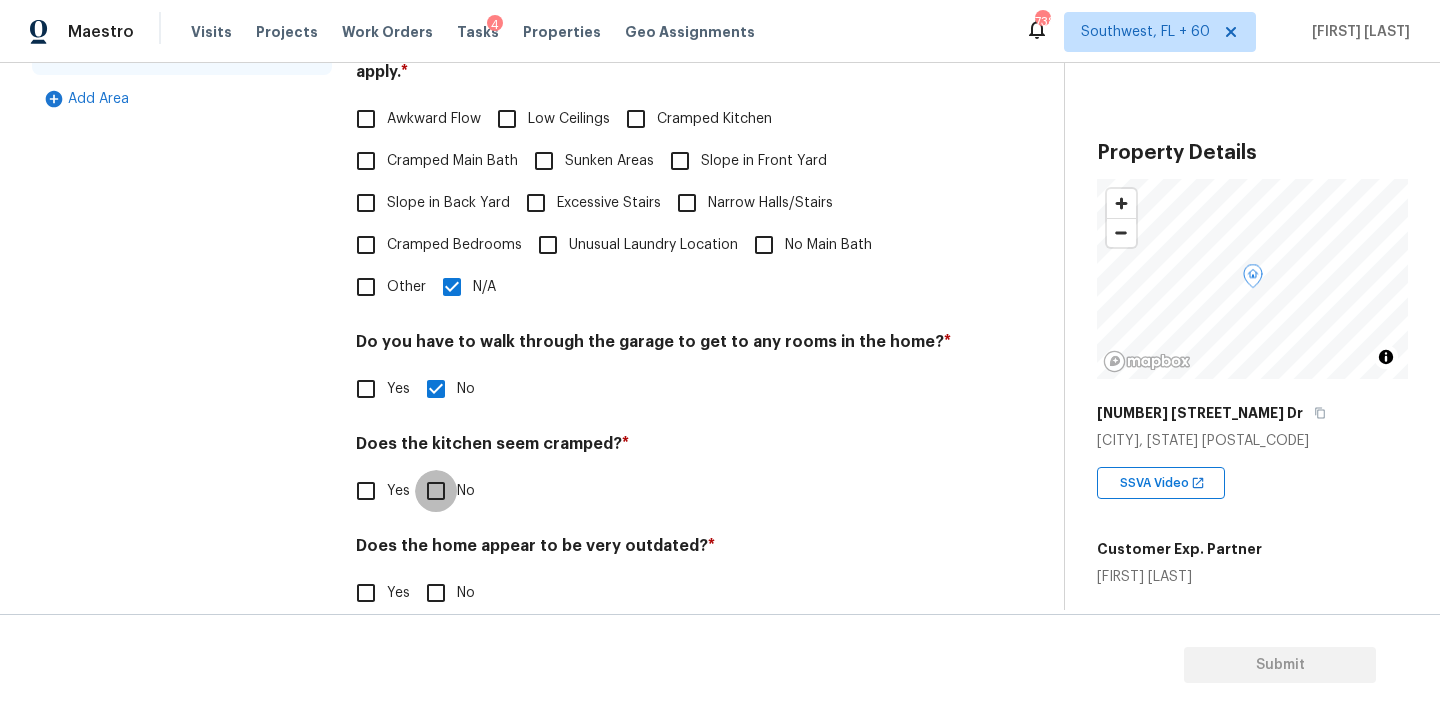 click on "No" at bounding box center (436, 491) 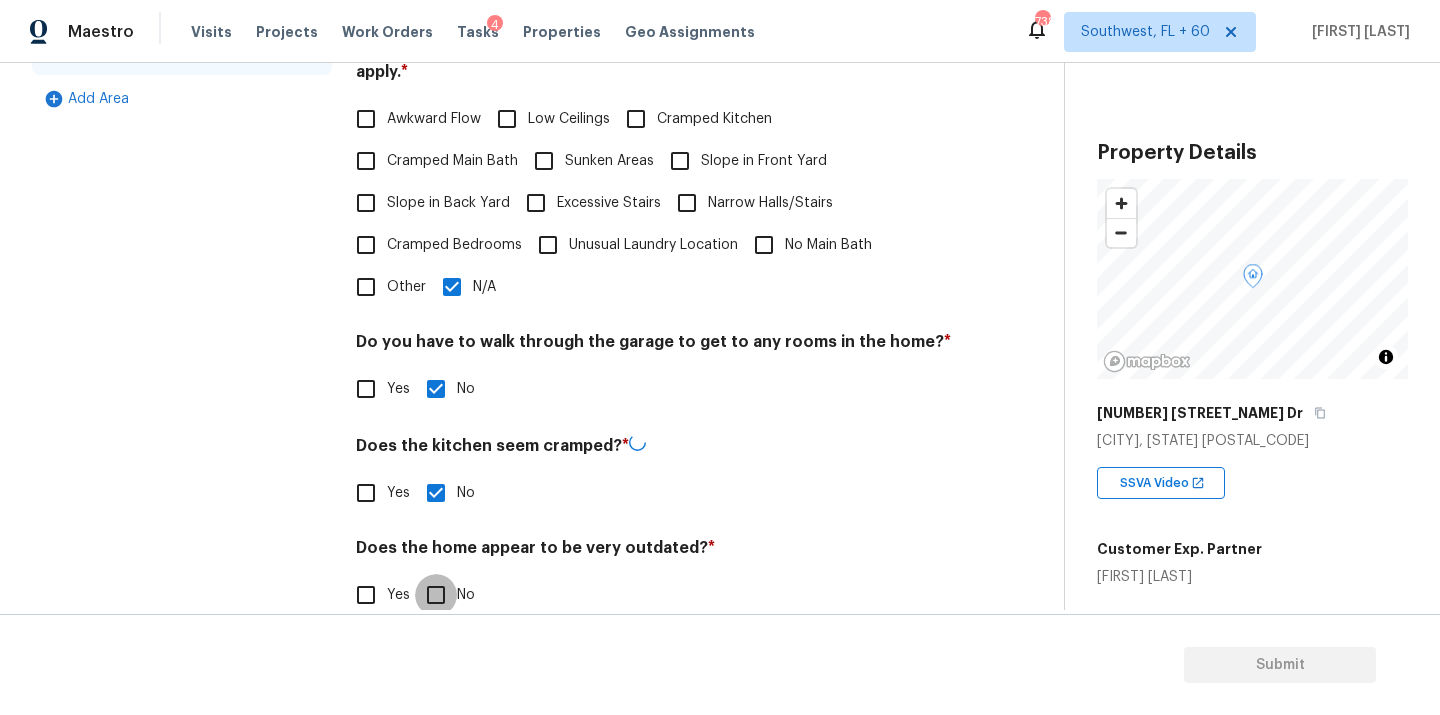 click on "No" at bounding box center [436, 595] 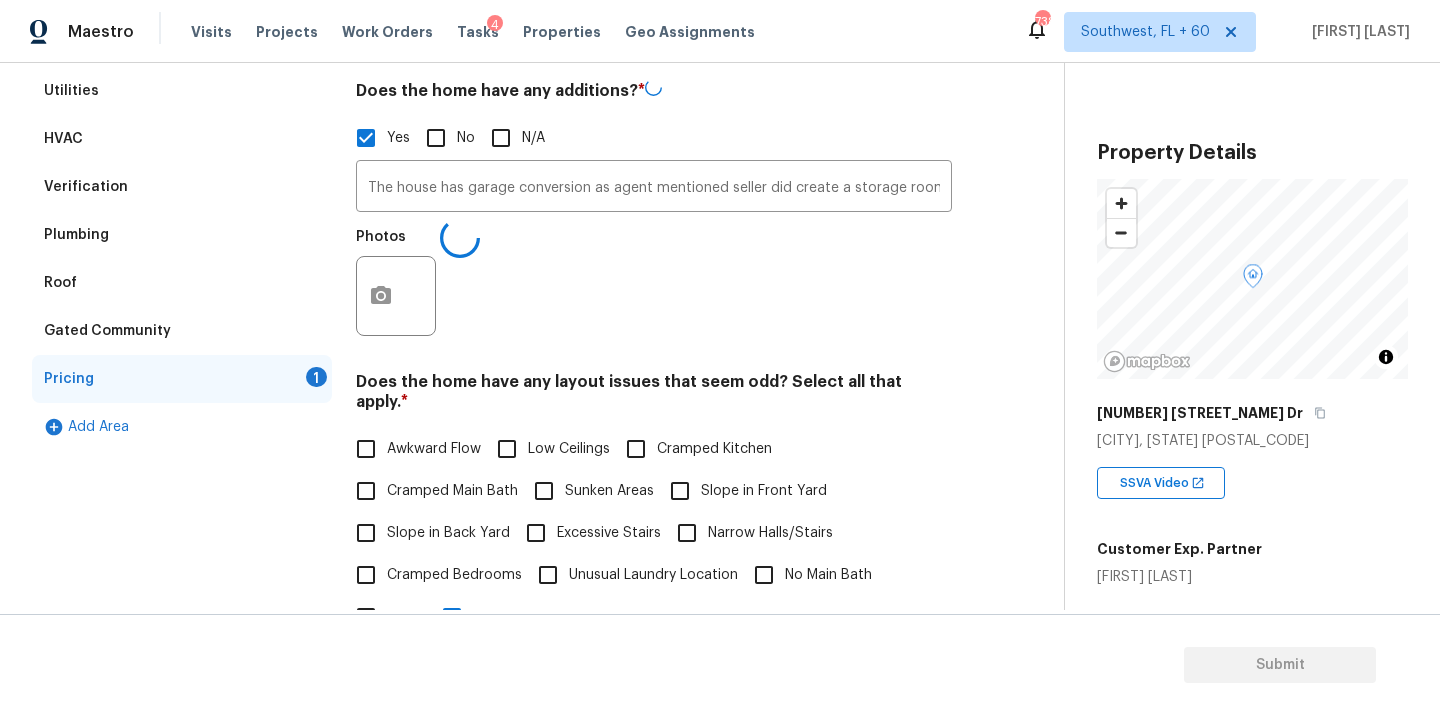scroll, scrollTop: 329, scrollLeft: 0, axis: vertical 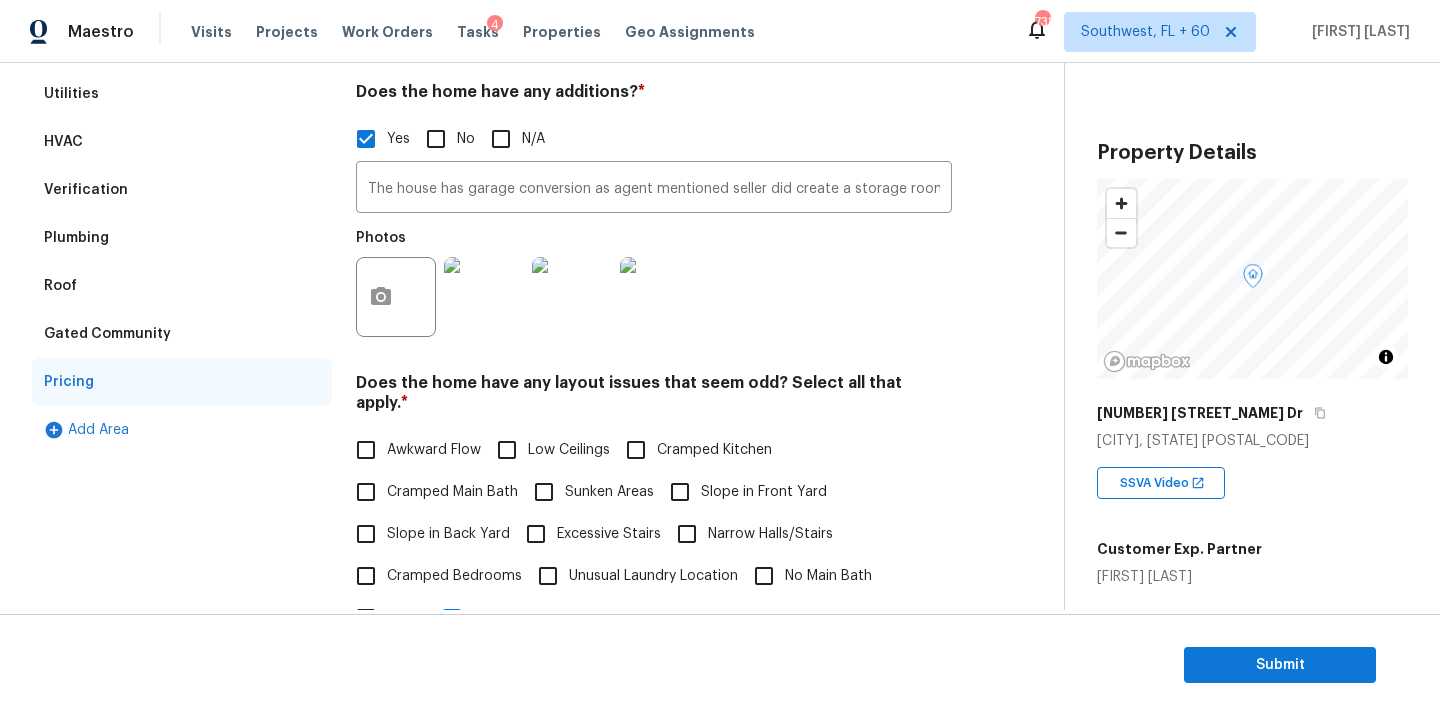 click on "Verification" at bounding box center (182, 190) 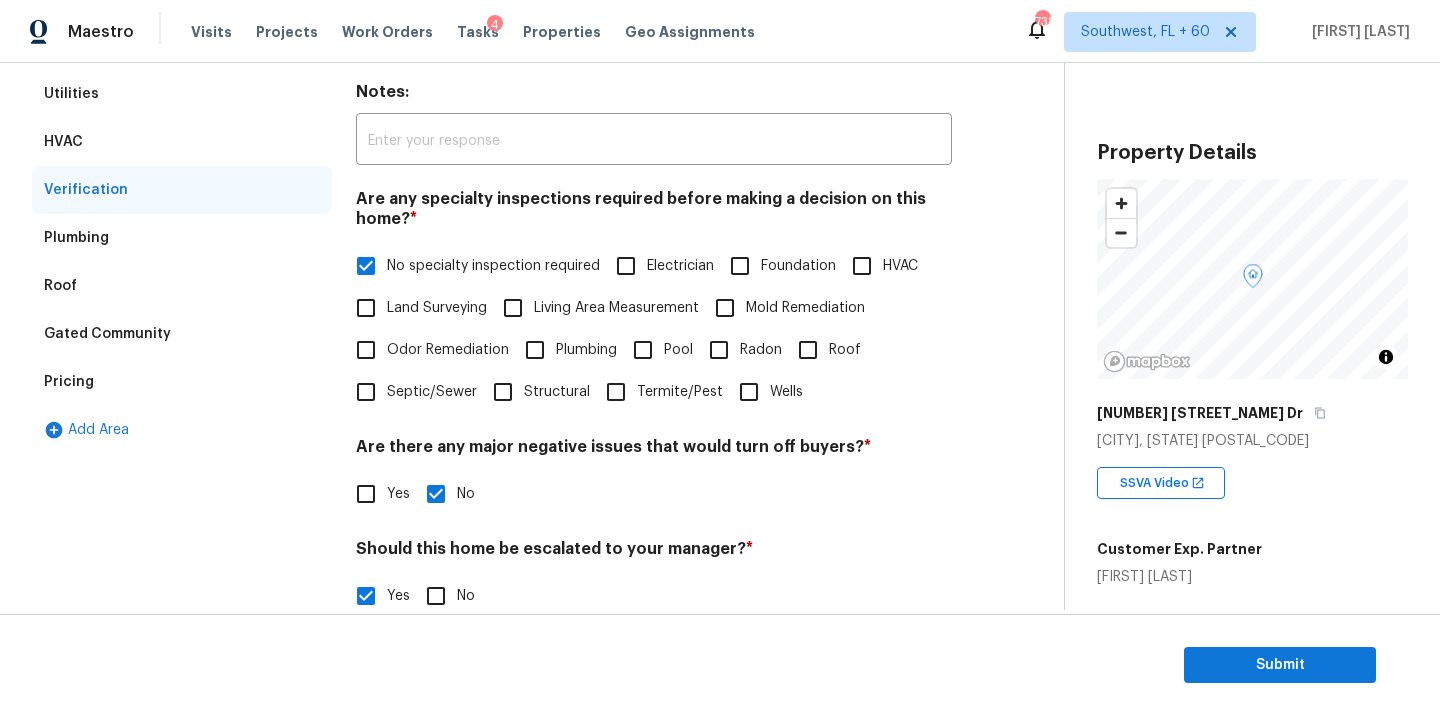 scroll, scrollTop: 623, scrollLeft: 0, axis: vertical 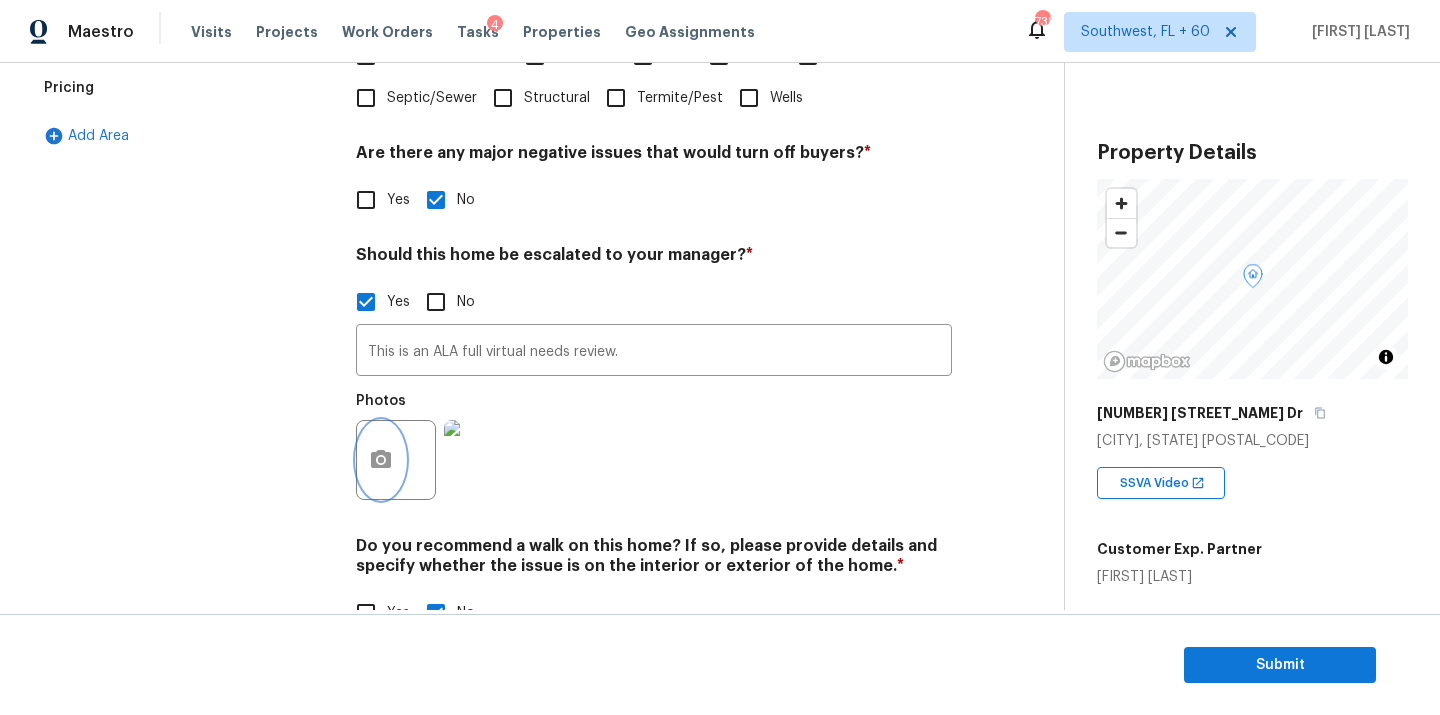 click at bounding box center (381, 460) 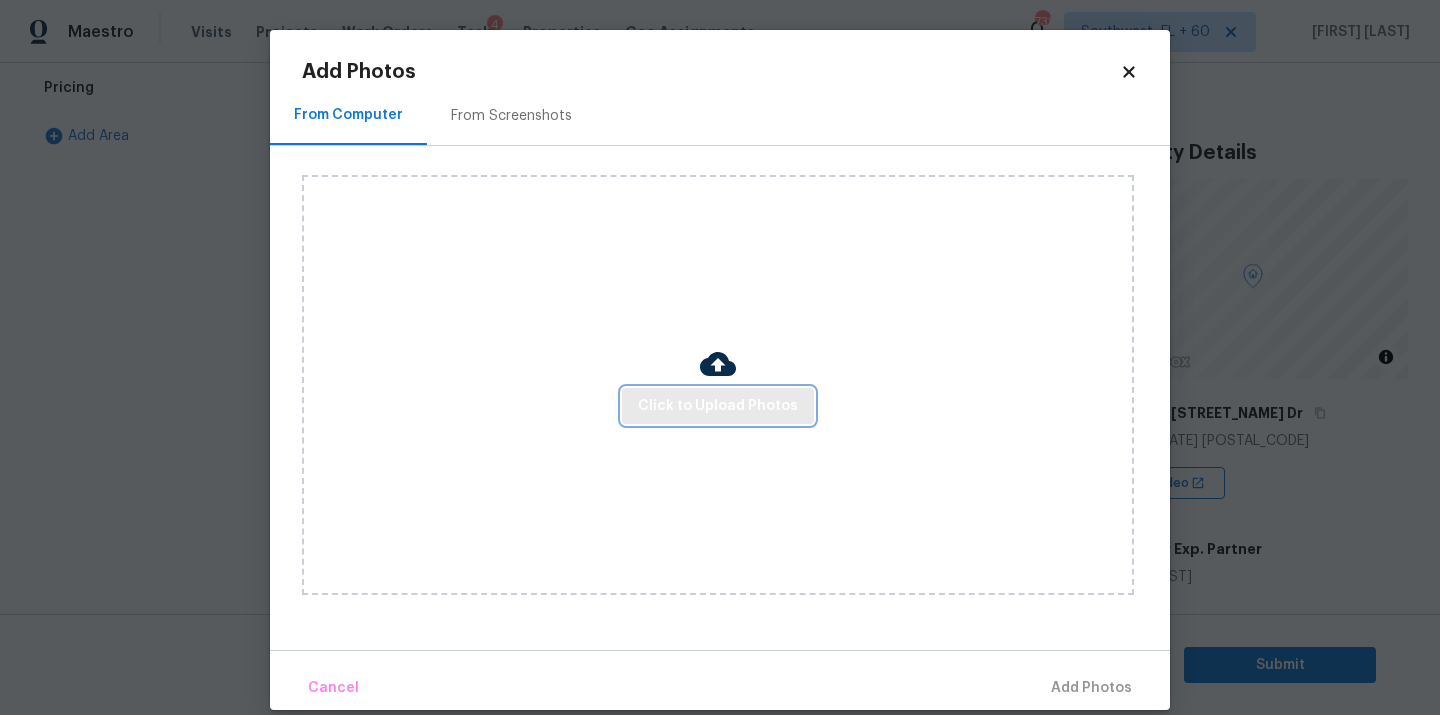 click on "Click to Upload Photos" at bounding box center (718, 406) 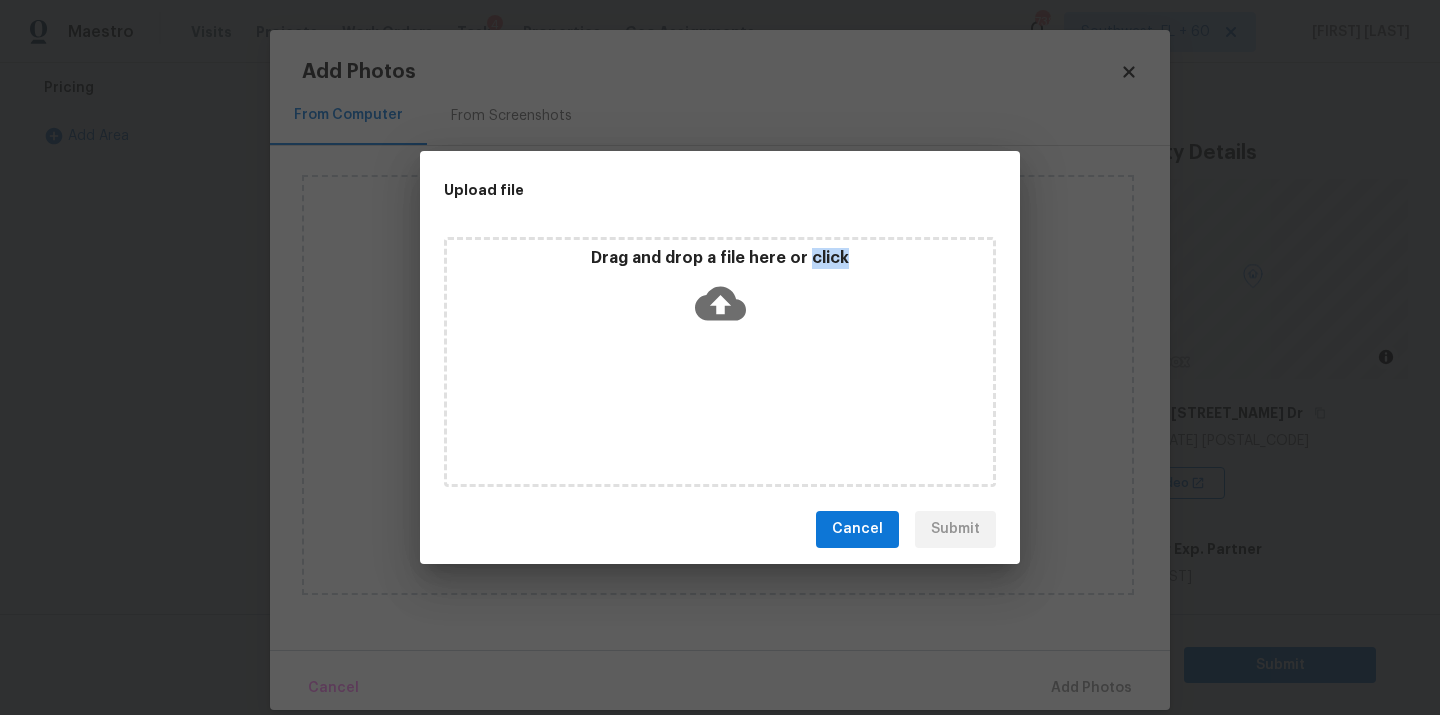 click on "Drag and drop a file here or click" at bounding box center [720, 362] 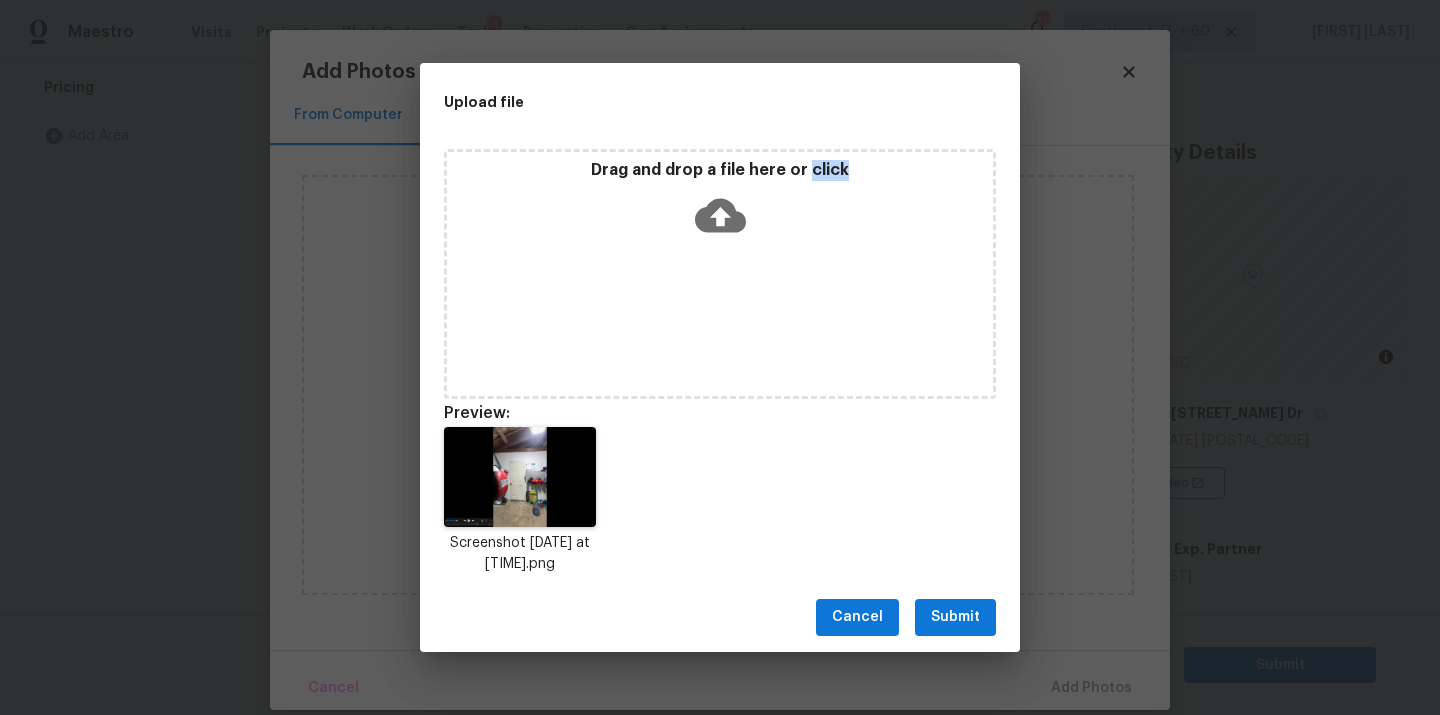 click 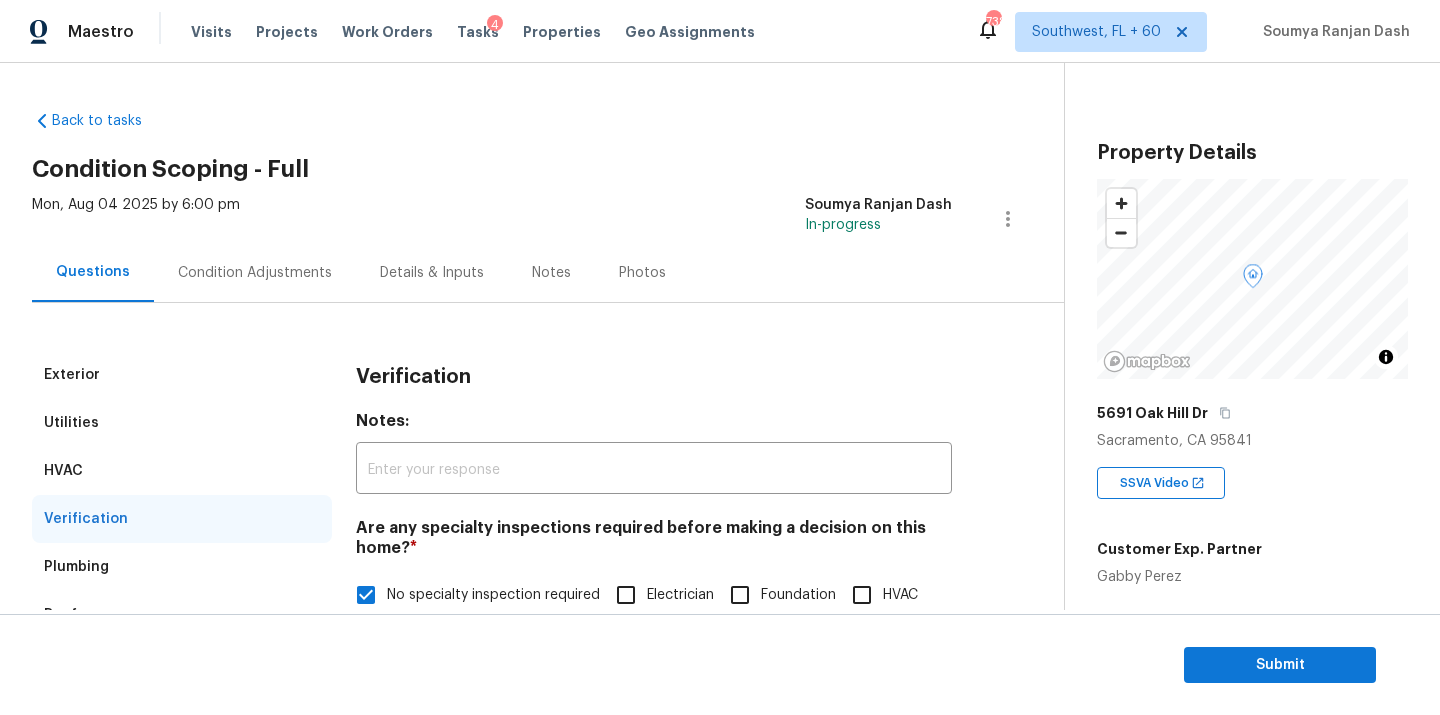 scroll, scrollTop: 0, scrollLeft: 0, axis: both 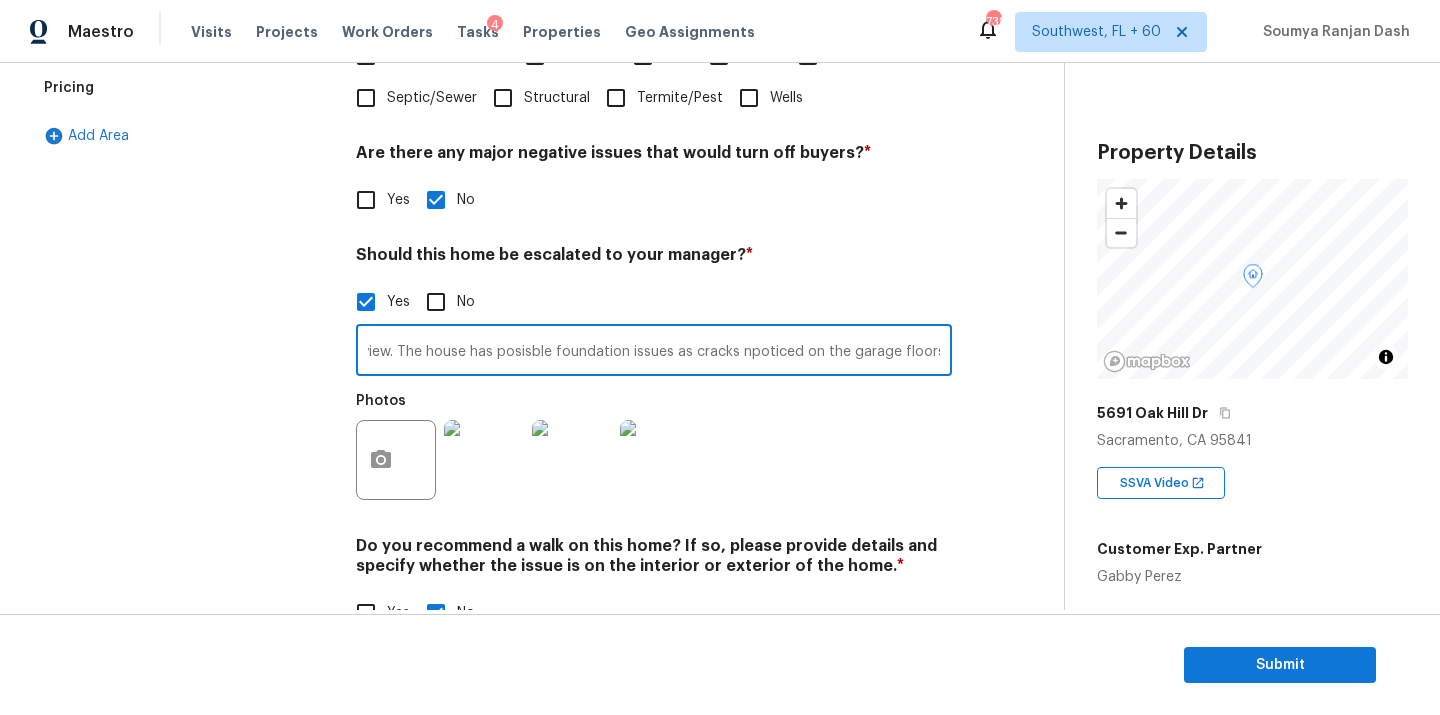 click on "This is an ALA full virtual needs review. The house has posisble foundation issues as cracks npoticed on the garage floors." at bounding box center [654, 352] 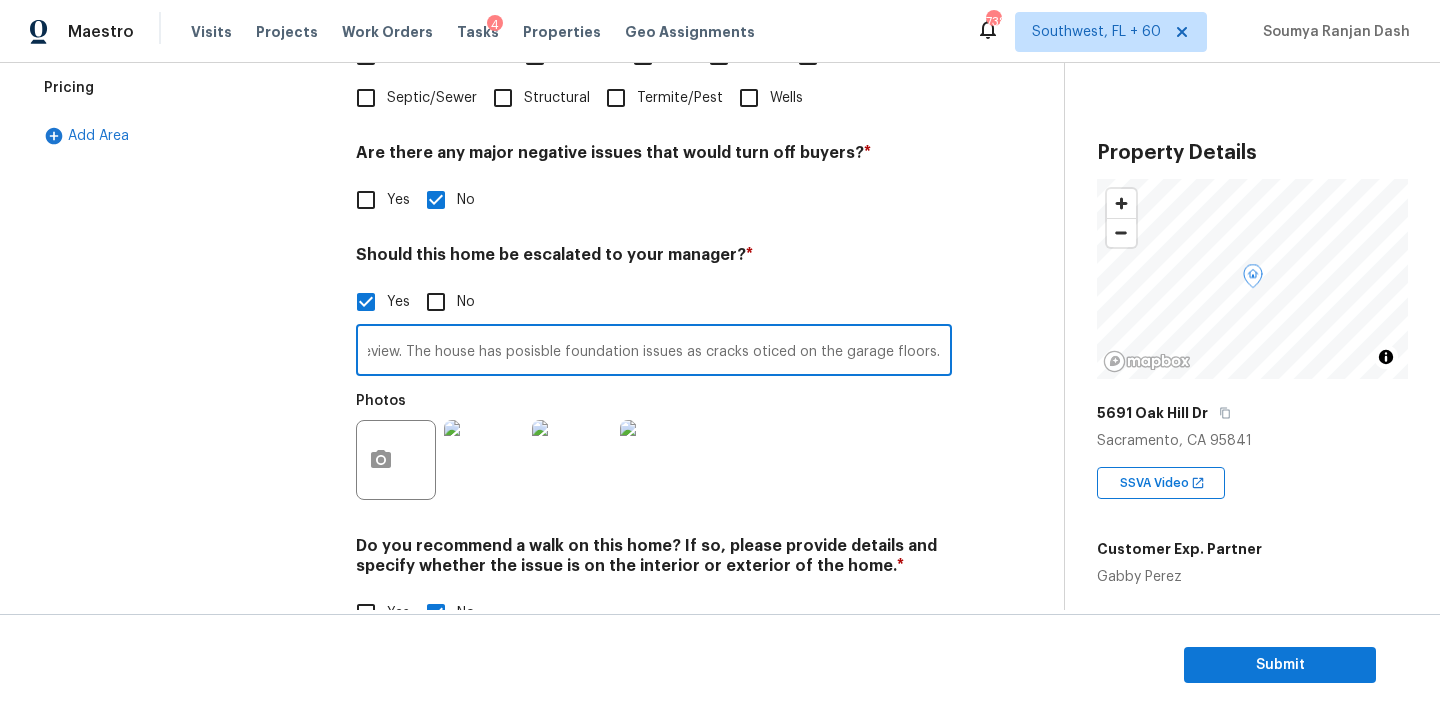 scroll, scrollTop: 0, scrollLeft: 208, axis: horizontal 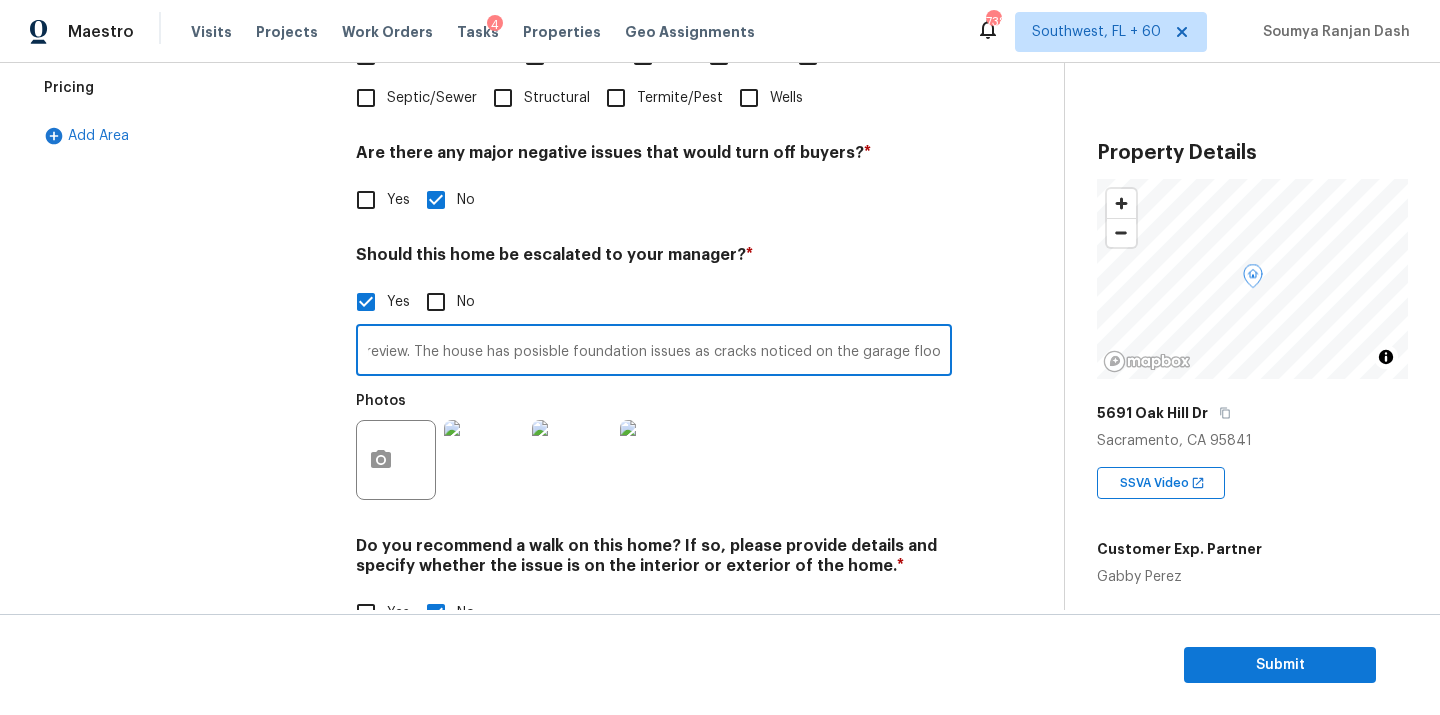 click on "This is an ALA full virtual needs review. The house has posisble foundation issues as cracks noticed on the garage floors." at bounding box center (654, 352) 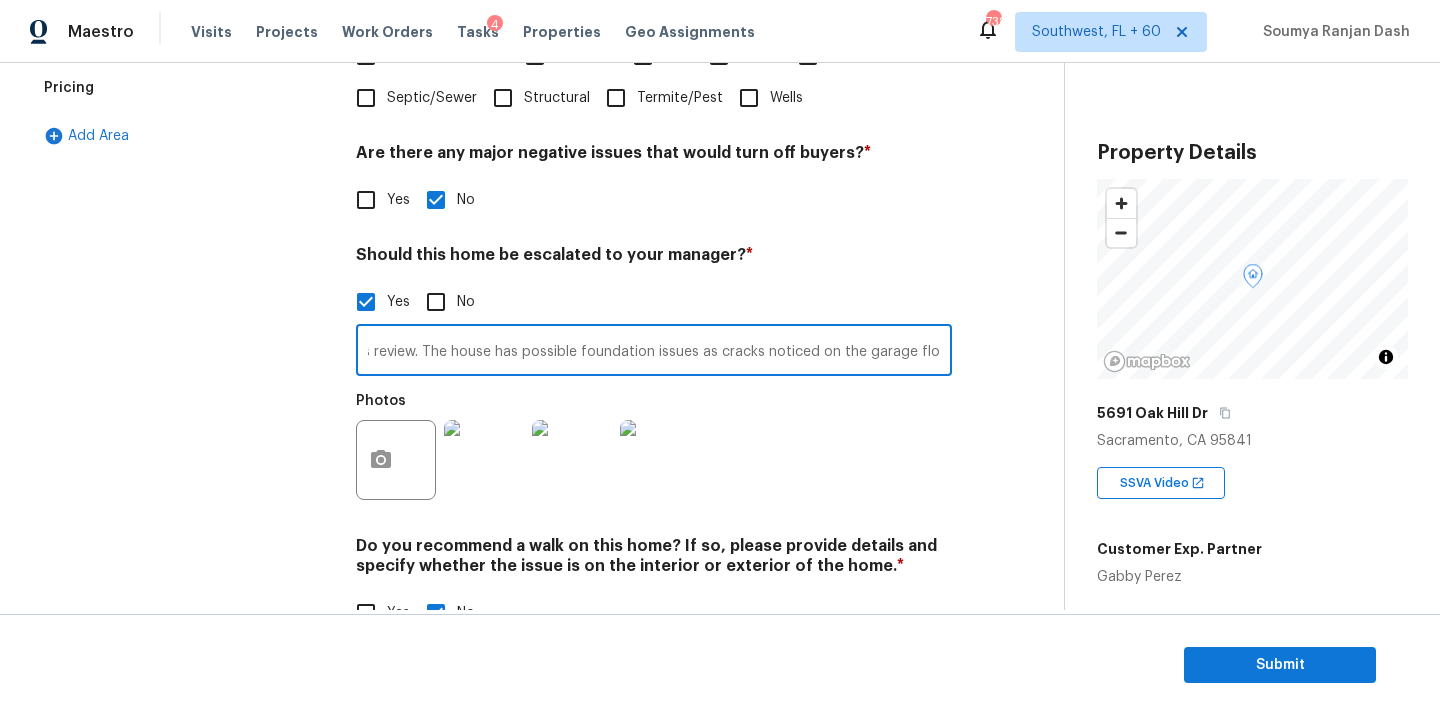scroll, scrollTop: 0, scrollLeft: 216, axis: horizontal 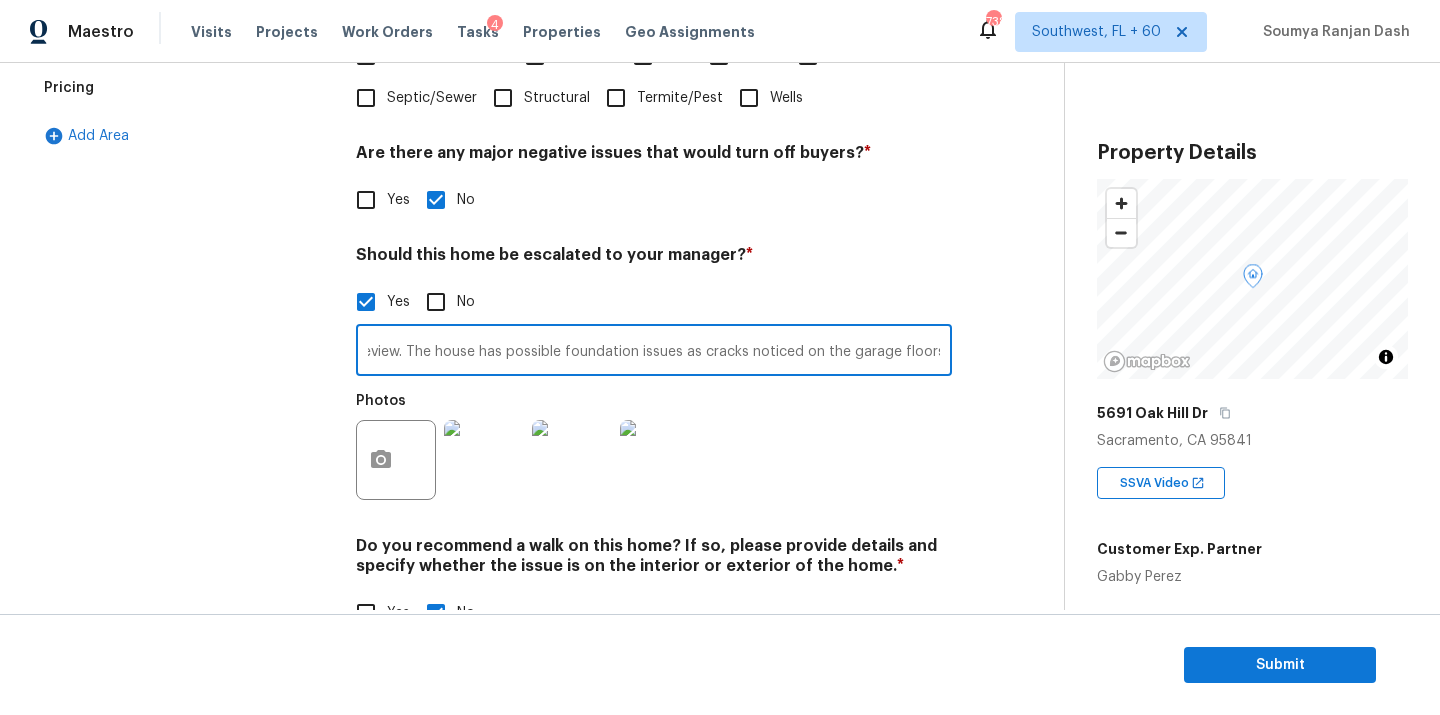 click on "This is an ALA full virtual needs review. The house has possible foundation issues as cracks noticed on the garage floors." at bounding box center [654, 352] 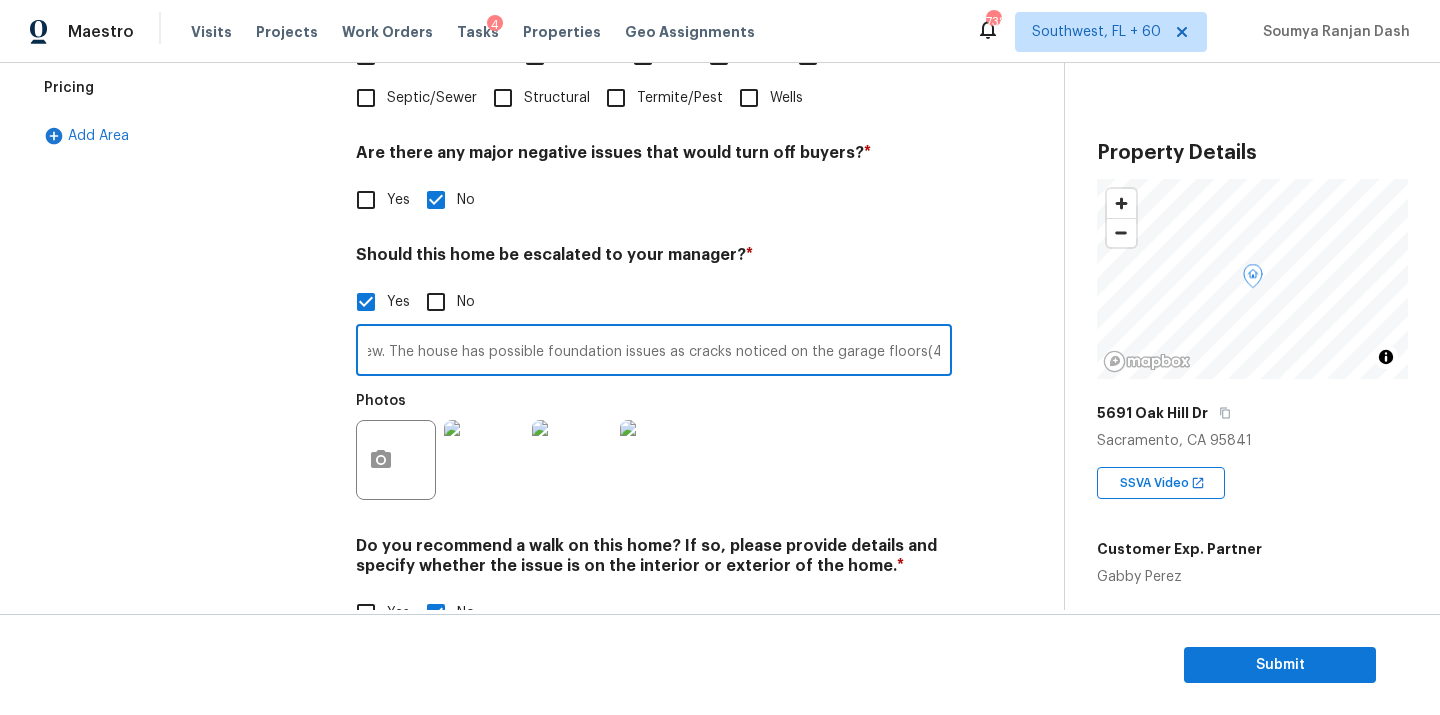 scroll, scrollTop: 0, scrollLeft: 241, axis: horizontal 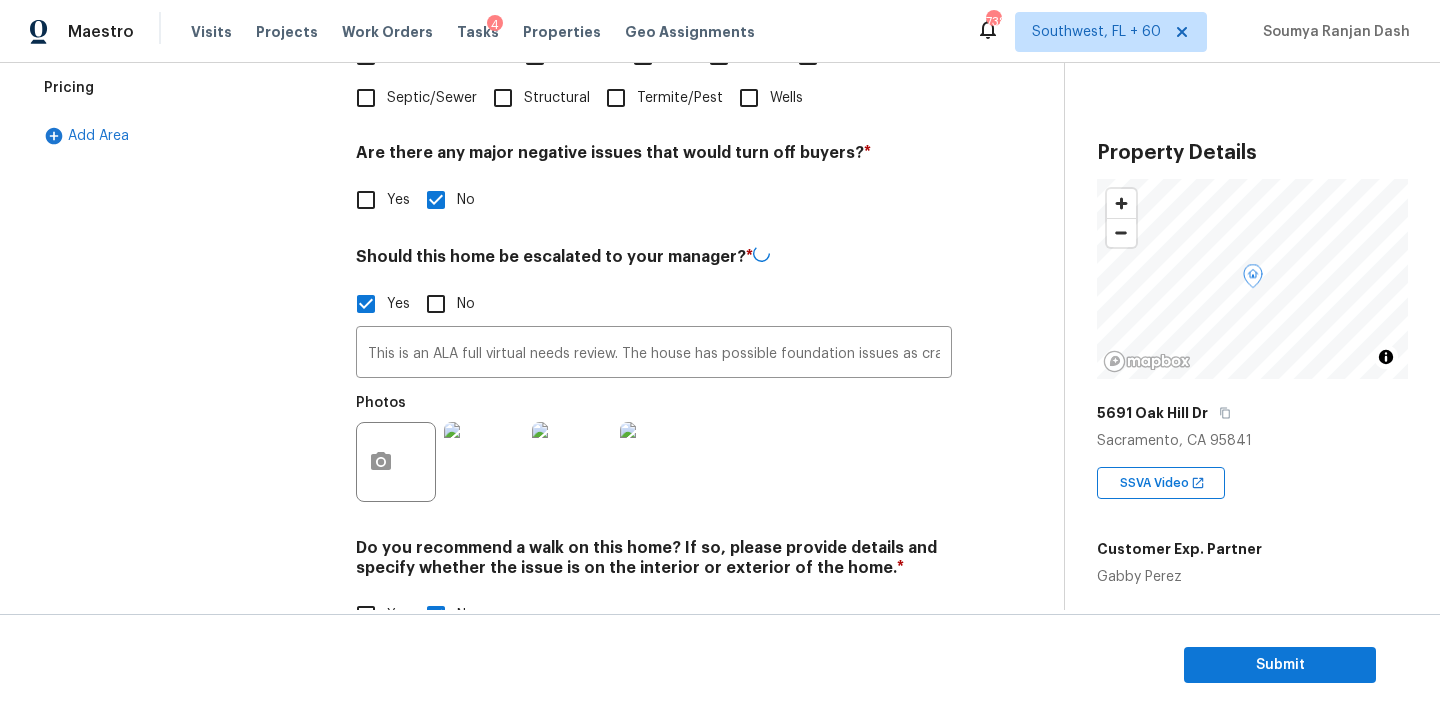 click at bounding box center [484, 462] 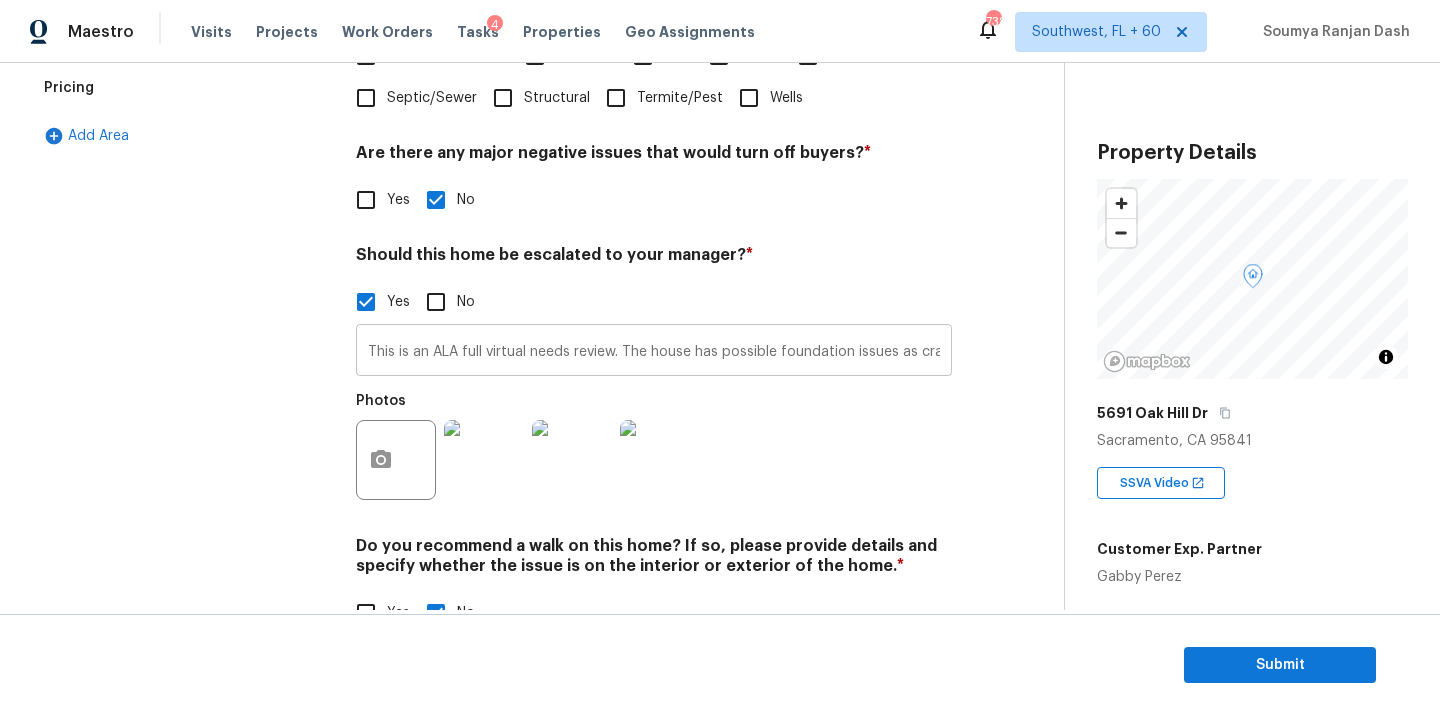scroll, scrollTop: 0, scrollLeft: 248, axis: horizontal 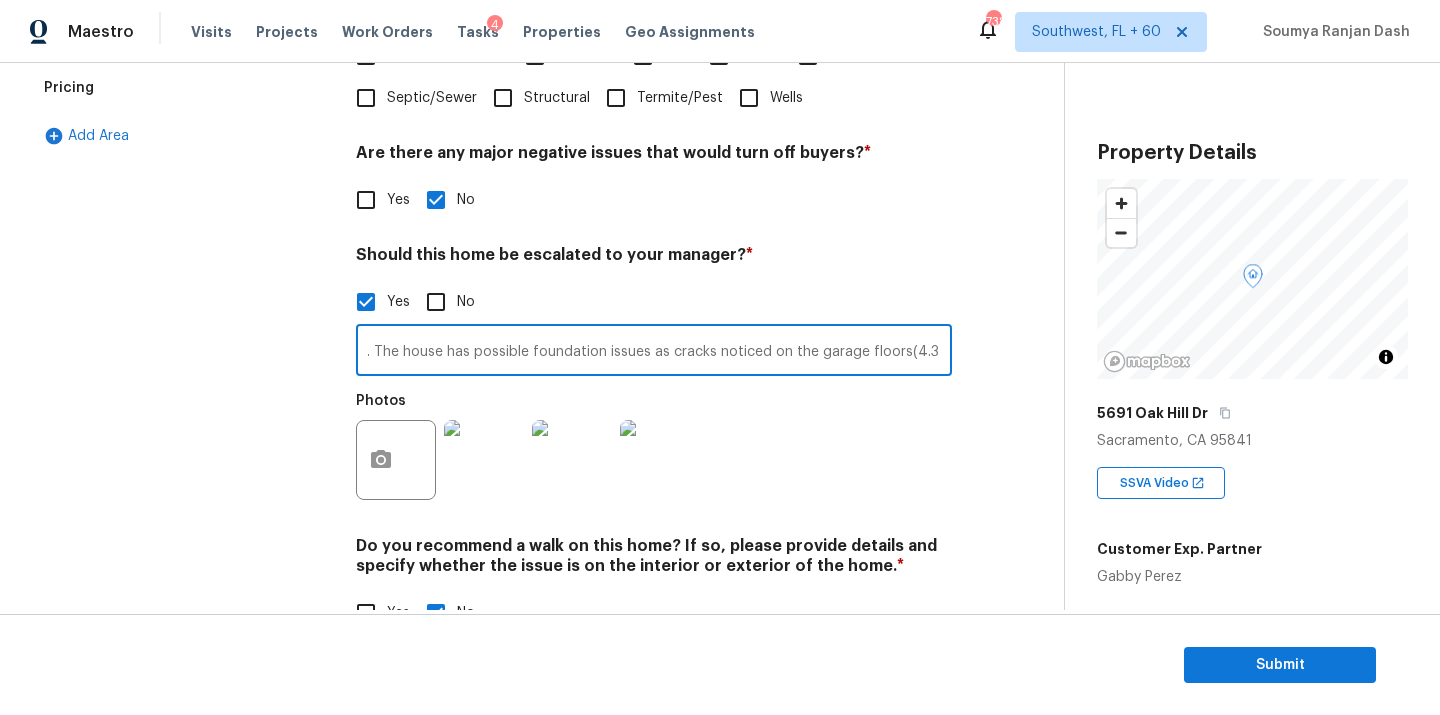 click on "This is an ALA full virtual needs review. The house has possible foundation issues as cracks noticed on the garage floors(4.32." at bounding box center (654, 352) 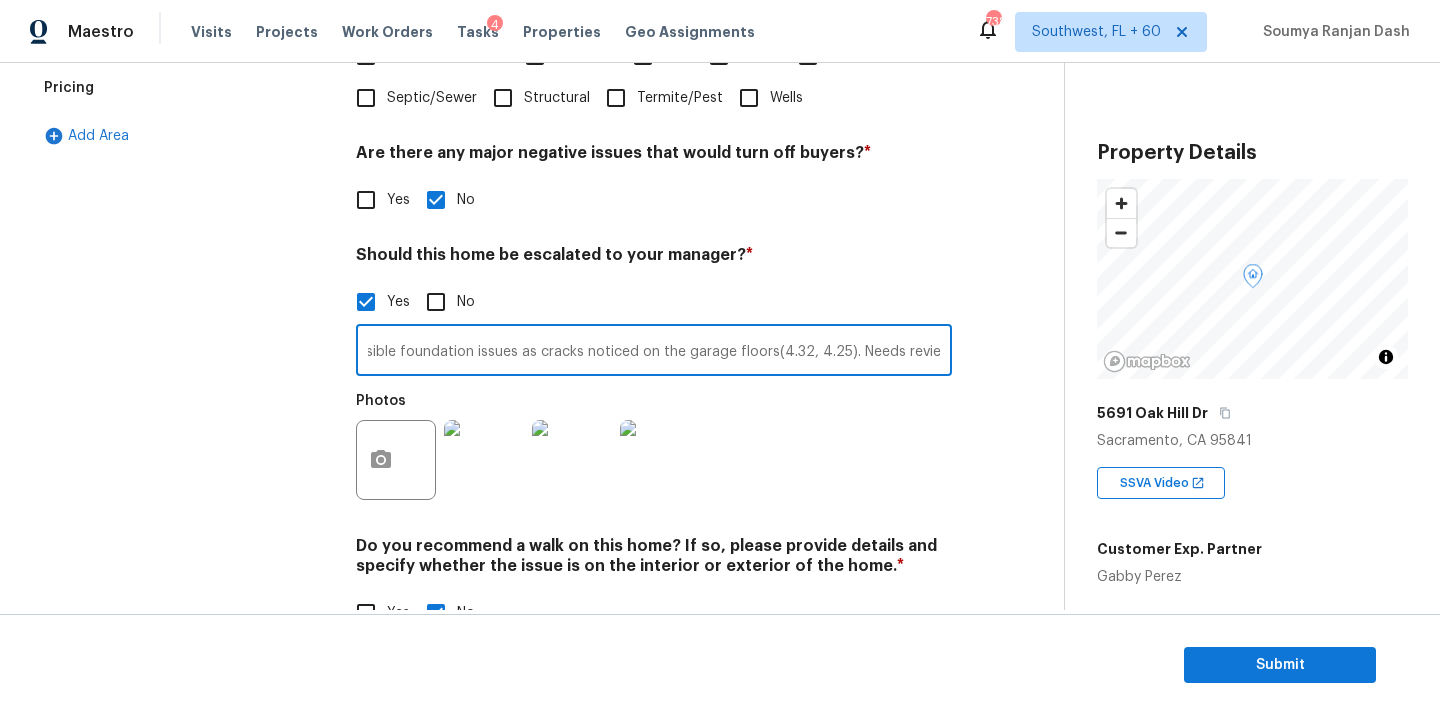 scroll, scrollTop: 0, scrollLeft: 384, axis: horizontal 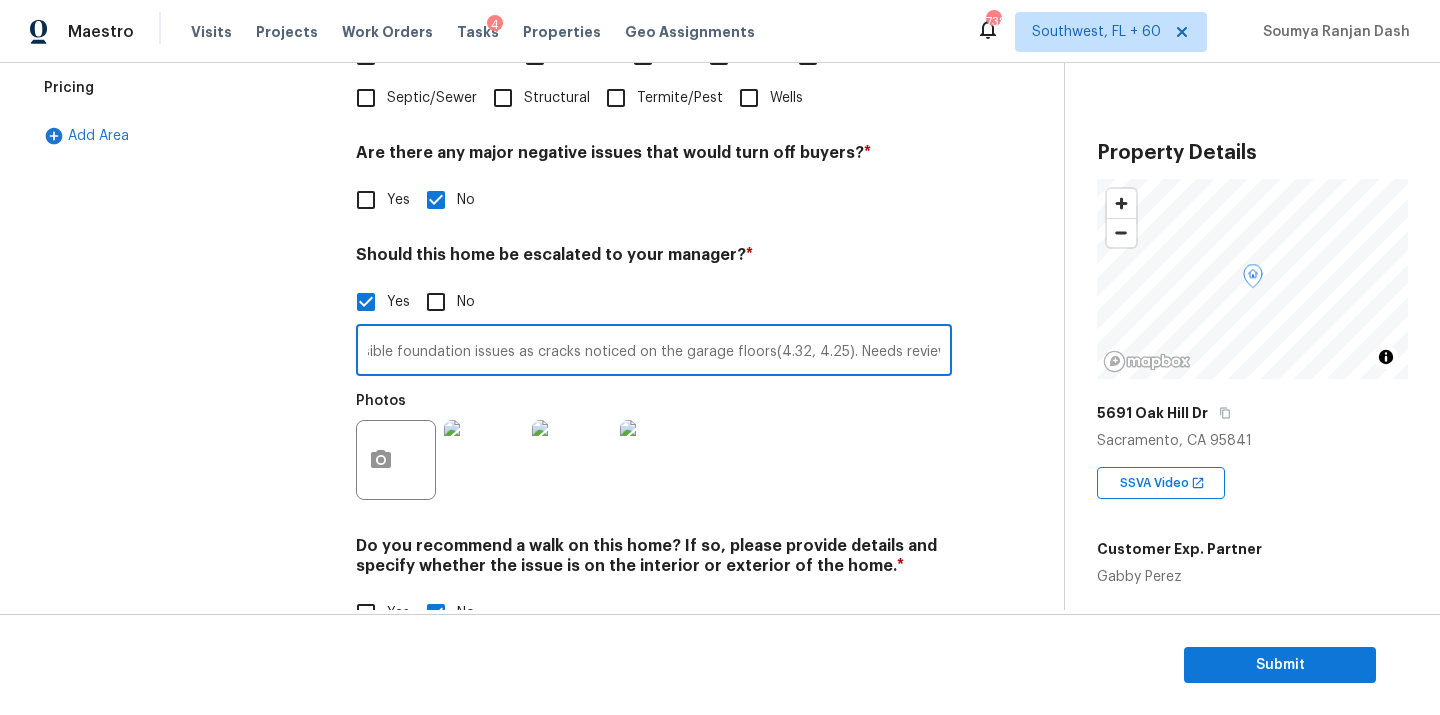 type on "This is an ALA full virtual needs review. The house has possible foundation issues as cracks noticed on the garage floors(4.32, 4.25). Needs review." 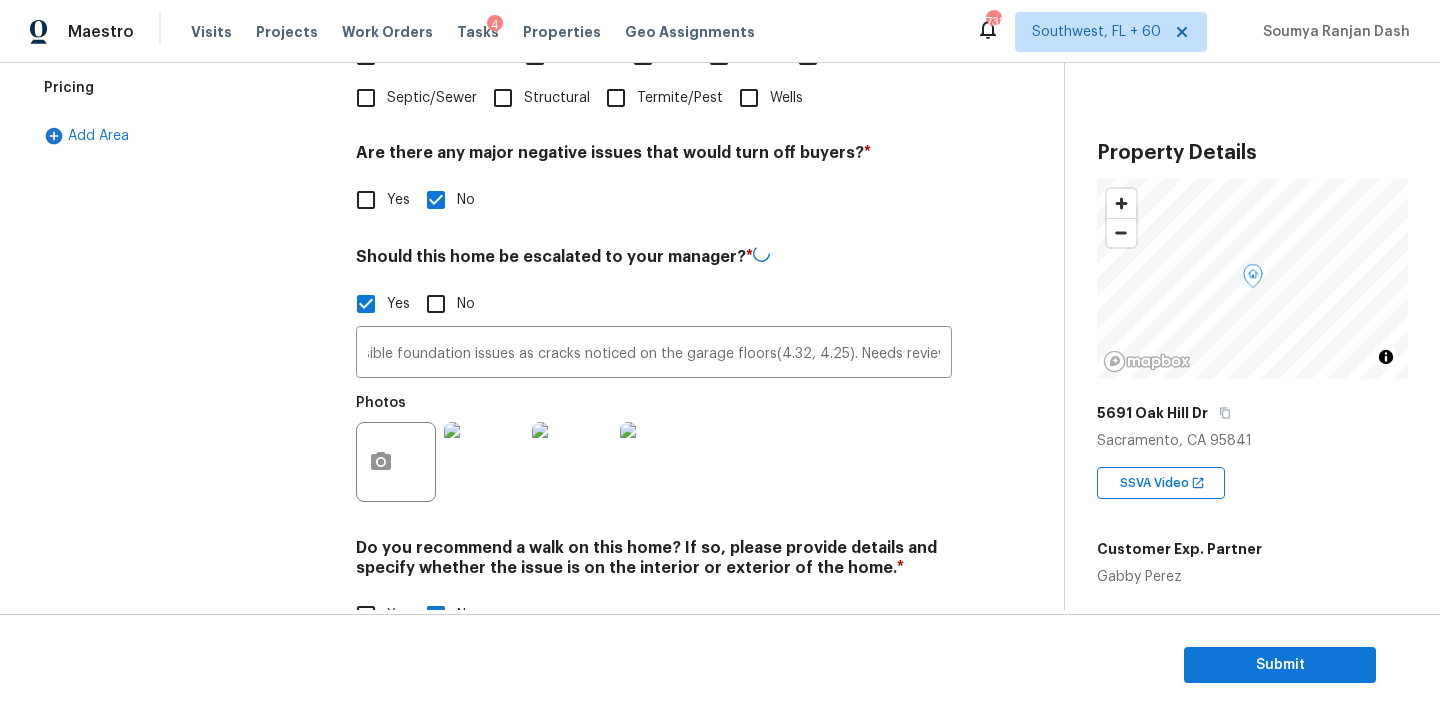 click on "Exterior Utilities HVAC Verification Plumbing Roof Gated Community Pricing Add Area" at bounding box center (182, 194) 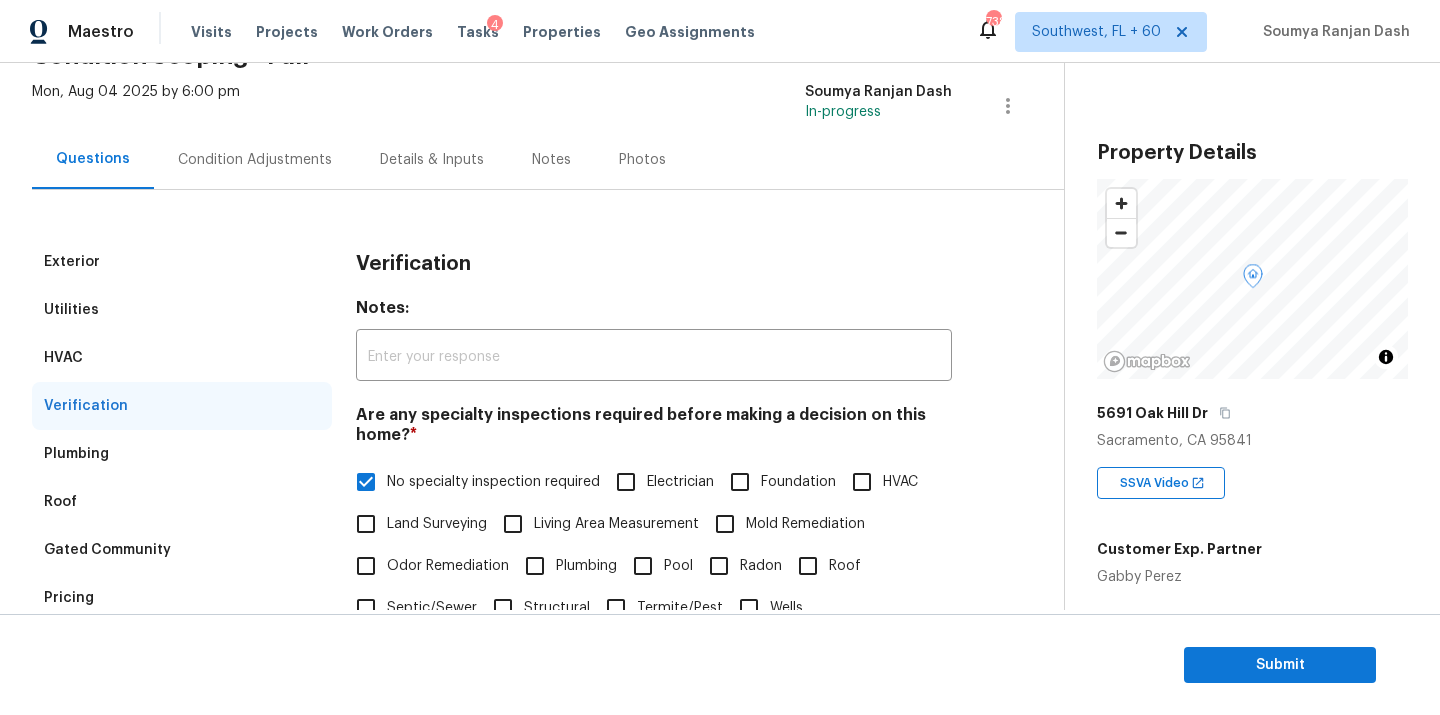 scroll, scrollTop: 22, scrollLeft: 0, axis: vertical 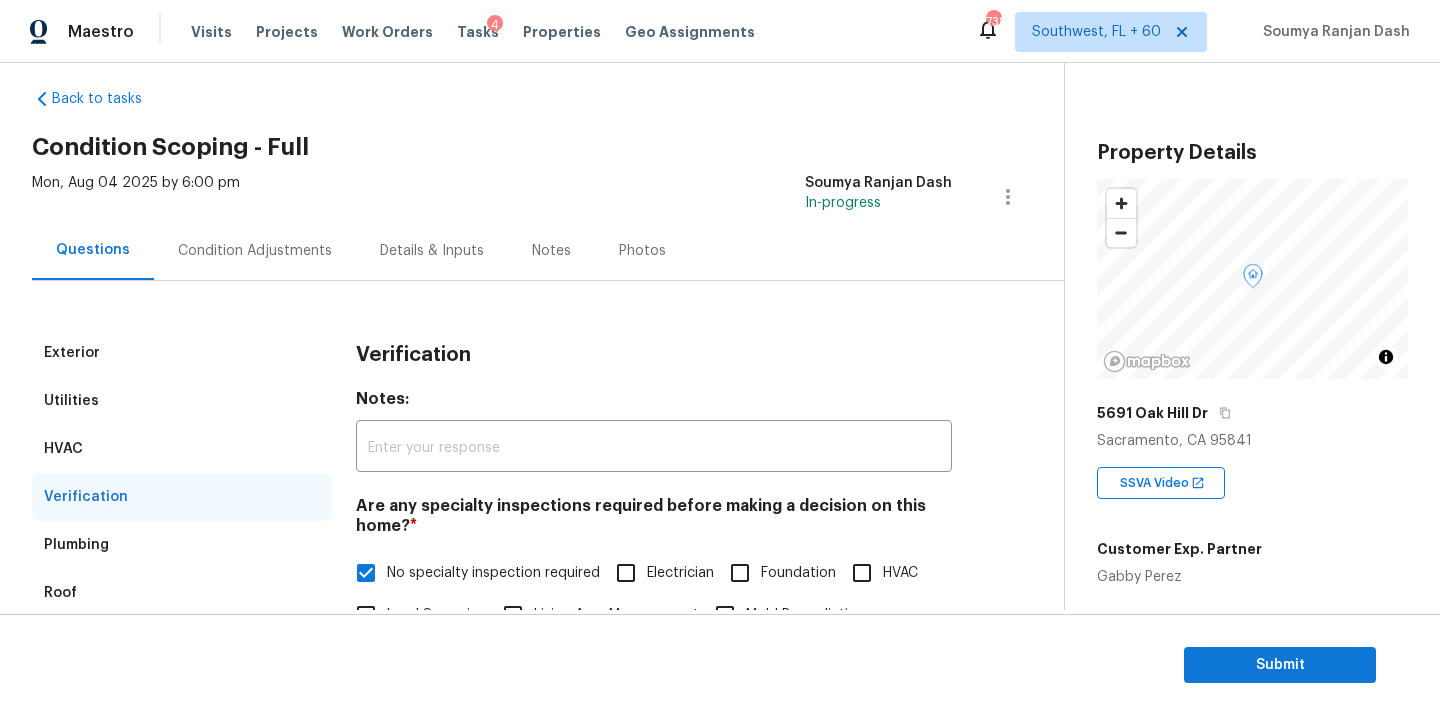 click on "Condition Adjustments" at bounding box center (255, 251) 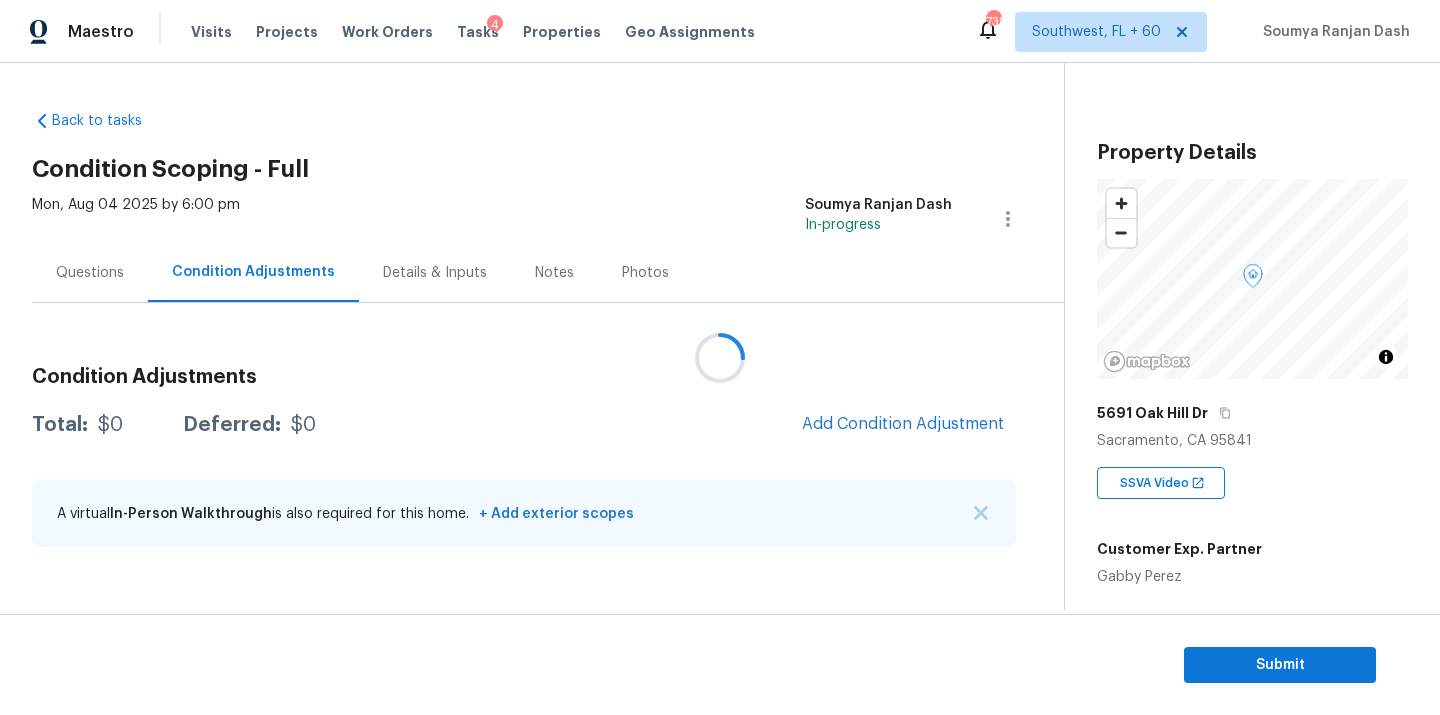 scroll, scrollTop: 0, scrollLeft: 0, axis: both 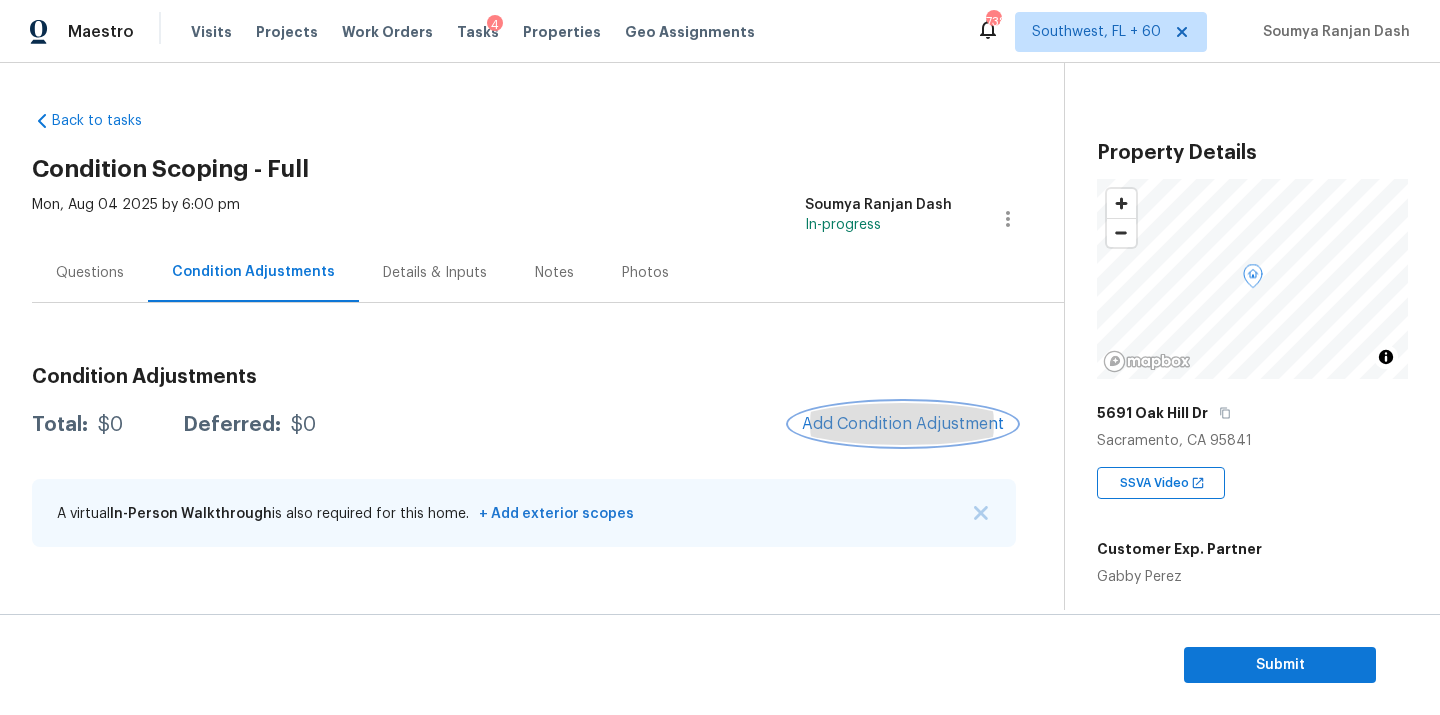 click on "Add Condition Adjustment" at bounding box center [903, 424] 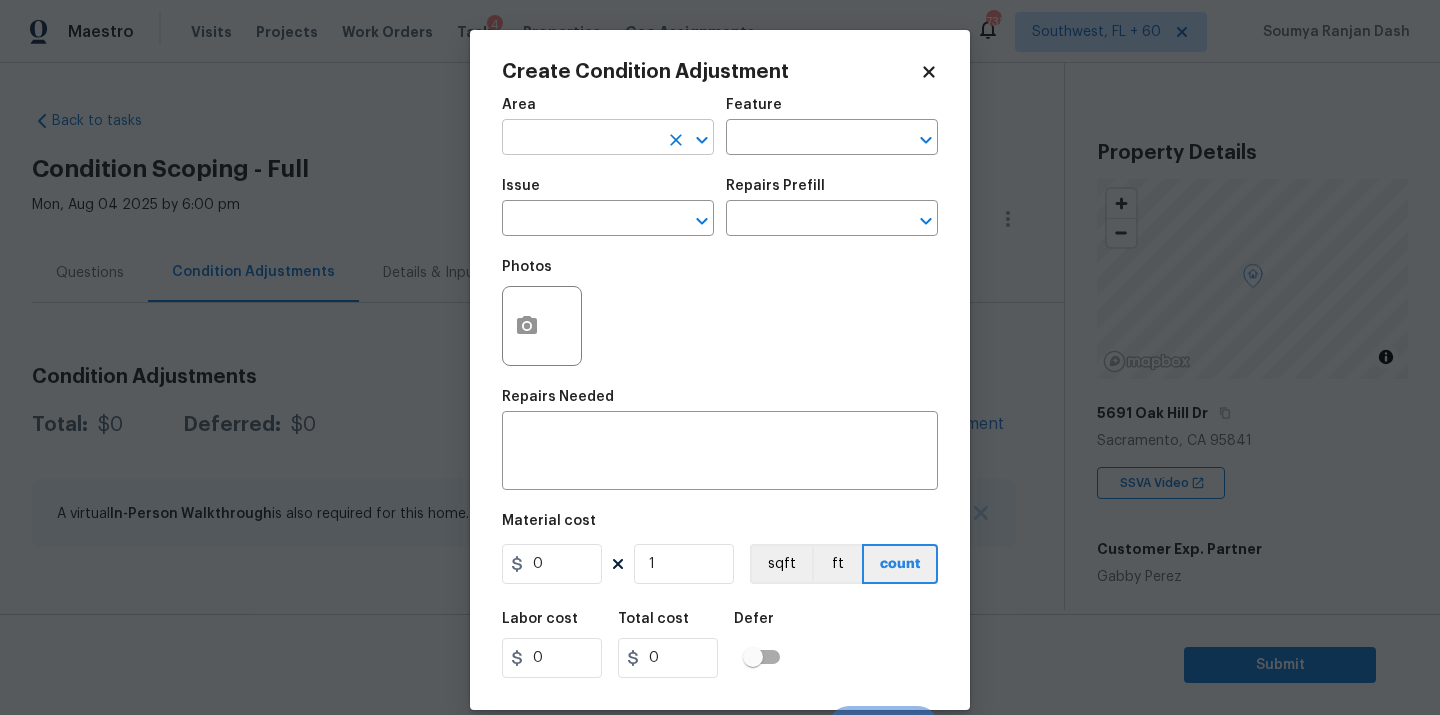 click at bounding box center [580, 139] 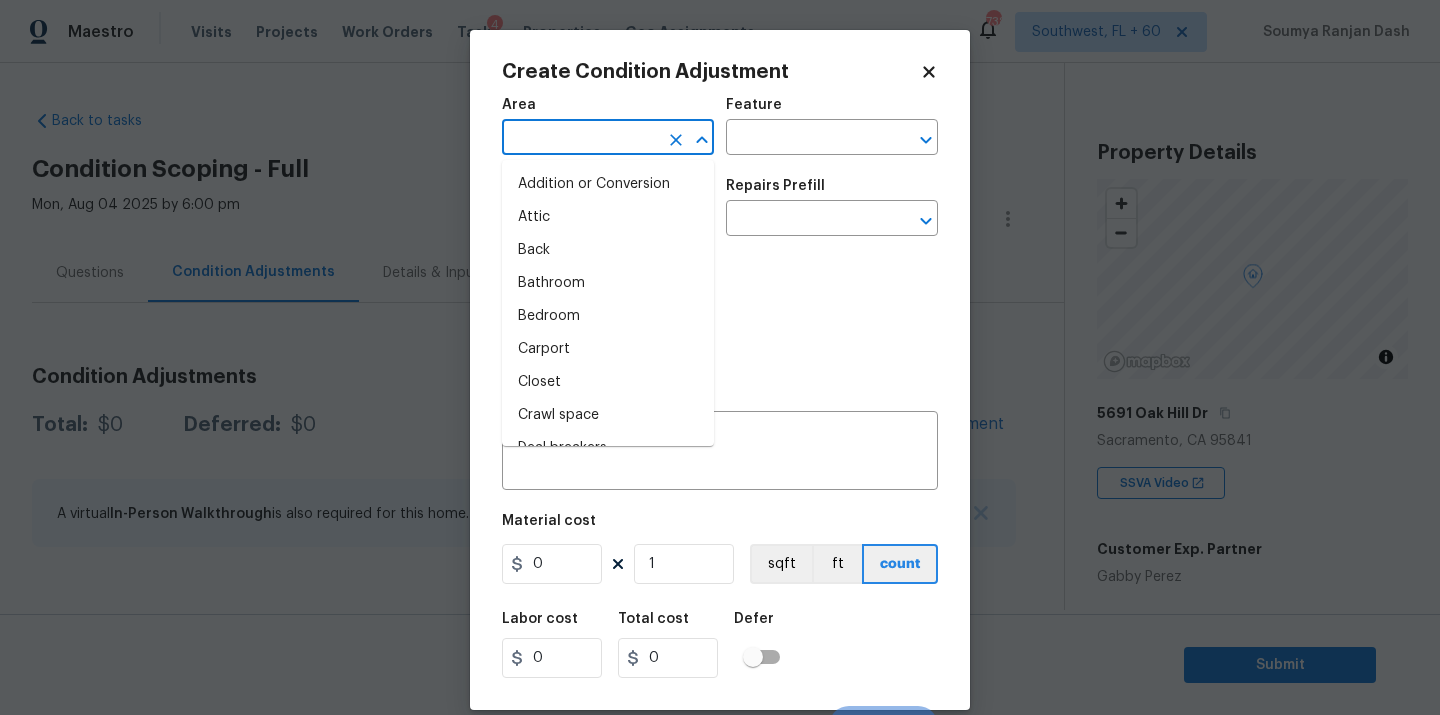 type on "r" 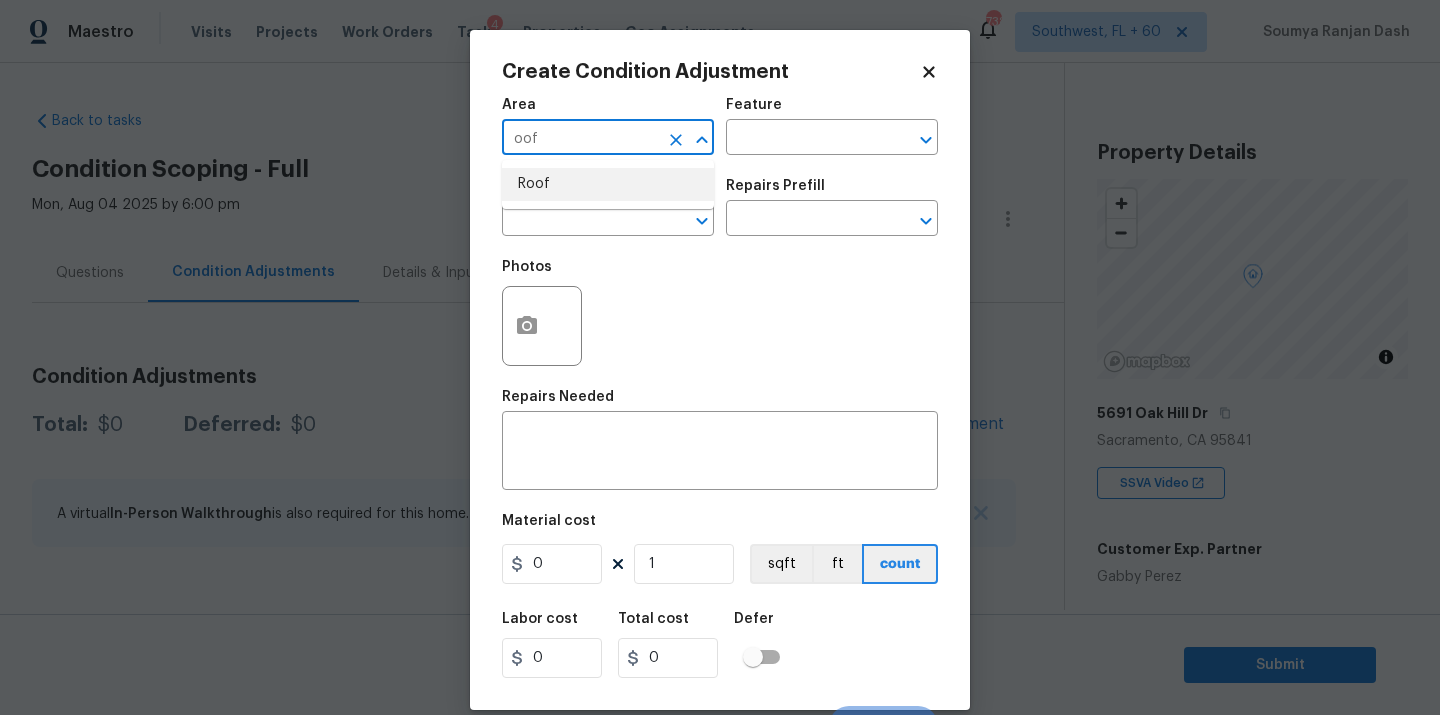 click on "Roof" at bounding box center (608, 184) 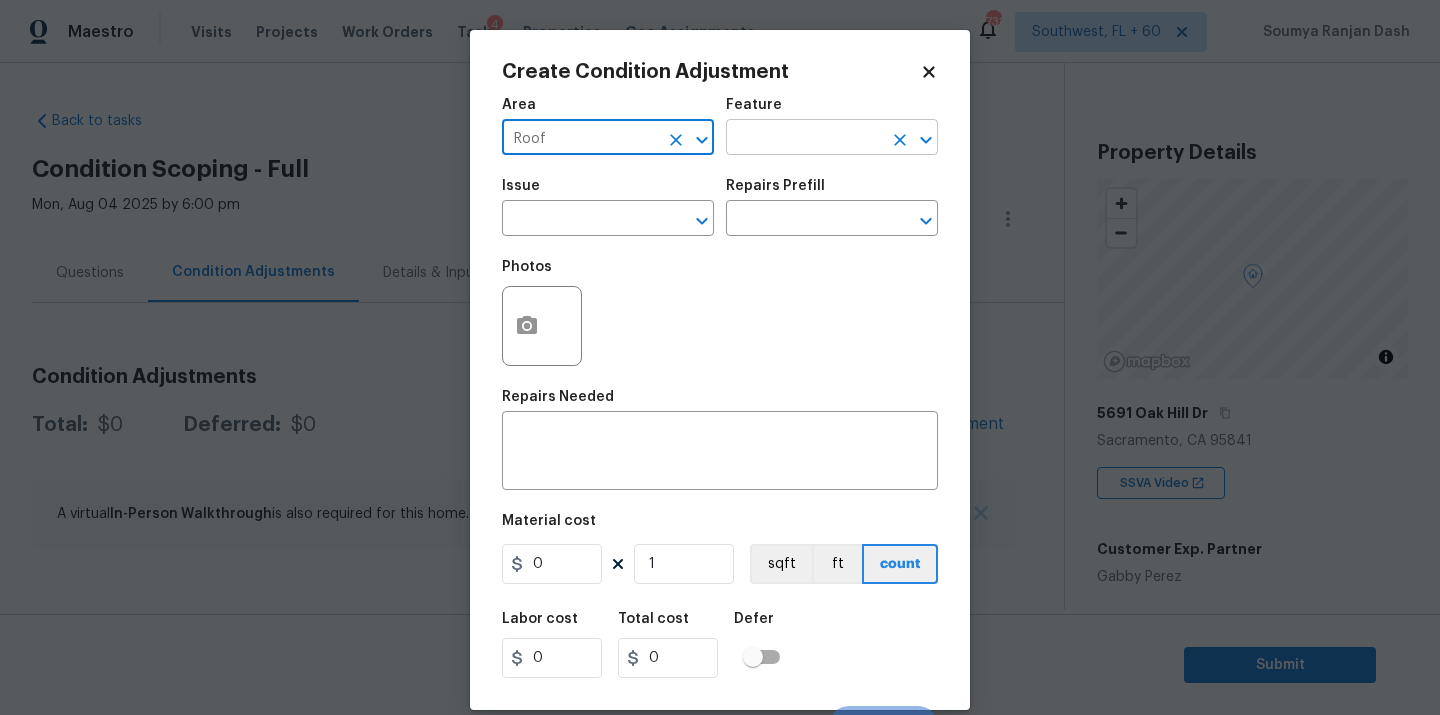 type on "Roof" 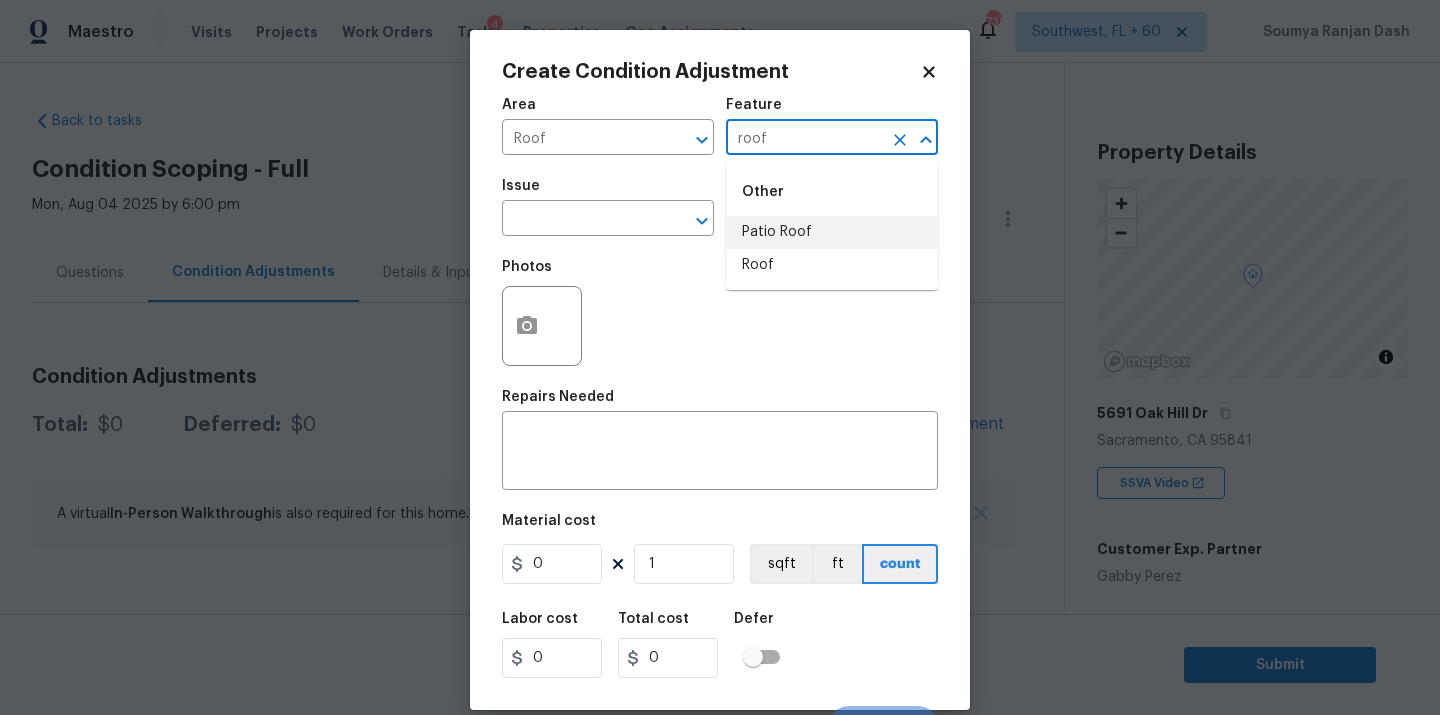 drag, startPoint x: 761, startPoint y: 268, endPoint x: 732, endPoint y: 257, distance: 31.016125 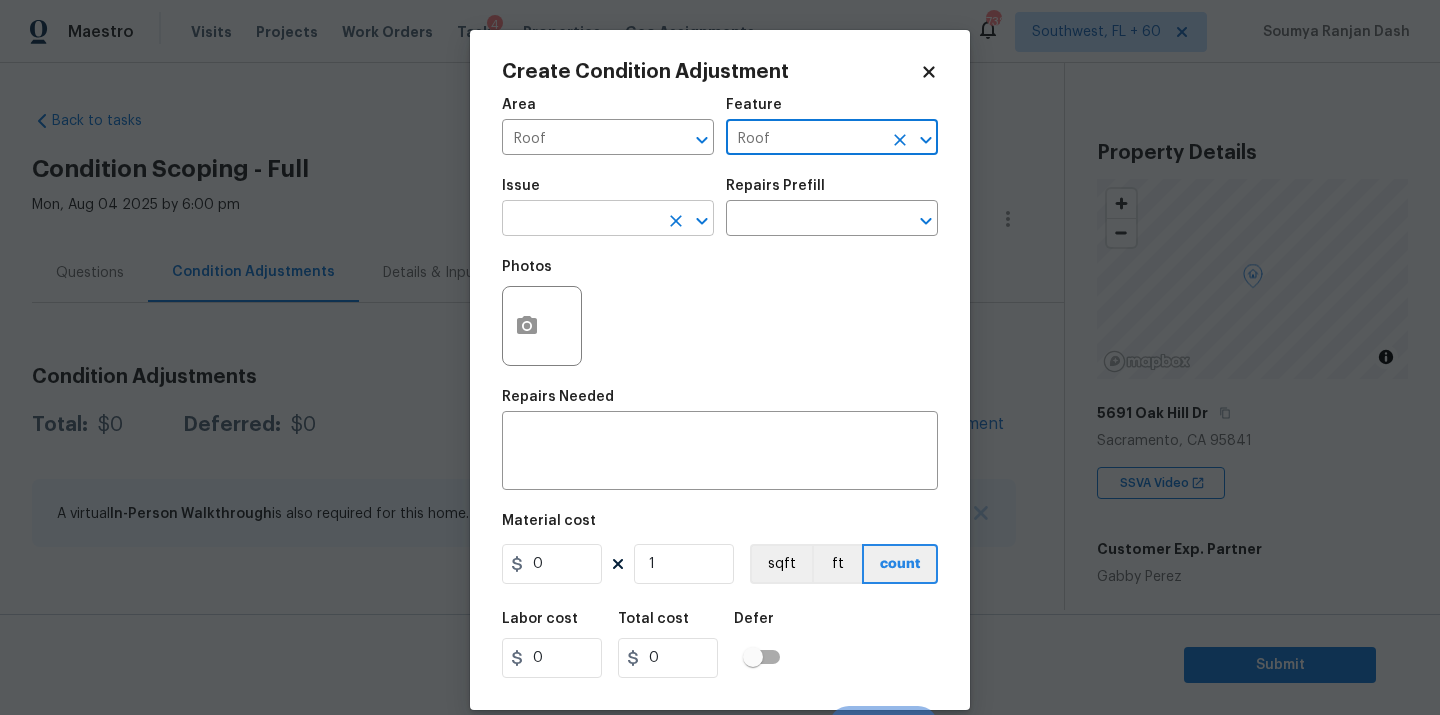 type on "Roof" 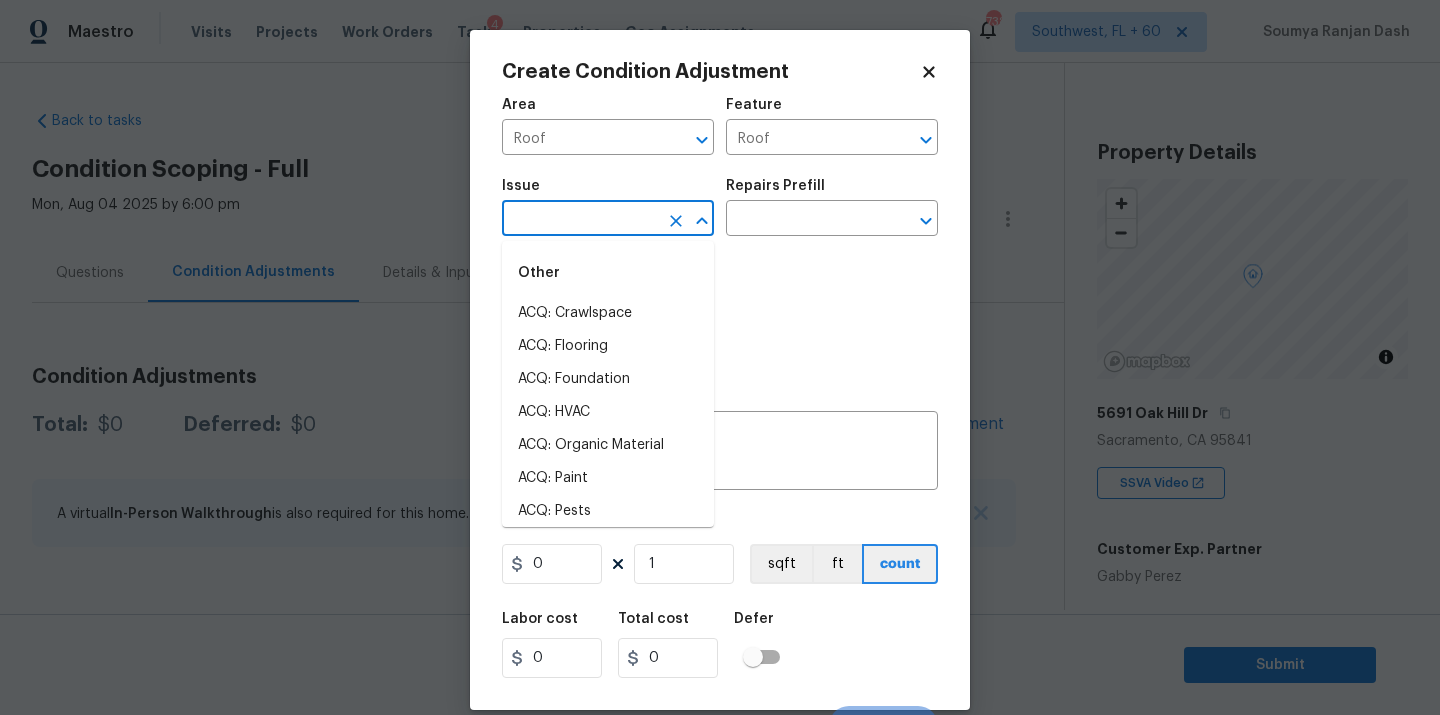 click at bounding box center (580, 220) 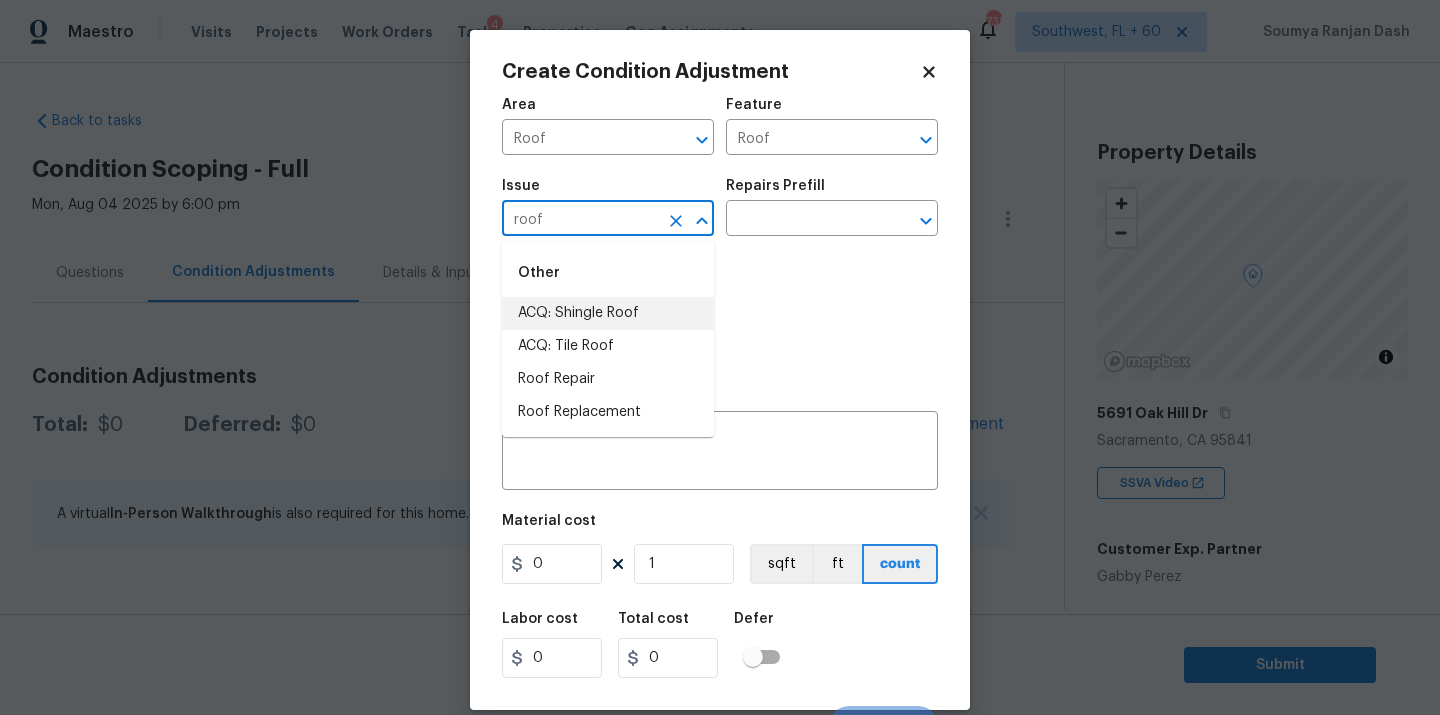 click on "ACQ: Shingle Roof" at bounding box center (608, 313) 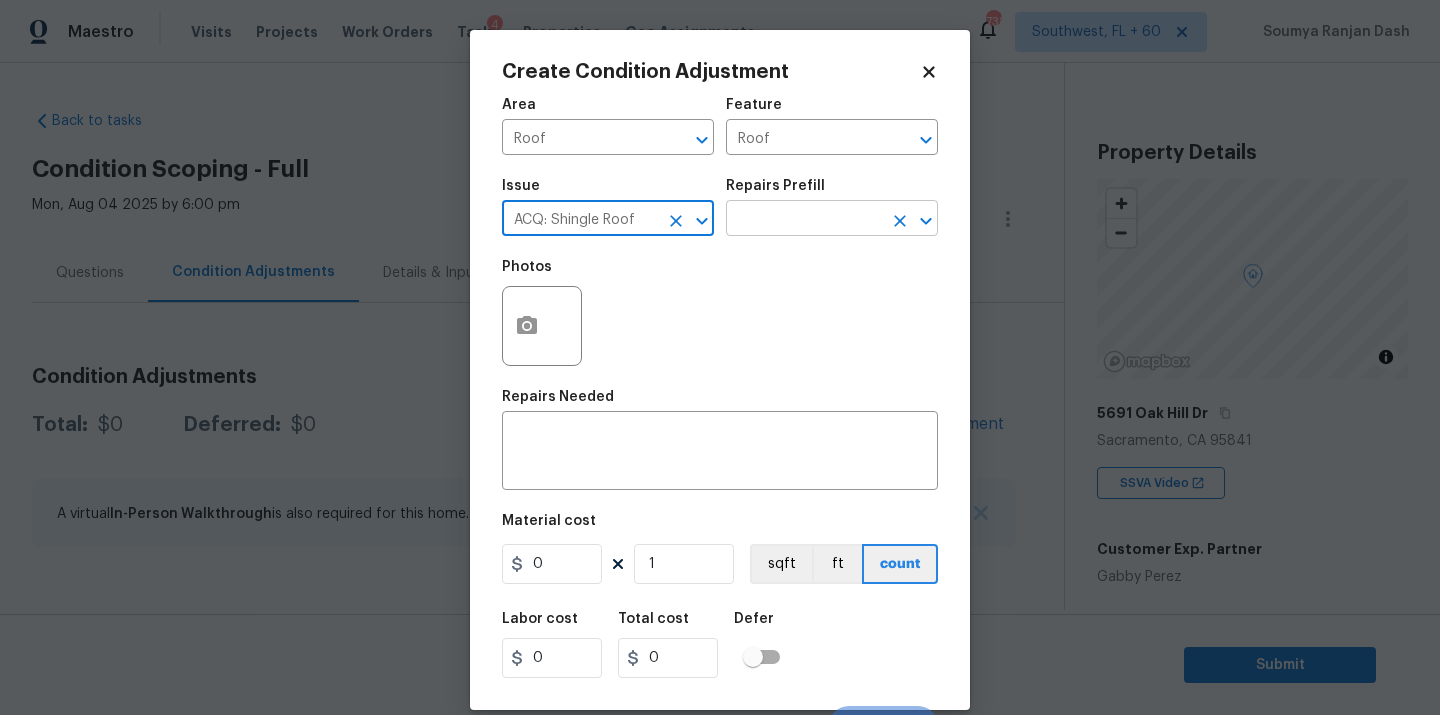 type on "ACQ: Shingle Roof" 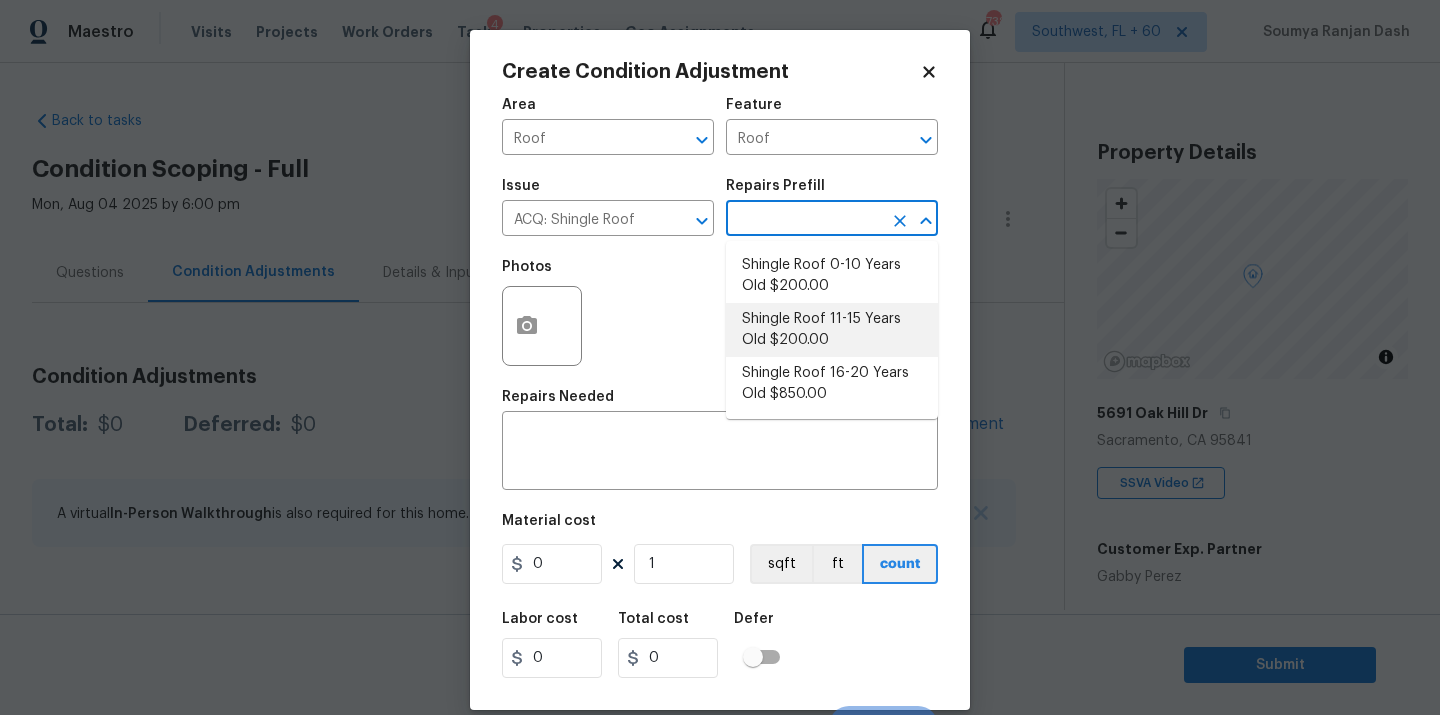 click on "Maestro Visits Projects Work Orders Tasks 4 Properties Geo Assignments 738 Southwest, FL + 60 Soumya Ranjan Dash Back to tasks Condition Scoping - Full Mon, Aug 04 2025 by 6:00 pm   Soumya Ranjan Dash In-progress Questions Condition Adjustments Details & Inputs Notes Photos Condition Adjustments Total:  $0 Deferred:  $0 Add Condition Adjustment A virtual  In-Person Walkthrough  is also required for this home.   + Add exterior scopes Property Details © Mapbox   © OpenStreetMap   Improve this map 5691 Oak Hill Dr Sacramento, CA 95841 SSVA Video Customer Exp. Partner Gabby Perez Square Foot 1600 Bedrooms 3 Full Bathrooms 2 Half Bathrooms - Year Built 1973 In Gated Community - Number of Pets - Smoking - Septic system - Home Additions - Submit
Create Condition Adjustment Area Roof ​ Feature Roof ​ Issue ACQ: Shingle Roof ​ Repairs Prefill ​ Photos Repairs Needed x ​ Material cost 0 1 sqft ft count Labor cost 0 Total cost 0 Defer Cancel Create Shingle Roof 0-10 Years Old $200.00" at bounding box center [720, 357] 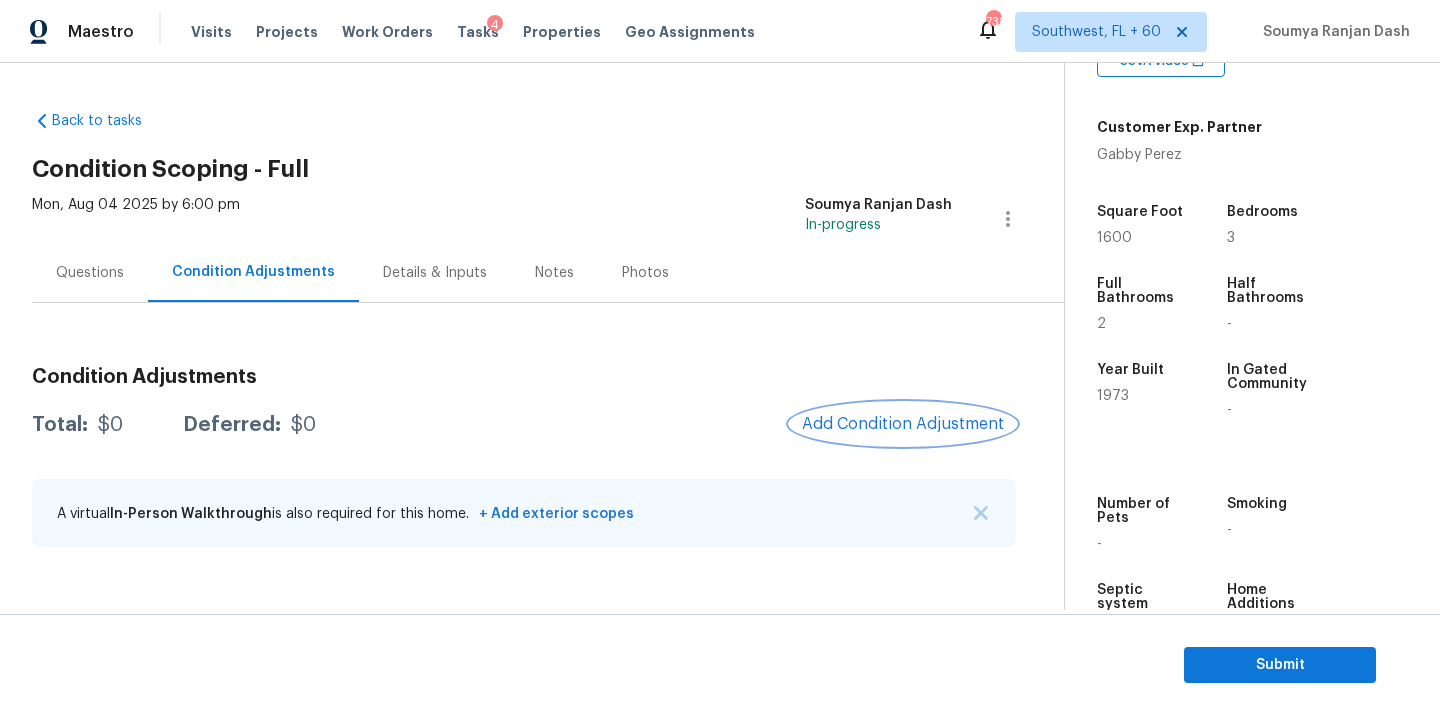 scroll, scrollTop: 438, scrollLeft: 0, axis: vertical 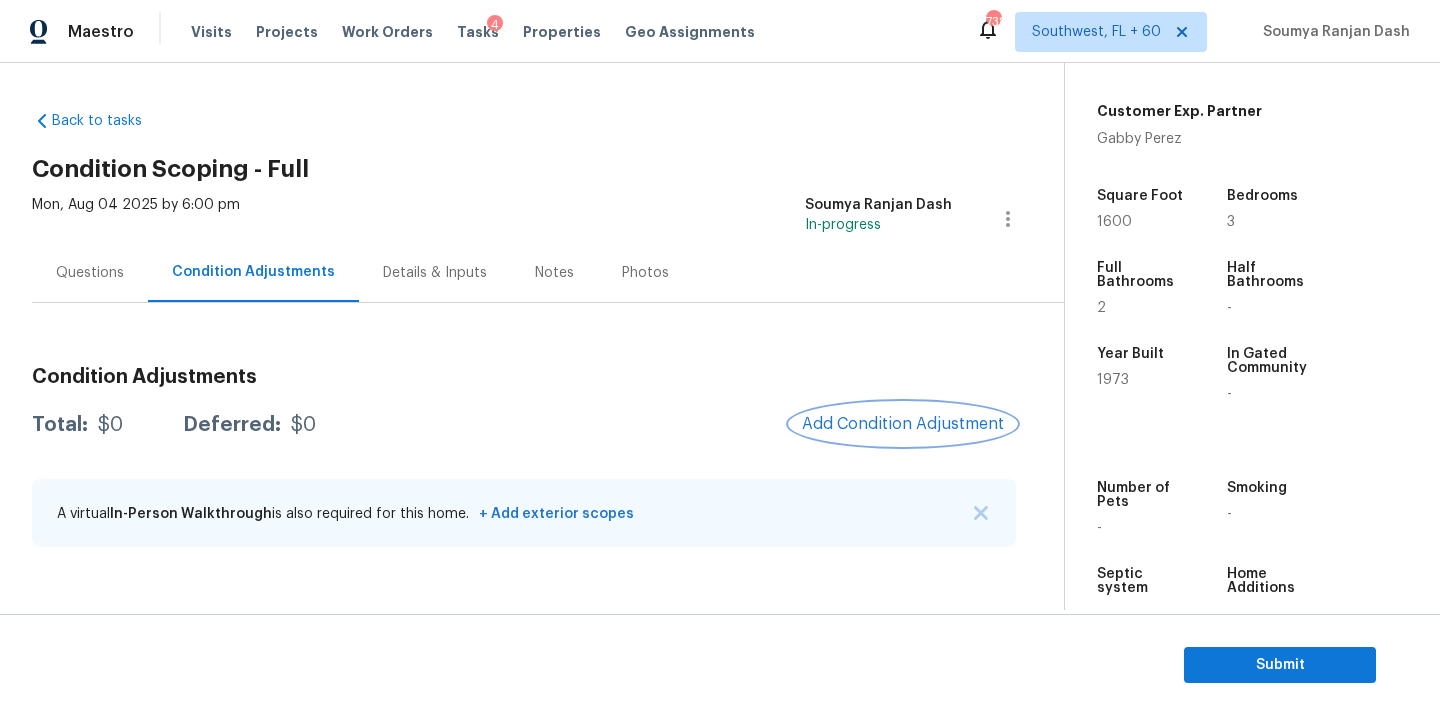 click on "Add Condition Adjustment" at bounding box center [903, 424] 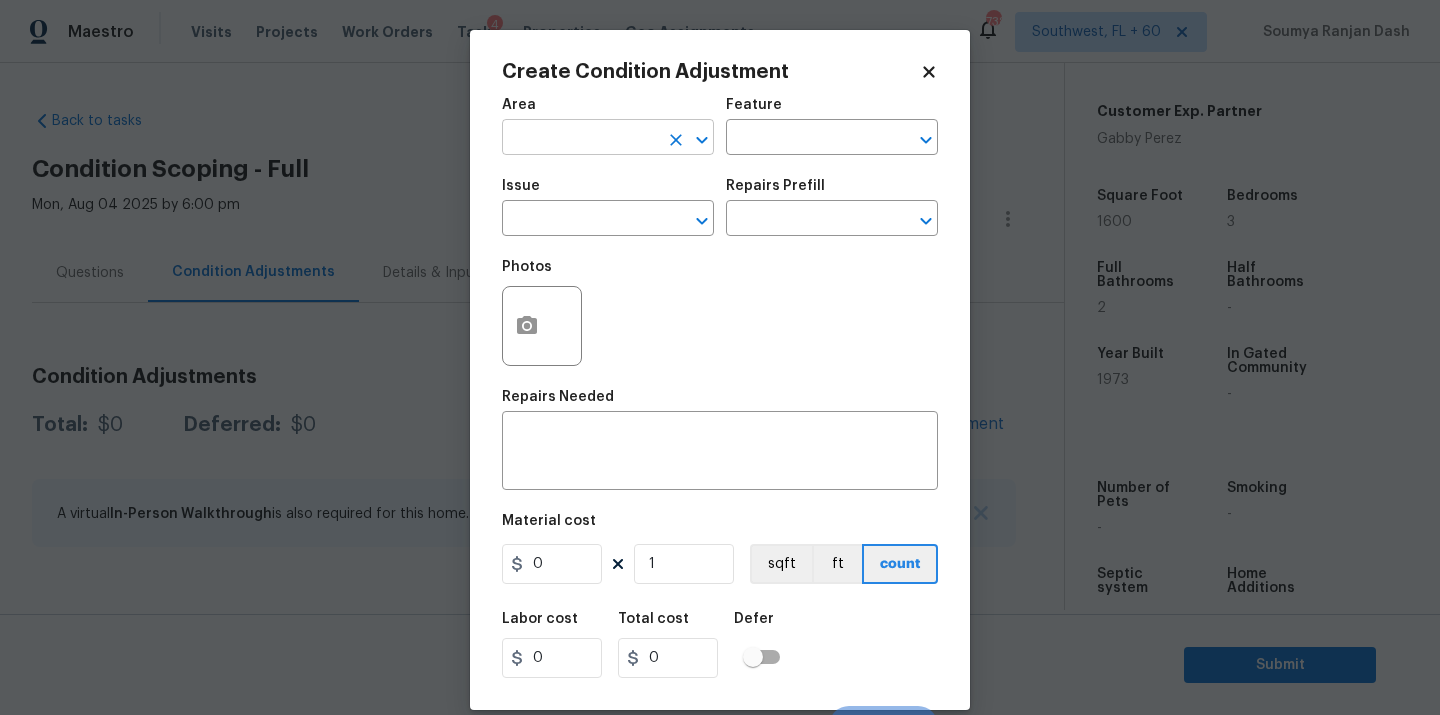 click at bounding box center (580, 139) 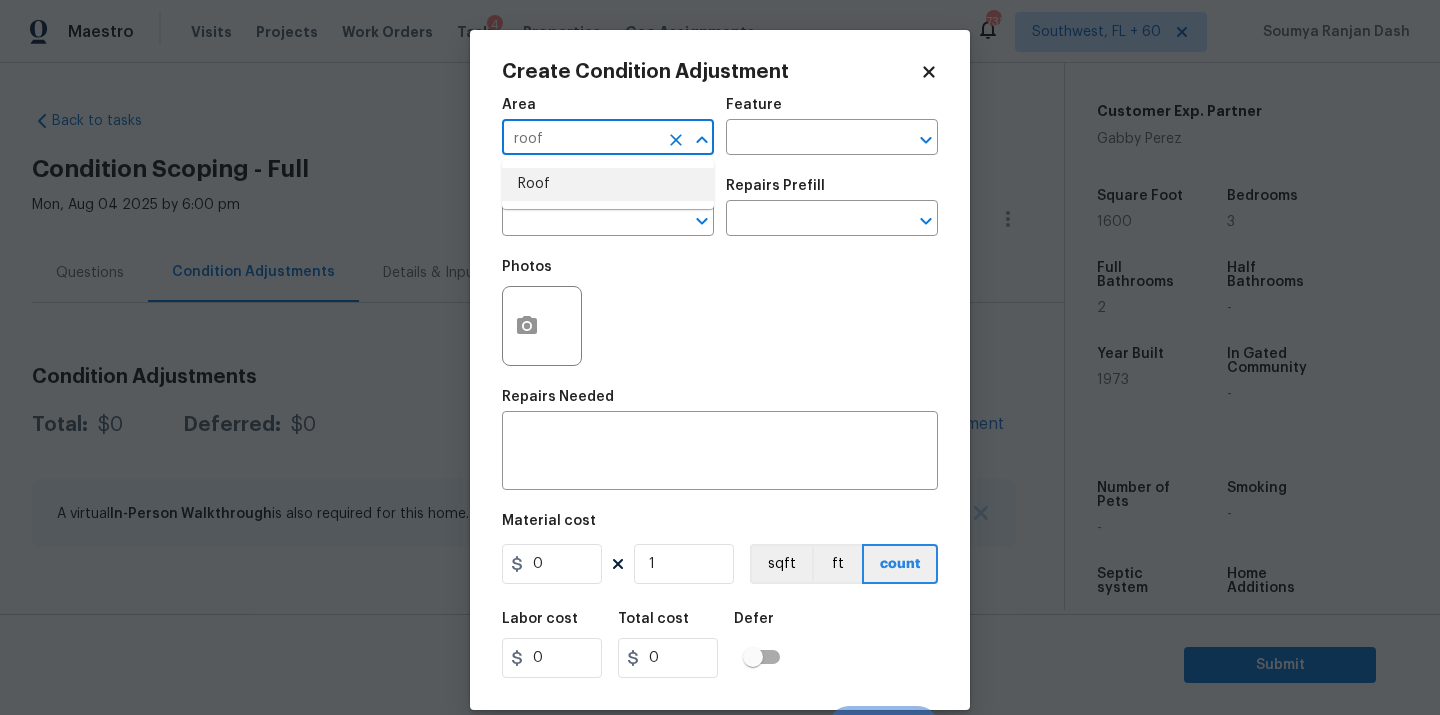 click on "Roof" at bounding box center (608, 184) 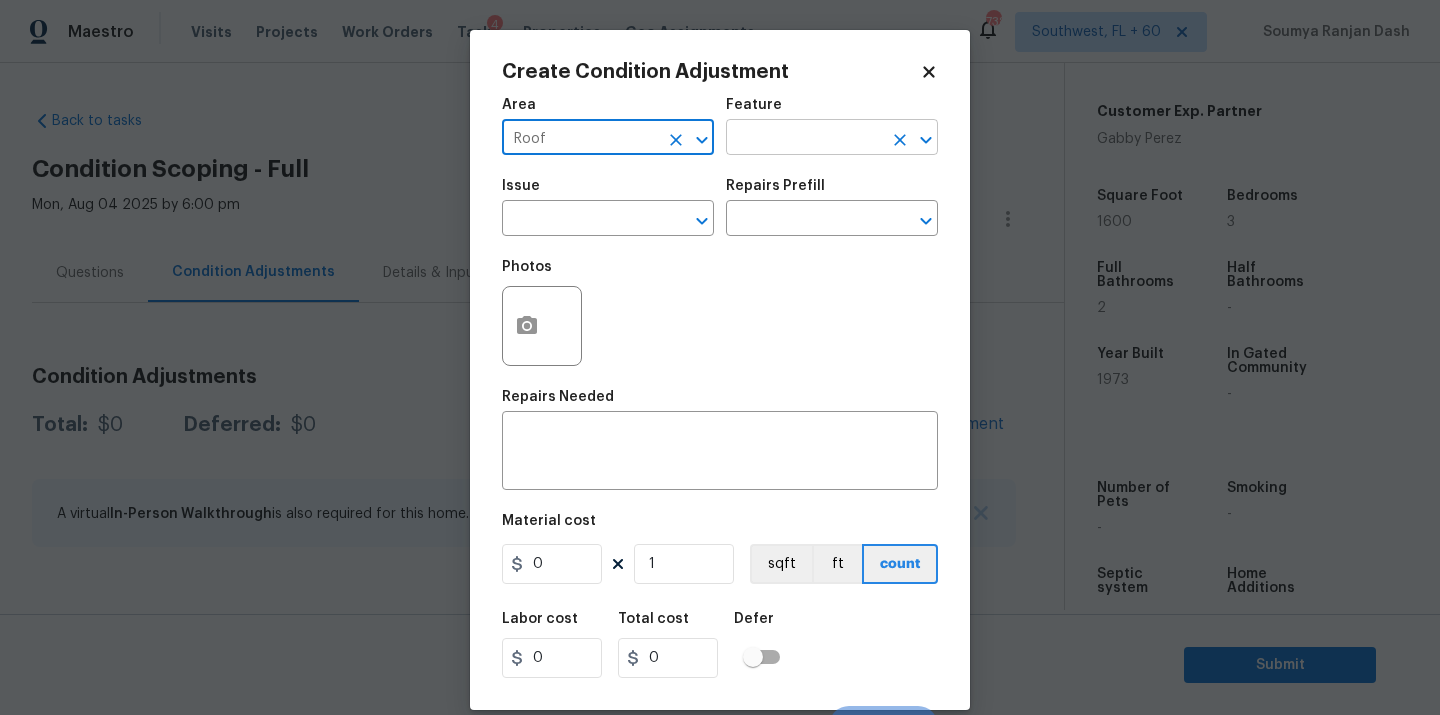 type on "Roof" 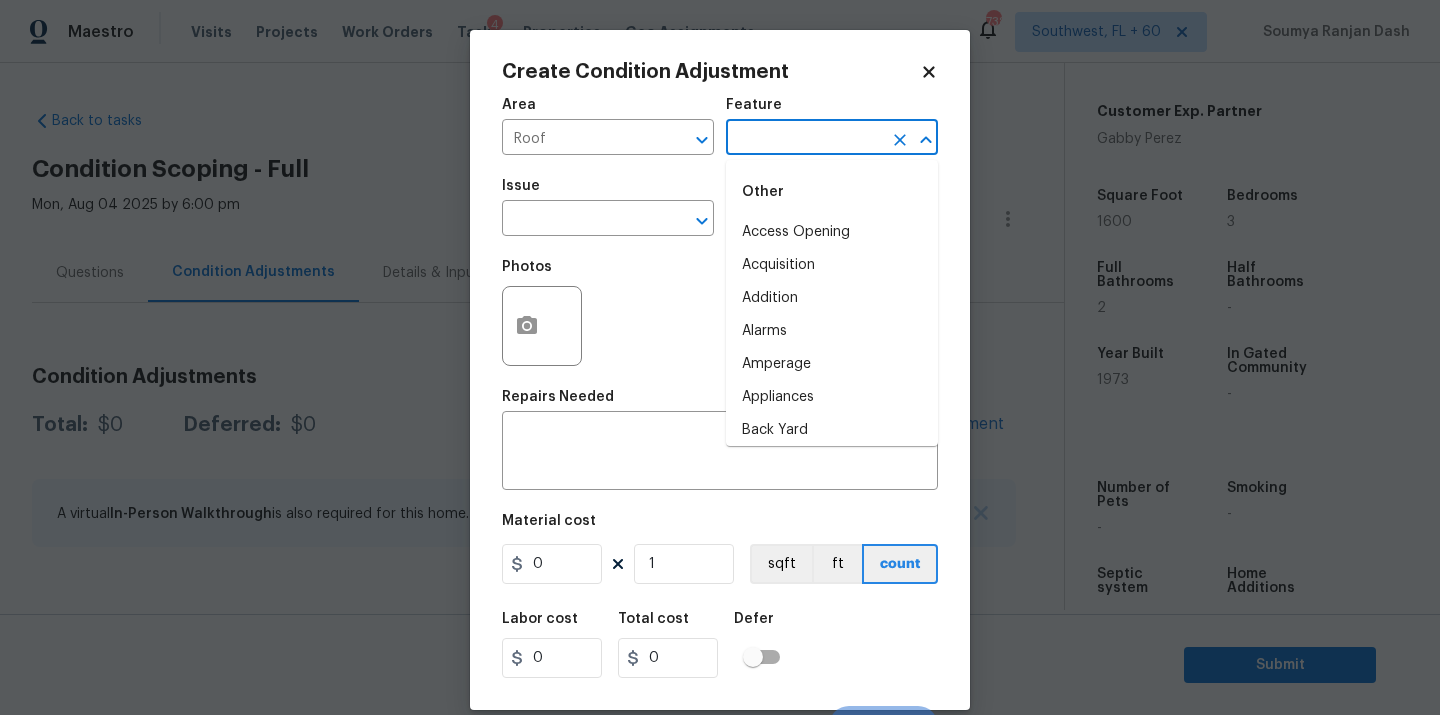 click at bounding box center [804, 139] 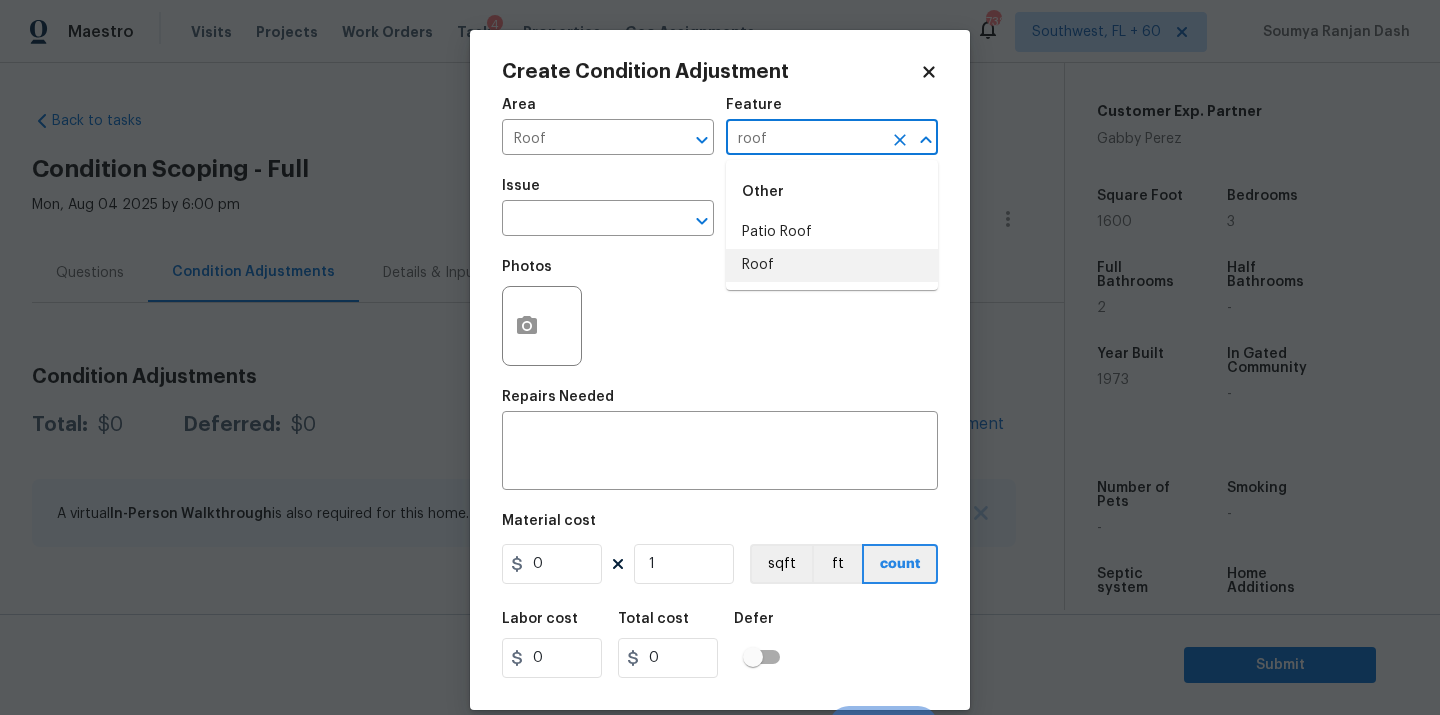 drag, startPoint x: 767, startPoint y: 266, endPoint x: 715, endPoint y: 244, distance: 56.462376 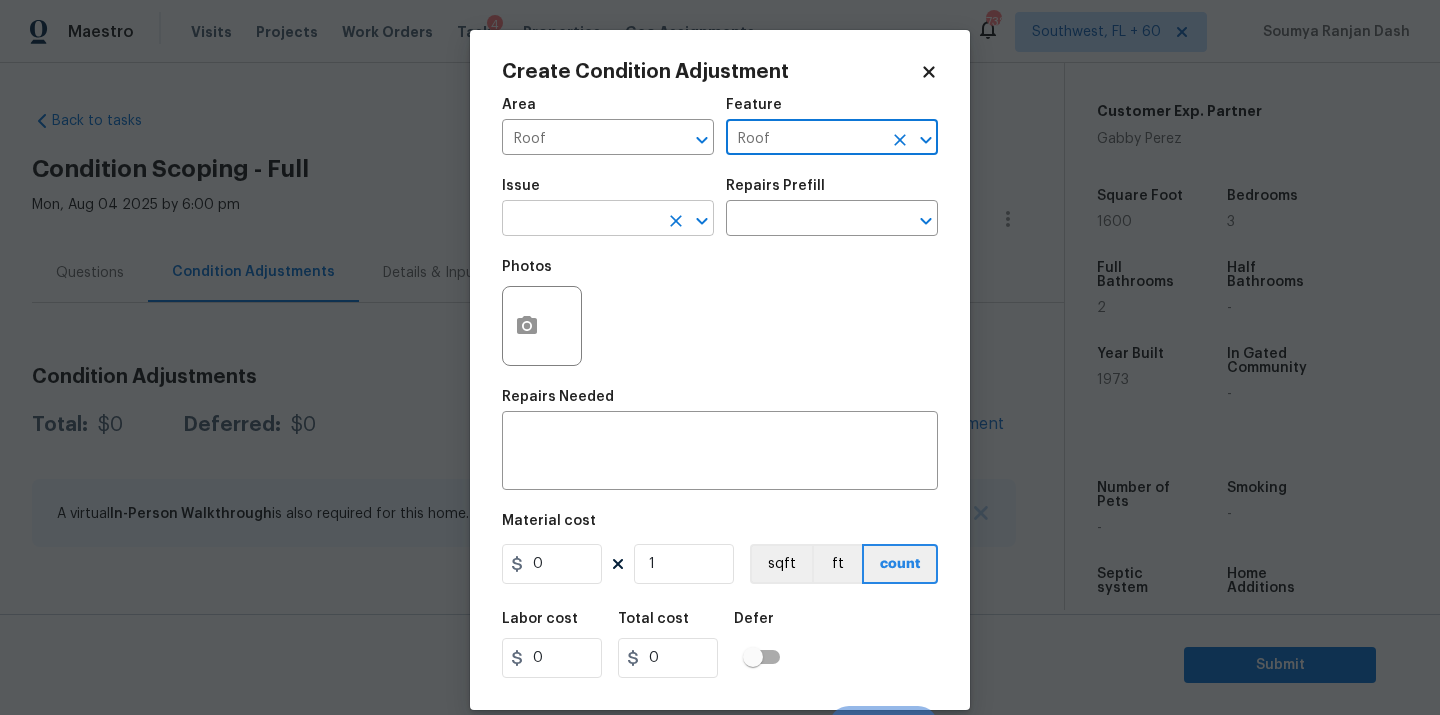 type on "Roof" 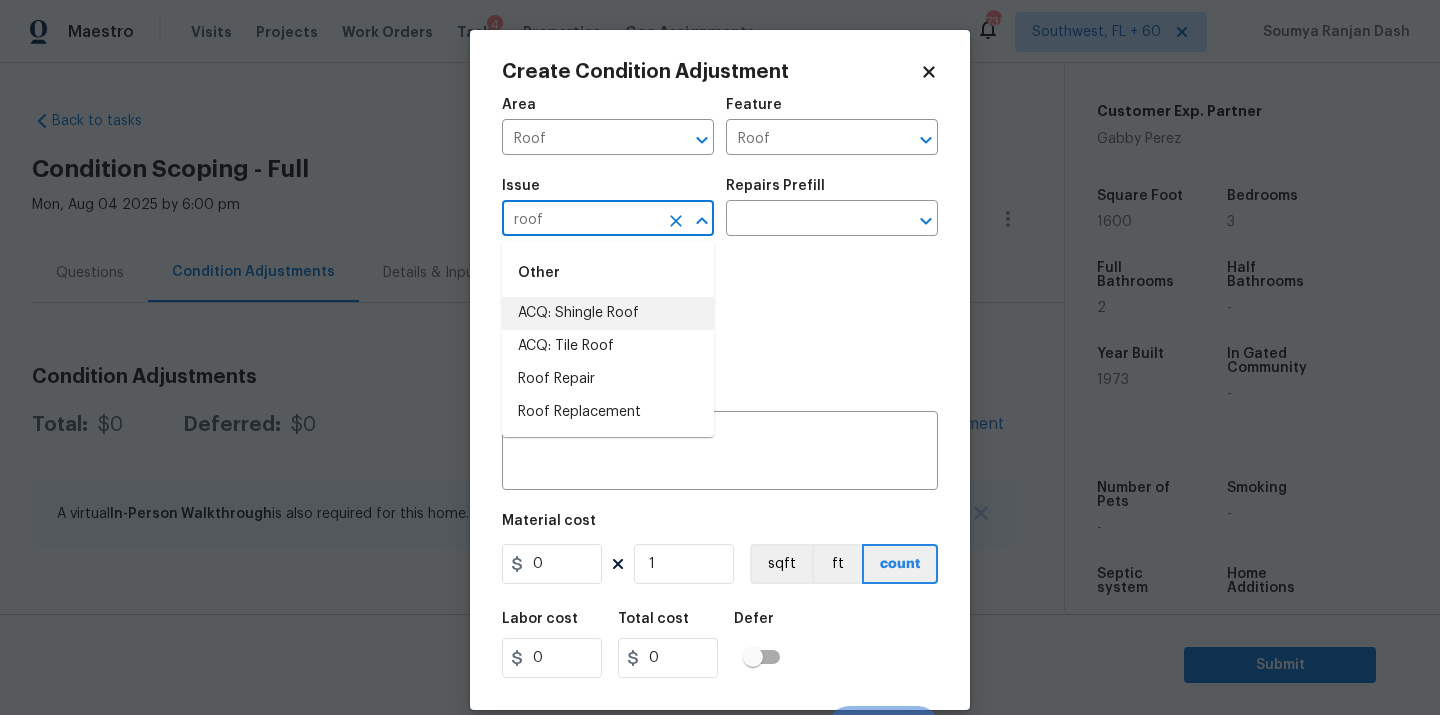click on "ACQ: Shingle Roof" at bounding box center (608, 313) 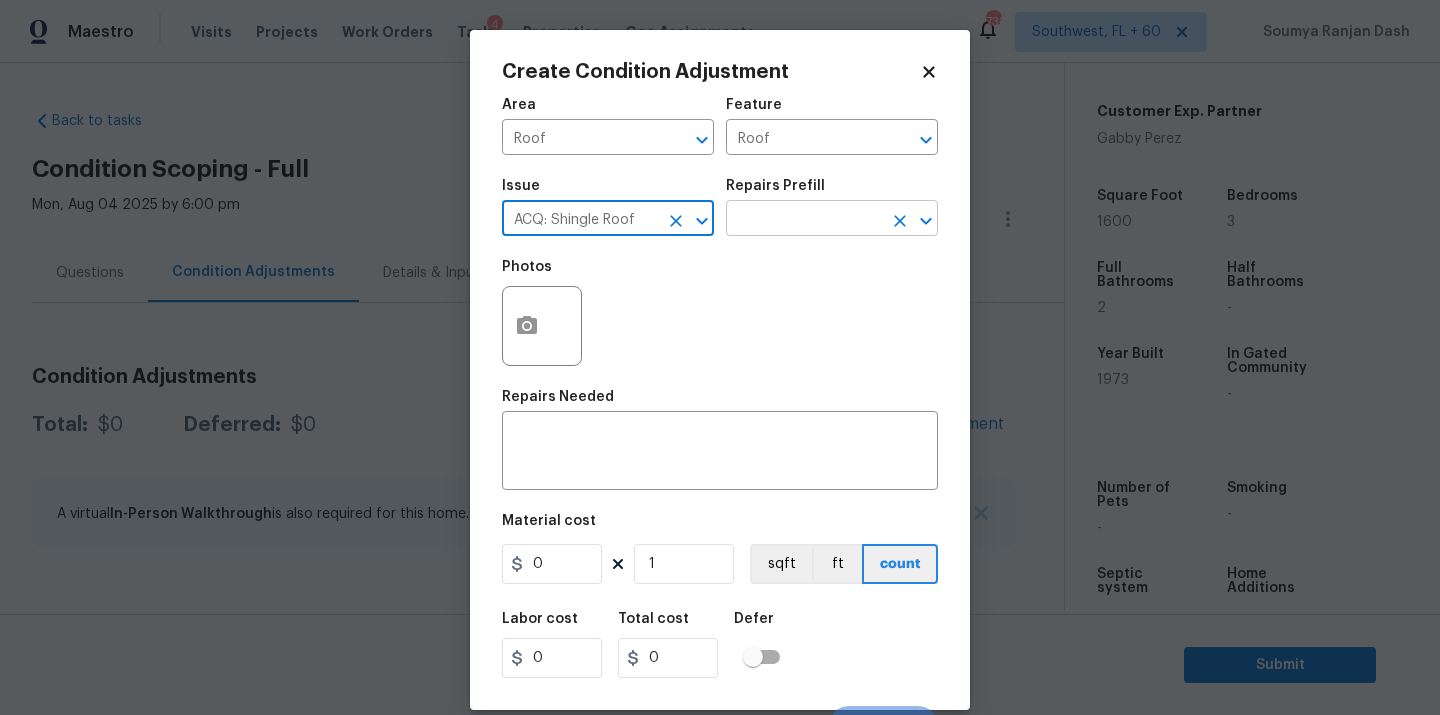 type on "ACQ: Shingle Roof" 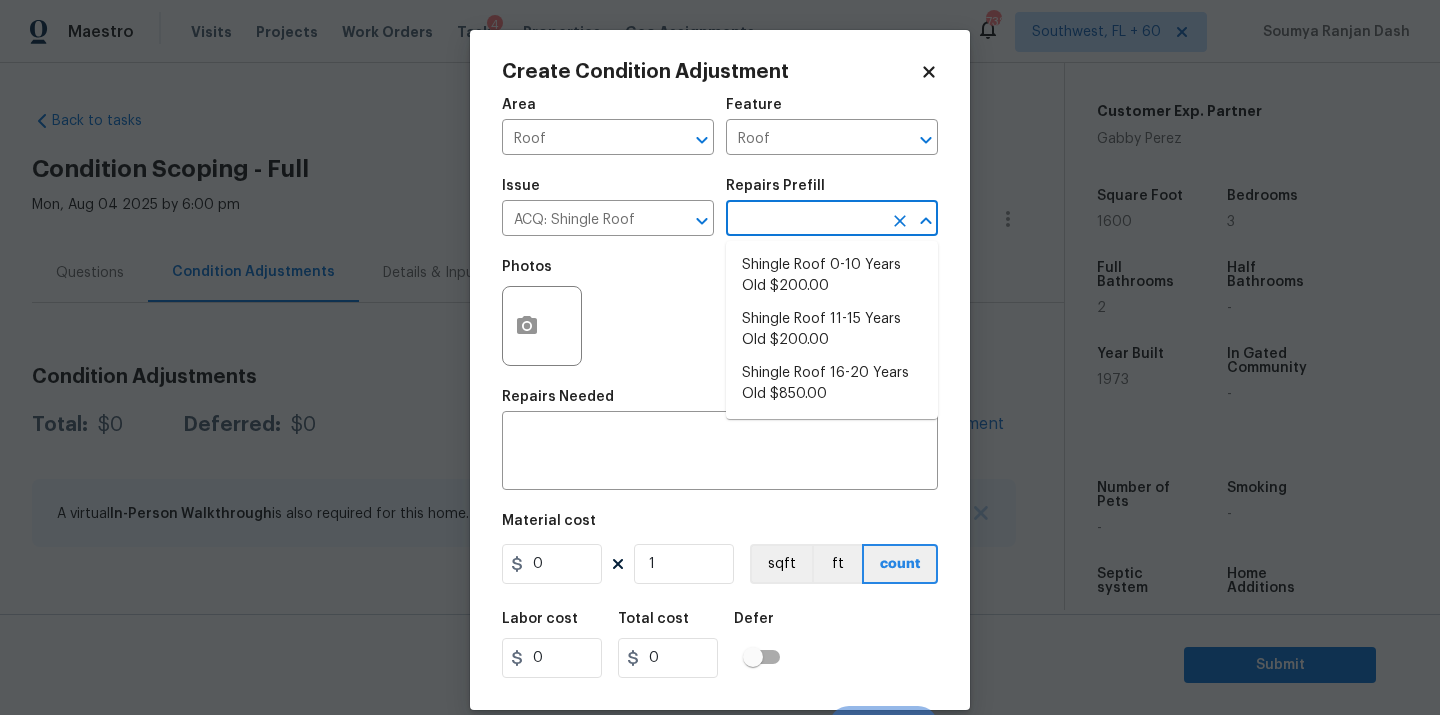 click at bounding box center (804, 220) 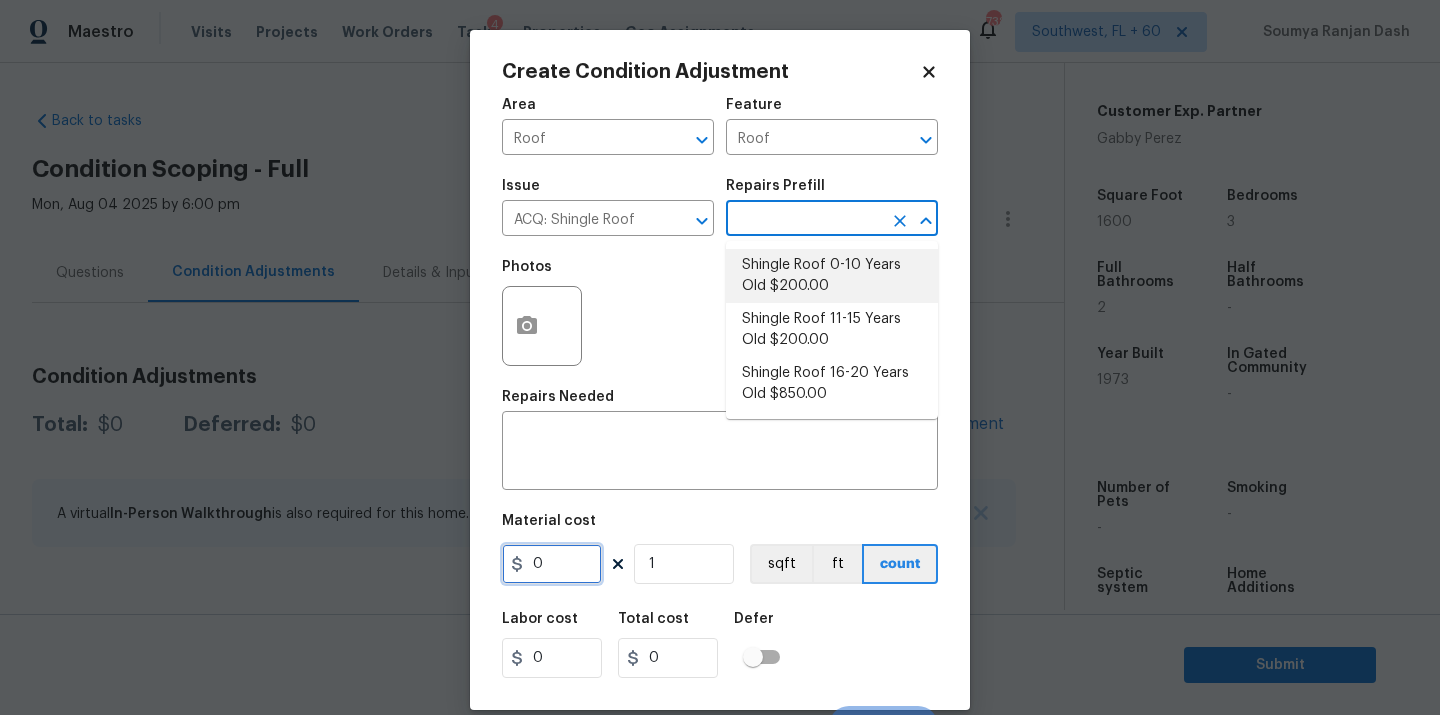 click on "0" at bounding box center (552, 564) 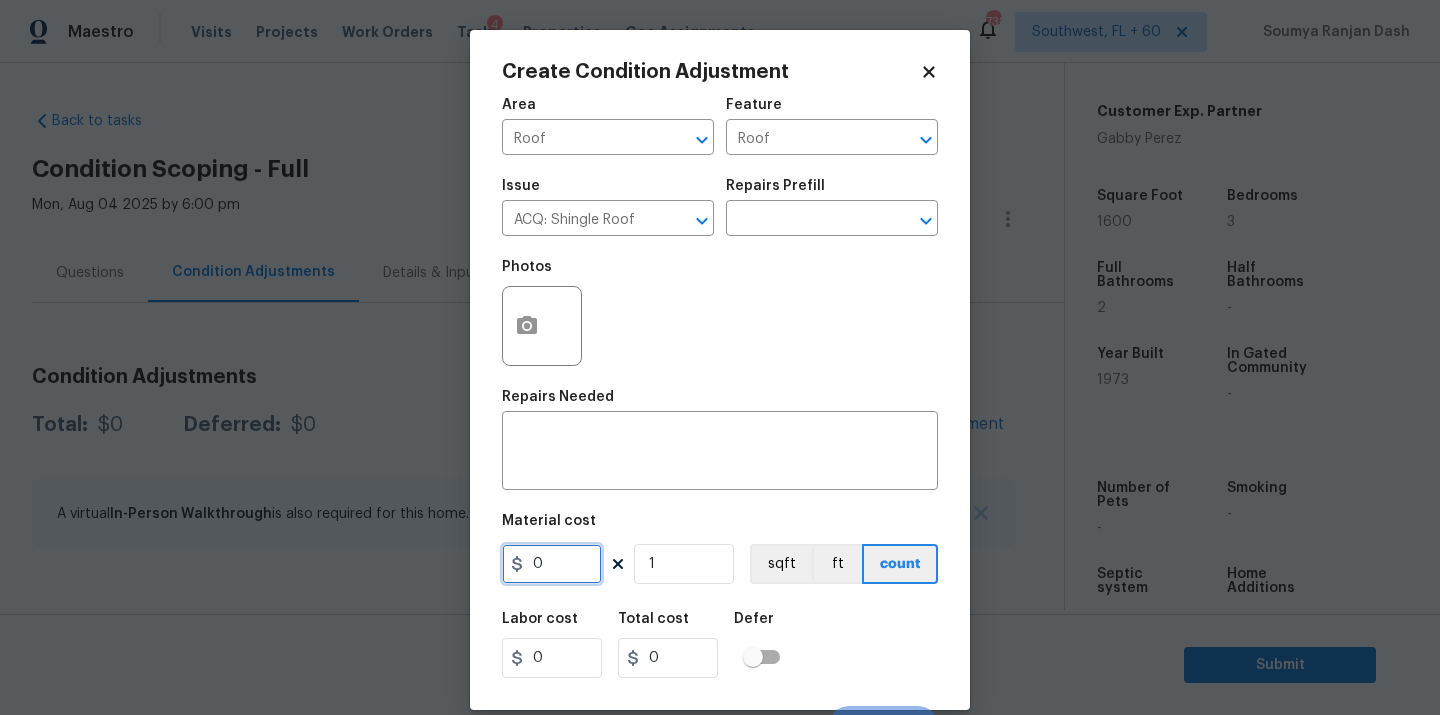 click on "0" at bounding box center (552, 564) 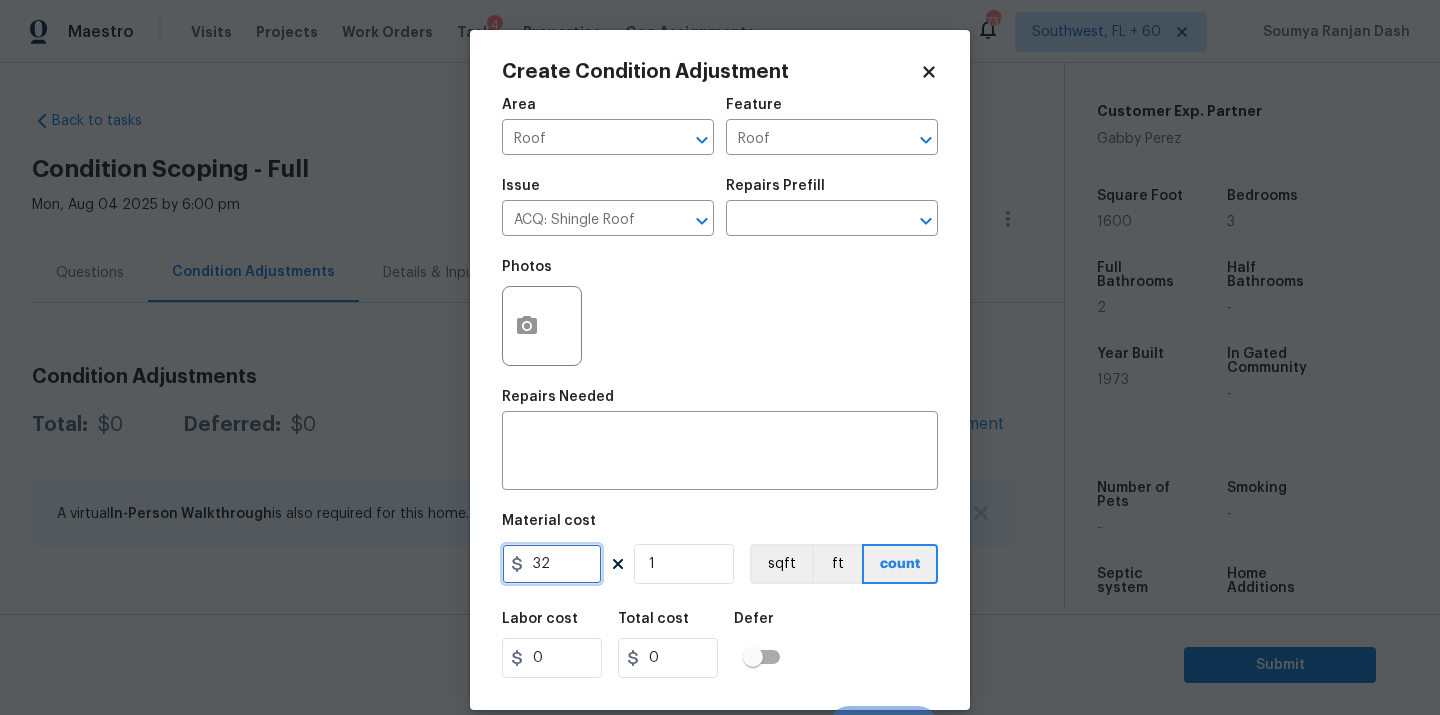 type on "32" 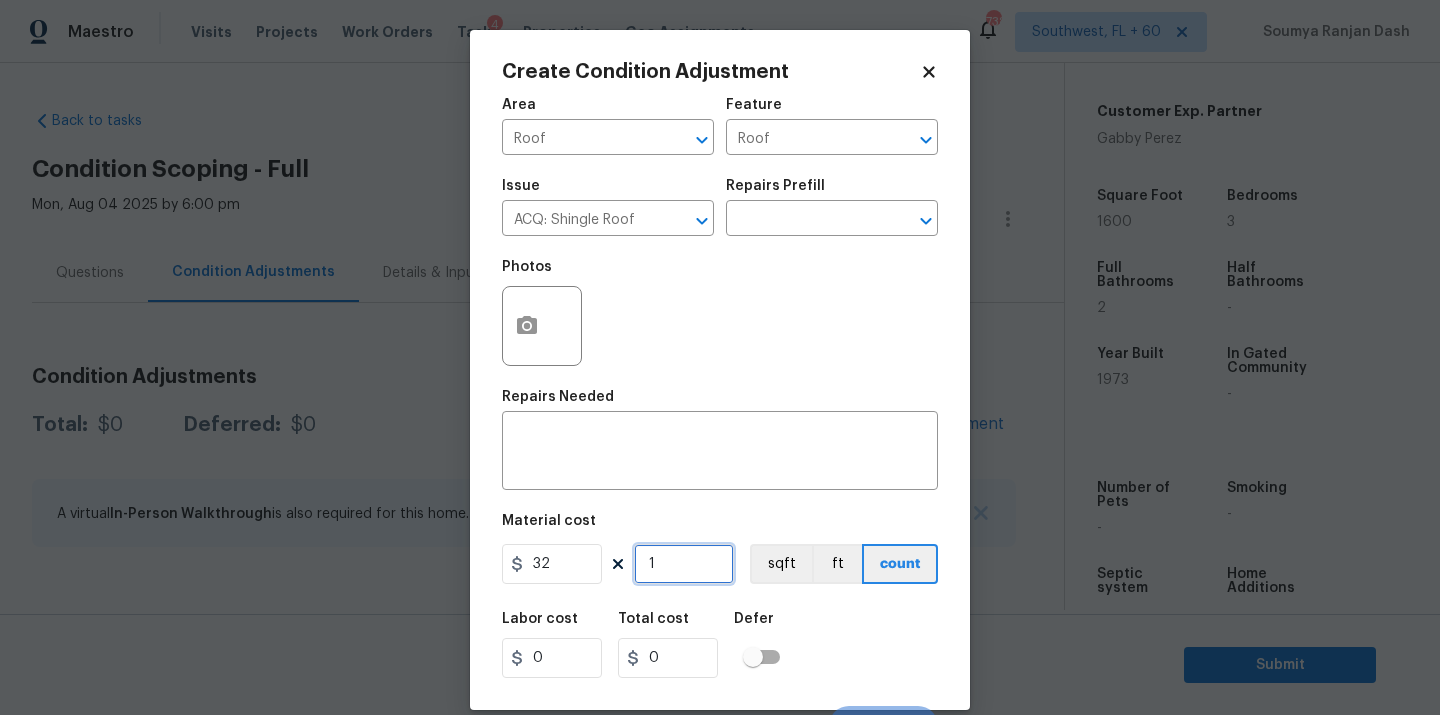 type on "32" 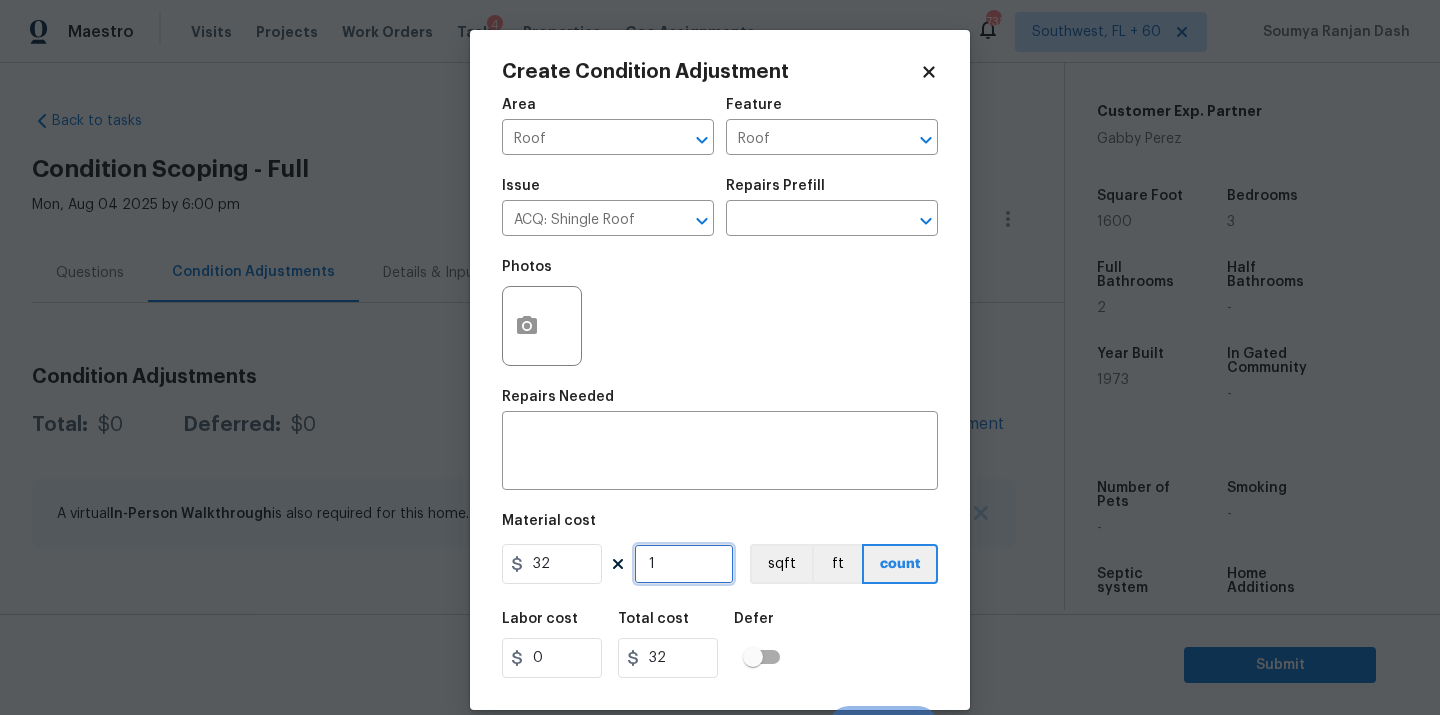 click on "1" at bounding box center [684, 564] 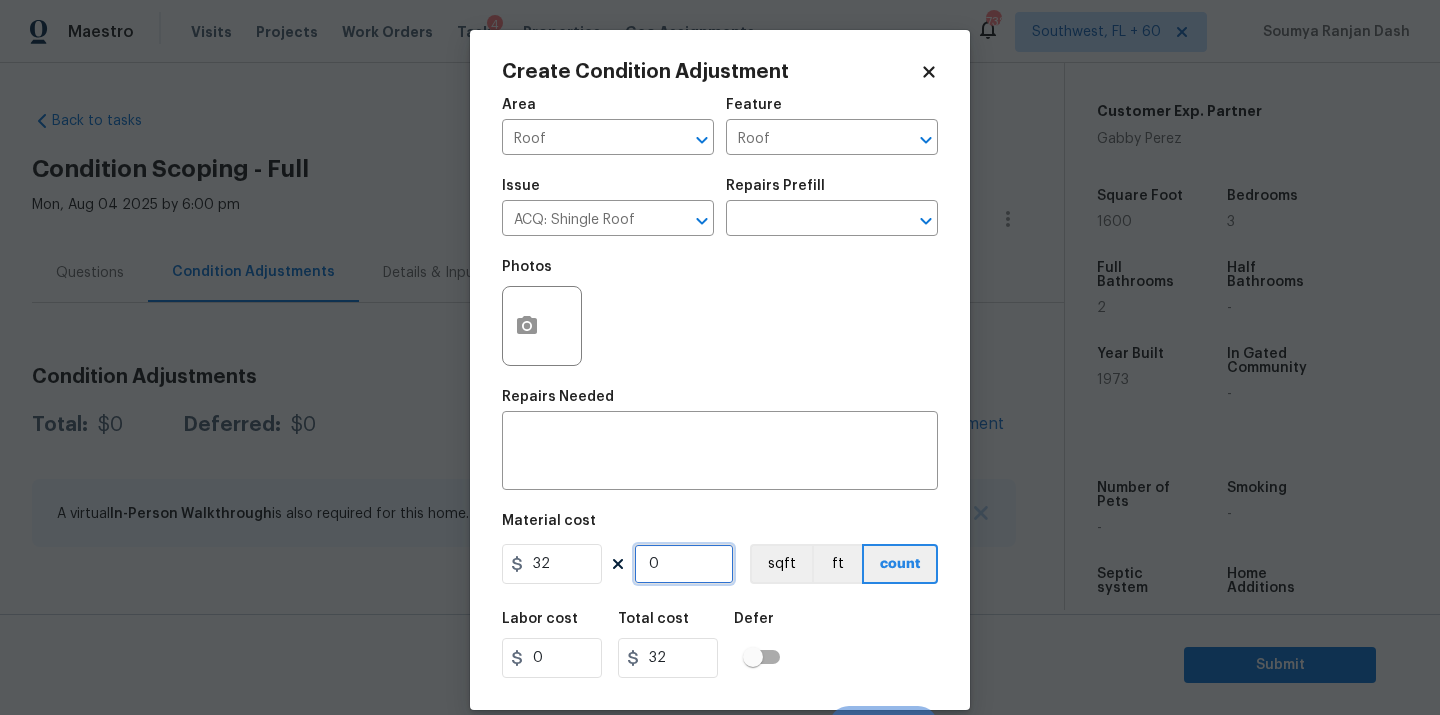 type on "0" 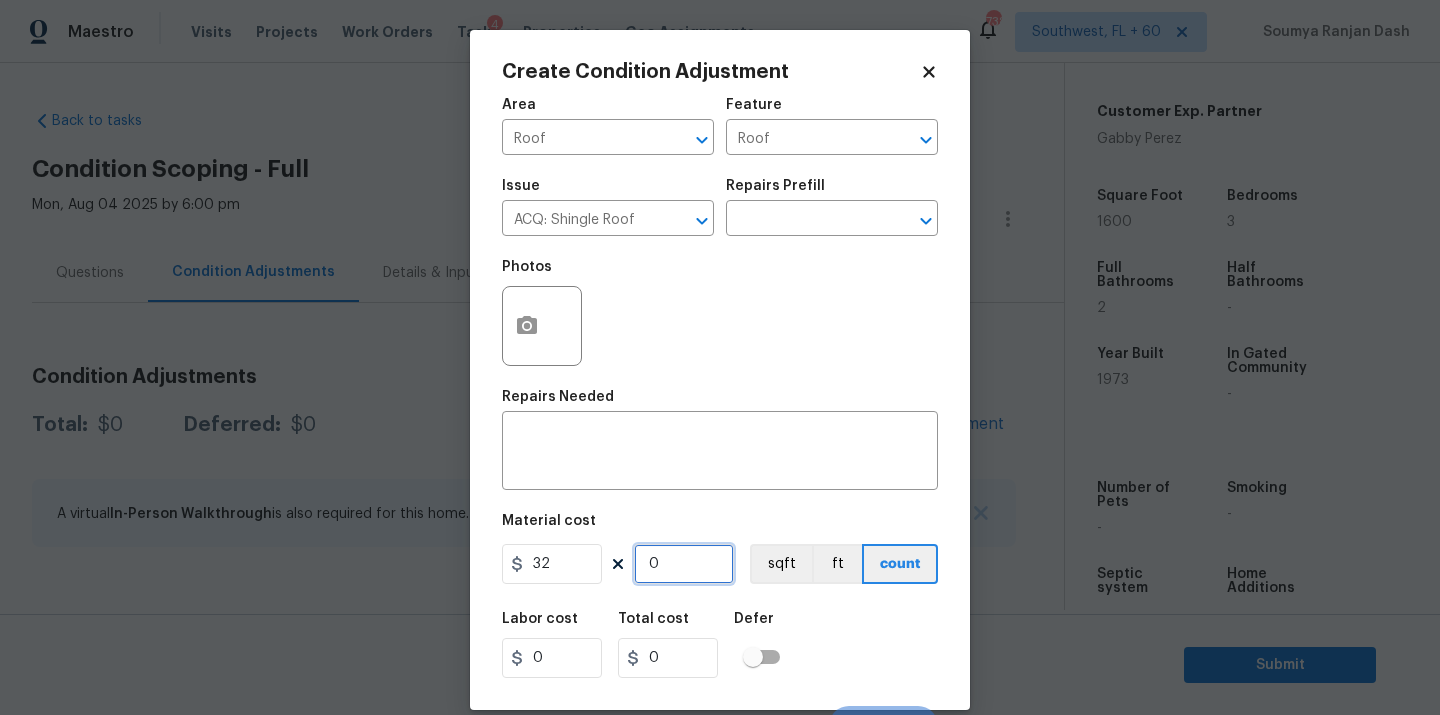 type on "5" 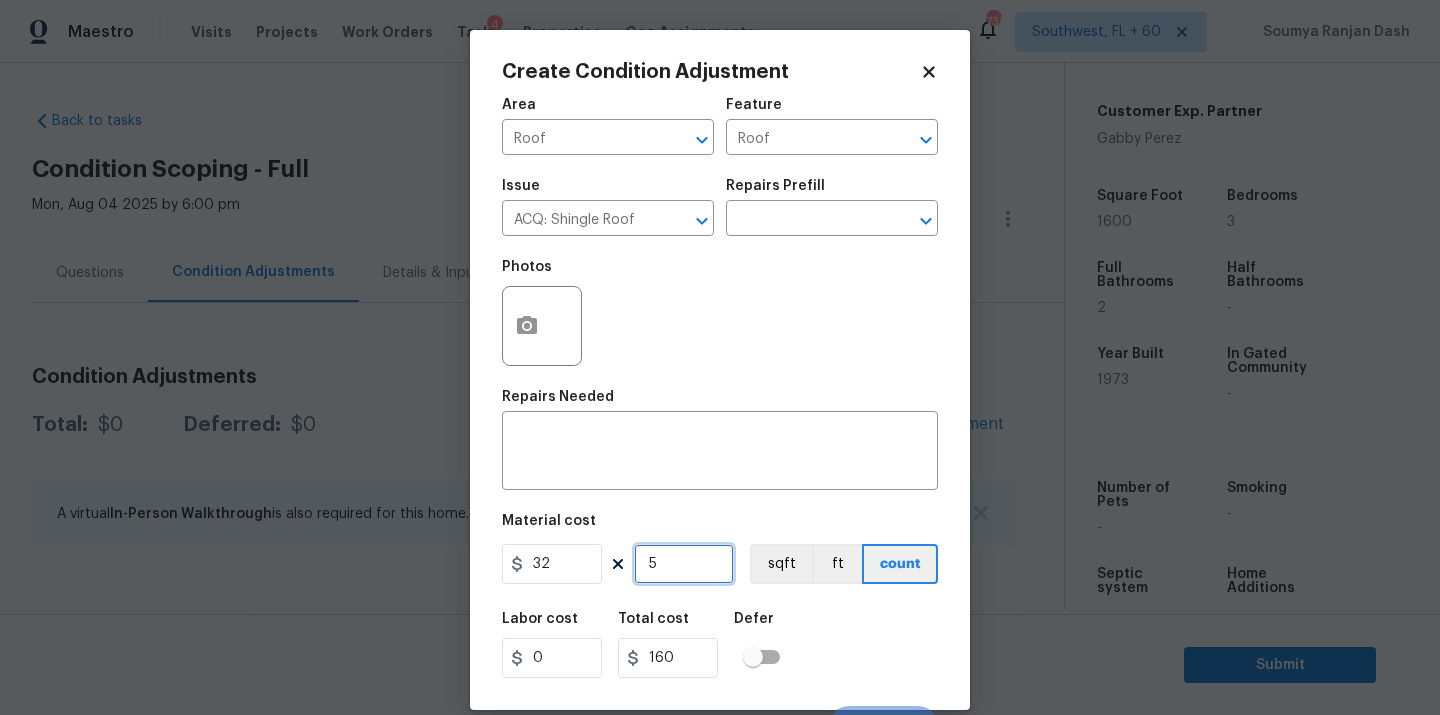 type on "51" 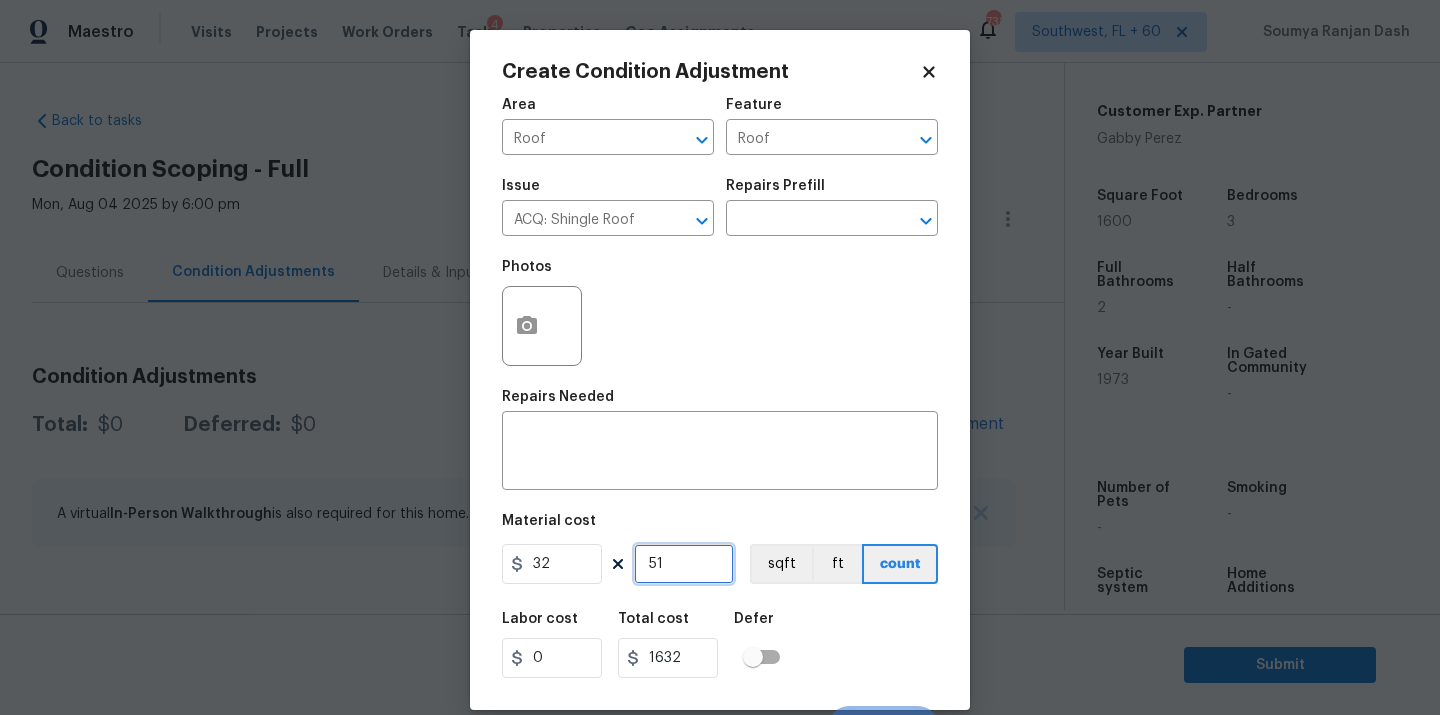 type on "517" 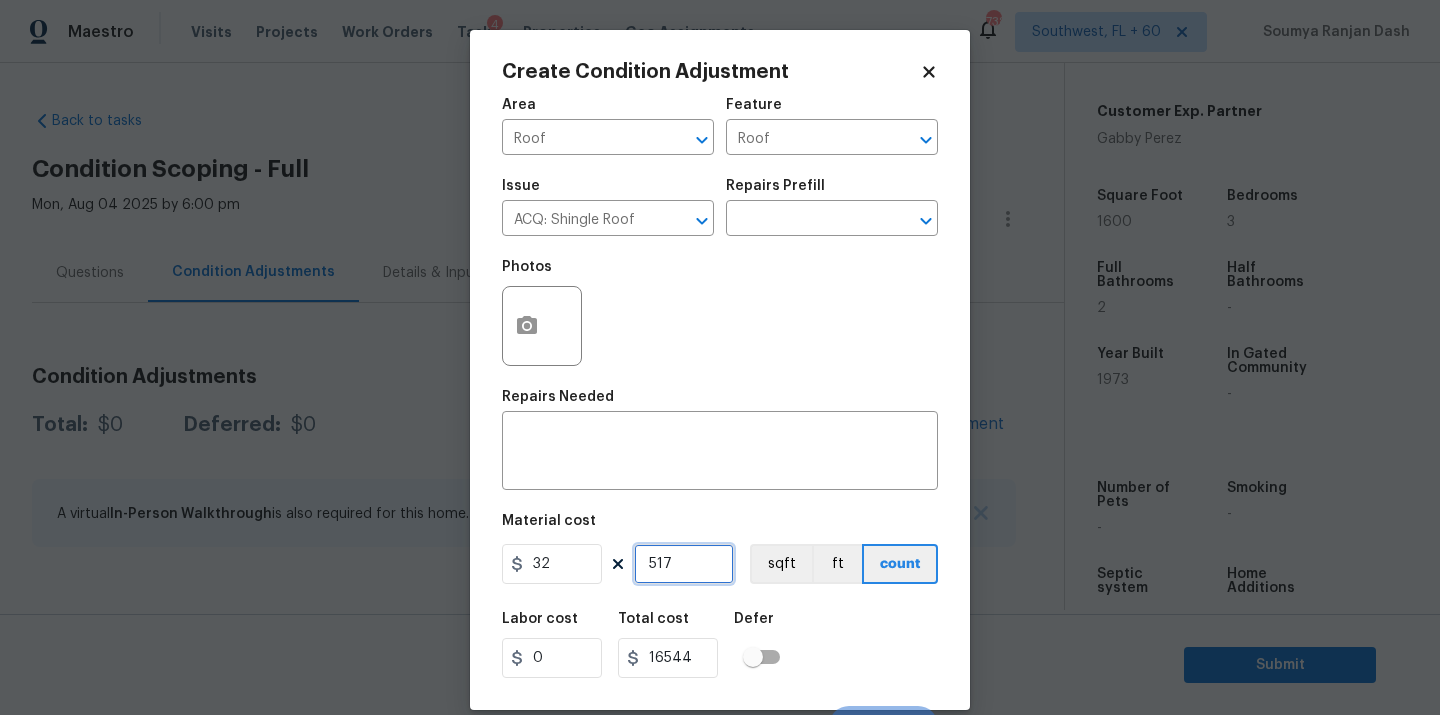 type on "517" 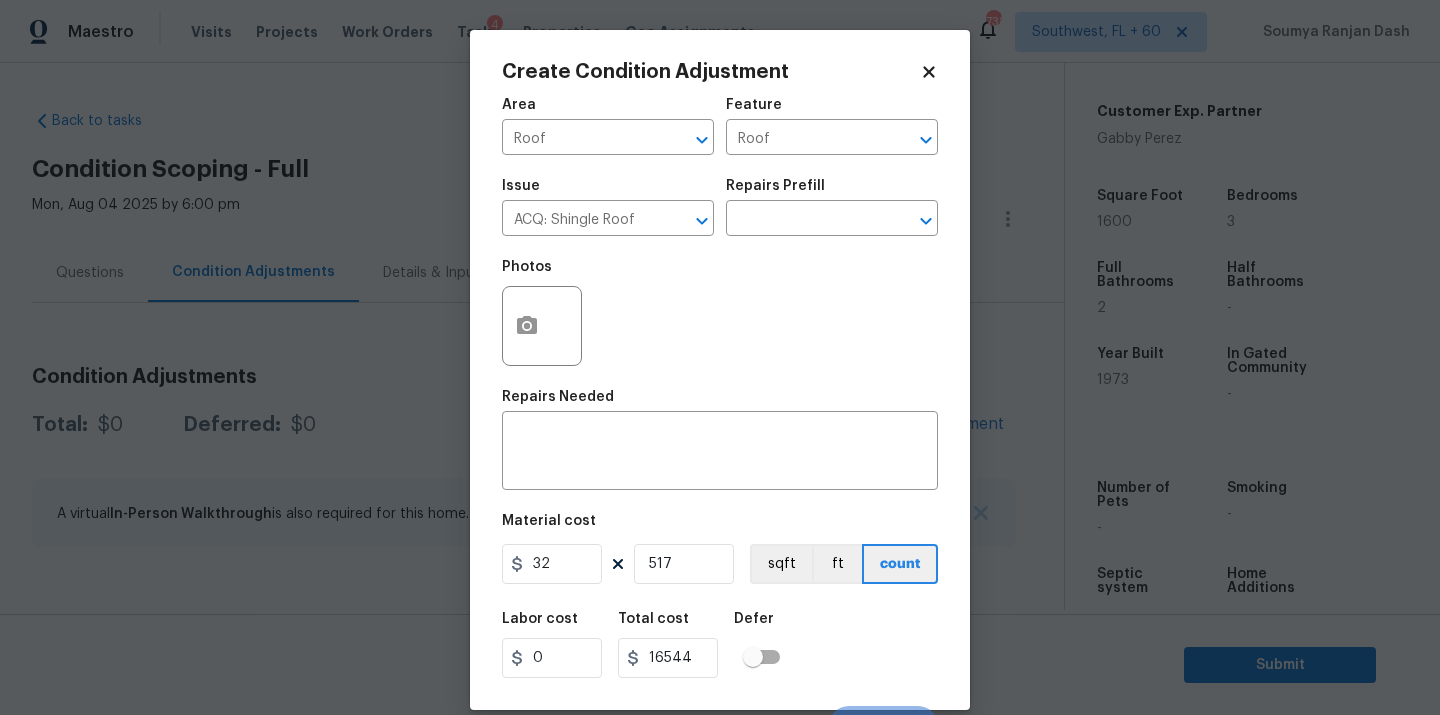 click on "Labor cost 0 Total cost 16544 Defer" at bounding box center [720, 645] 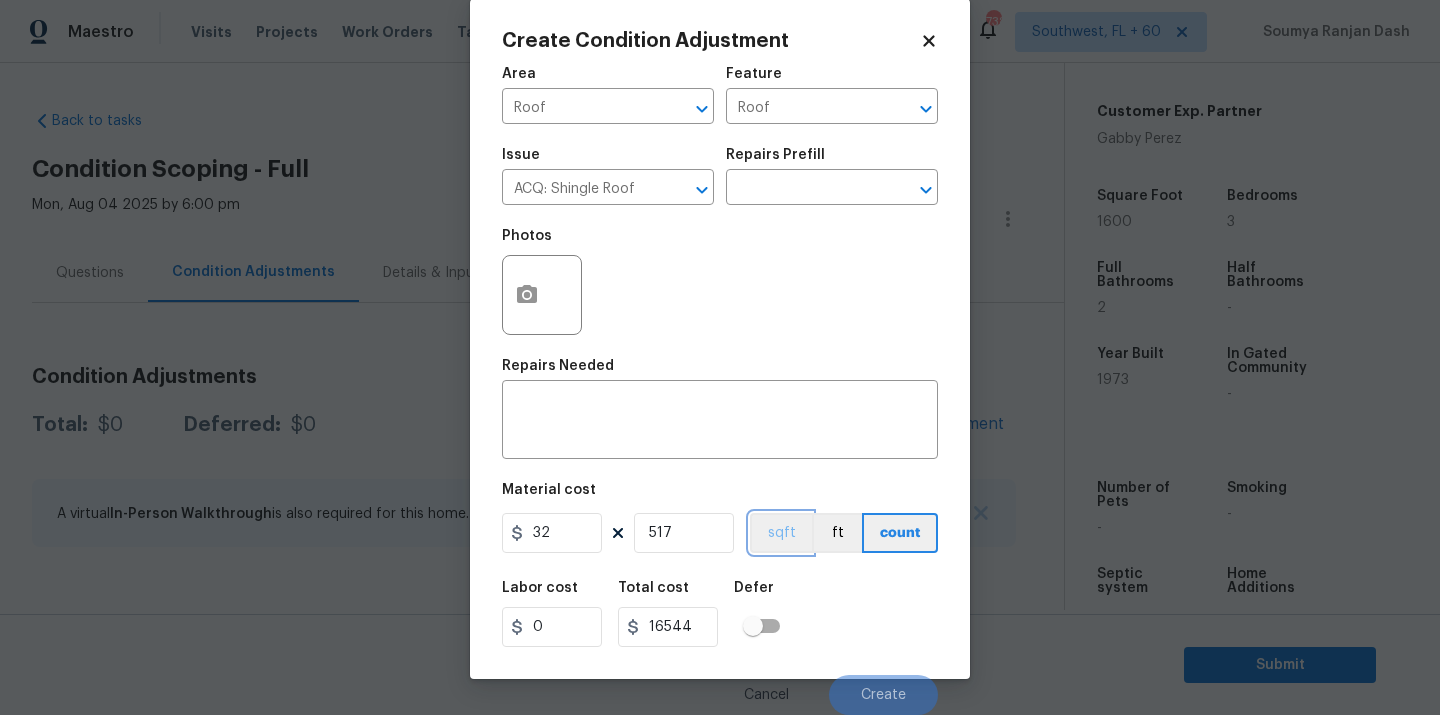 click on "sqft" at bounding box center (781, 533) 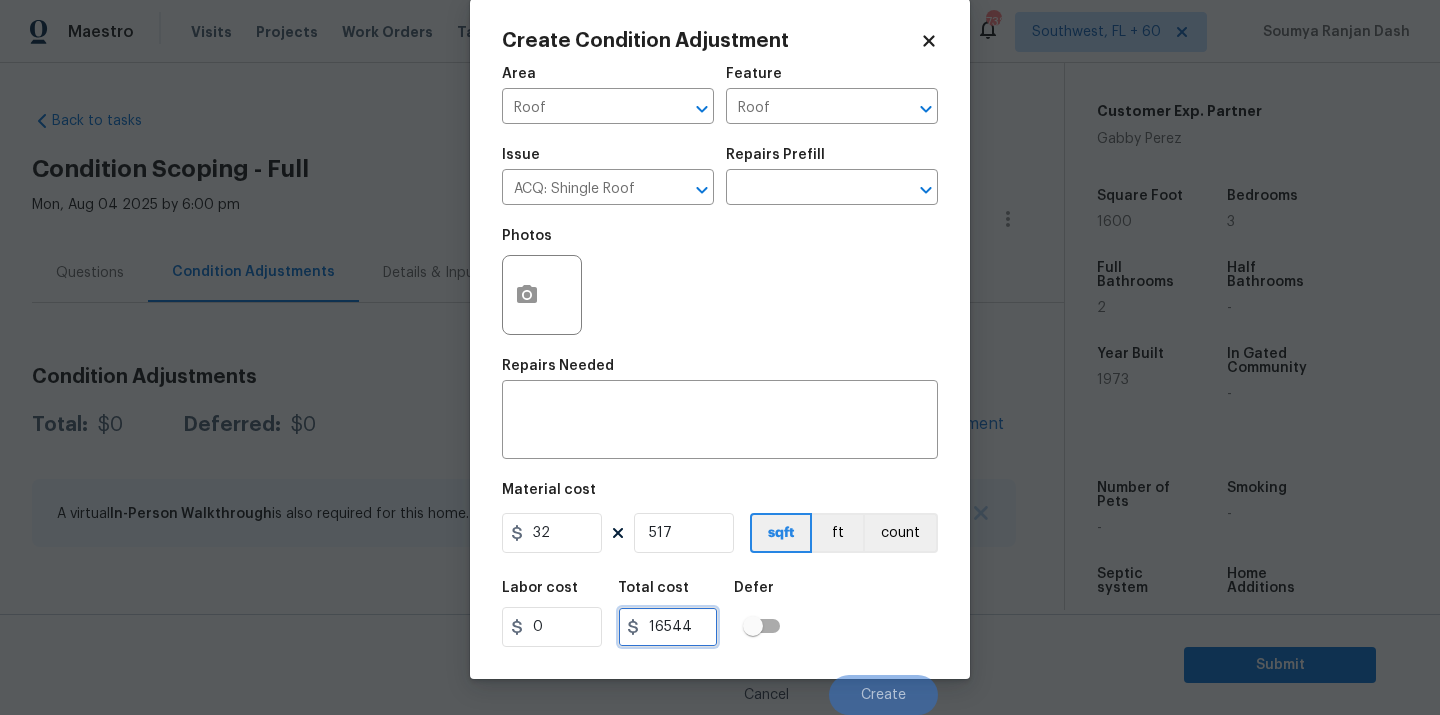 click on "16544" at bounding box center [668, 627] 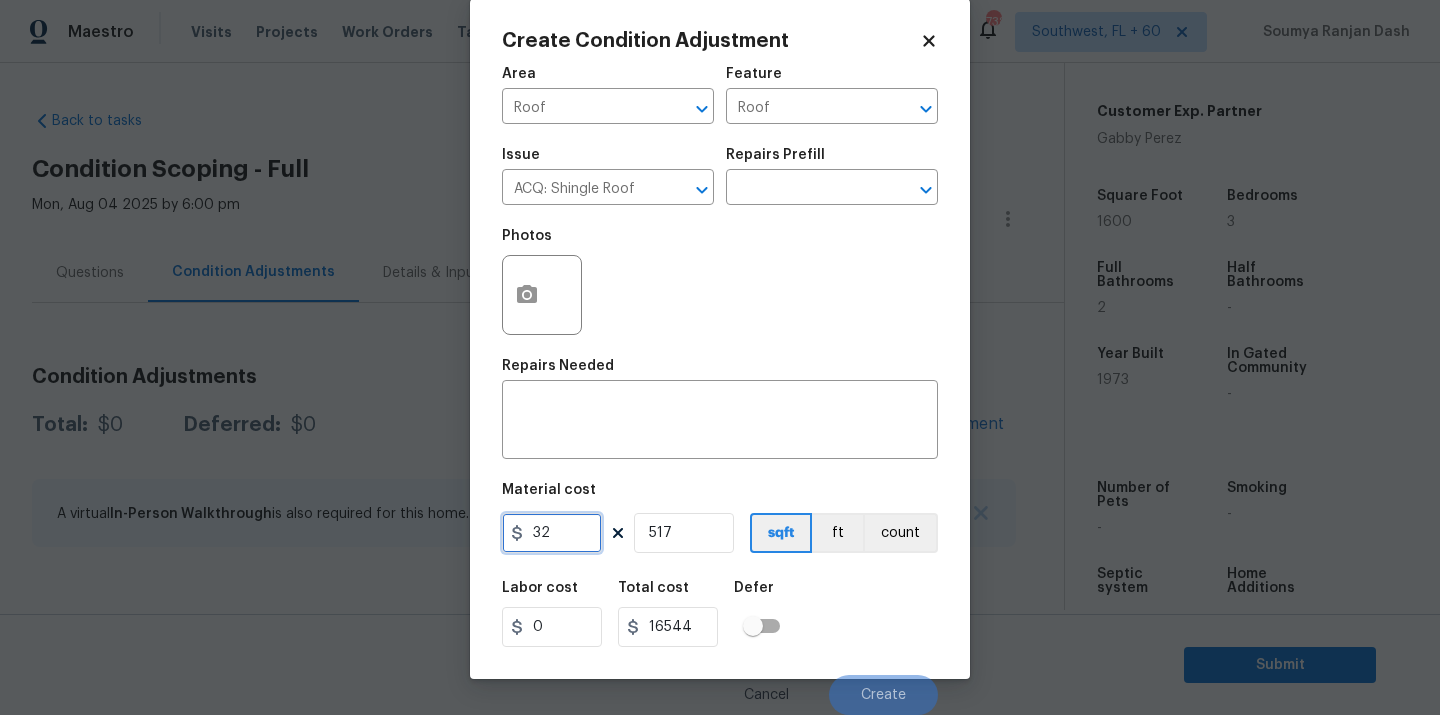 click on "32" at bounding box center (552, 533) 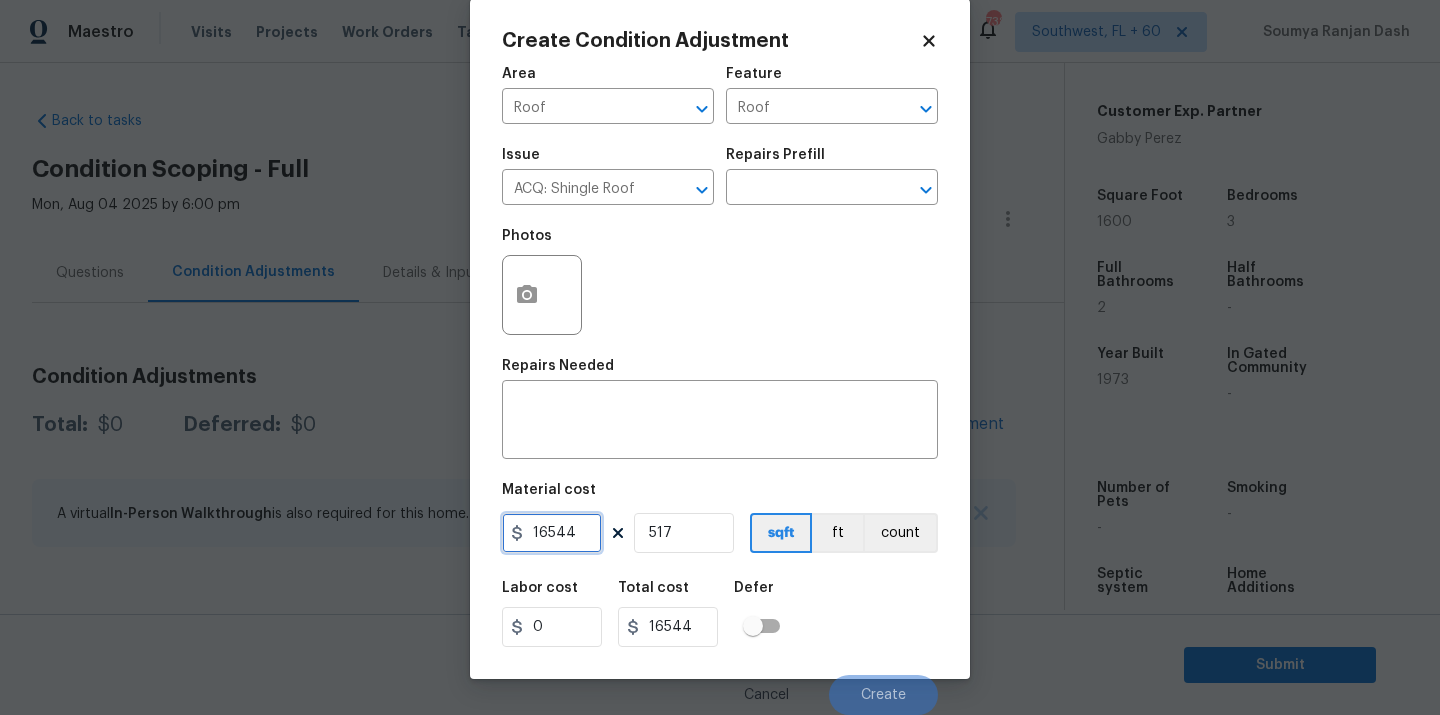 type on "16544" 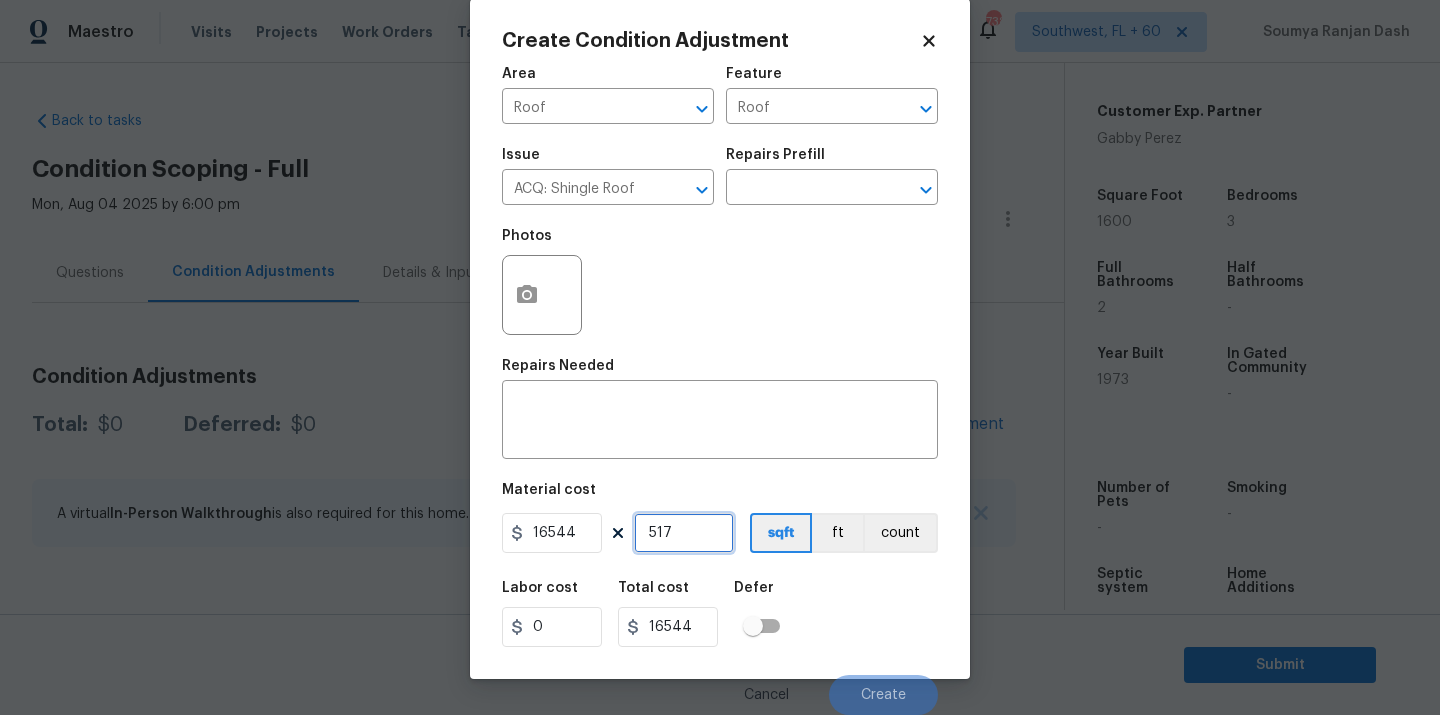type on "8553248" 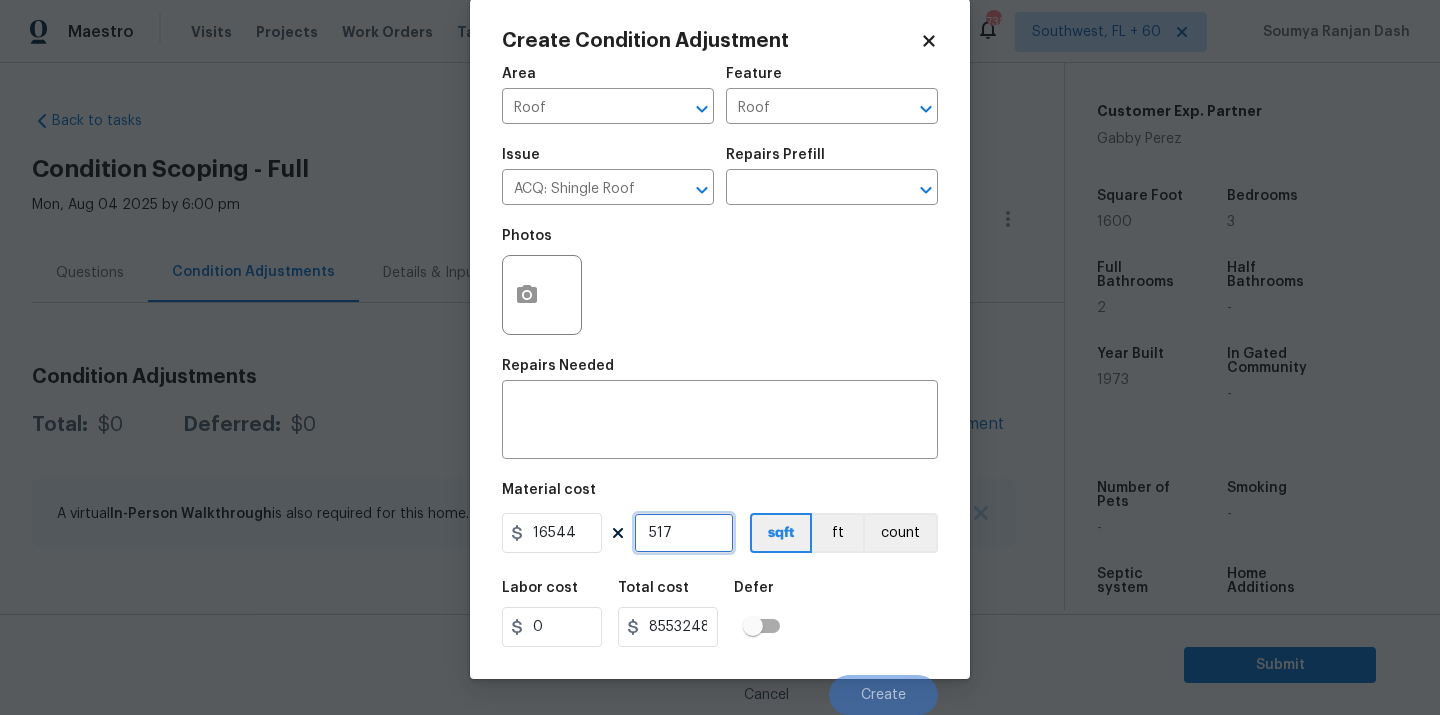 click on "517" at bounding box center [684, 533] 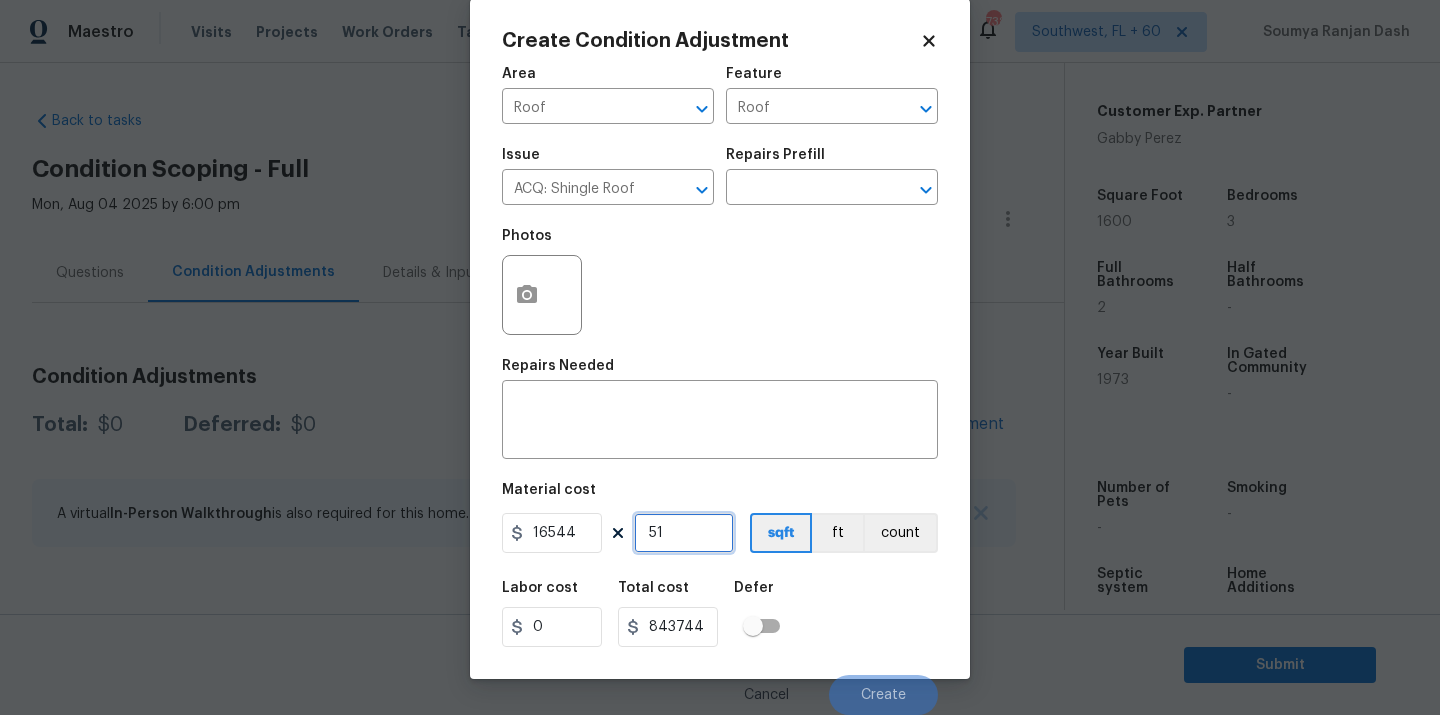 type on "5" 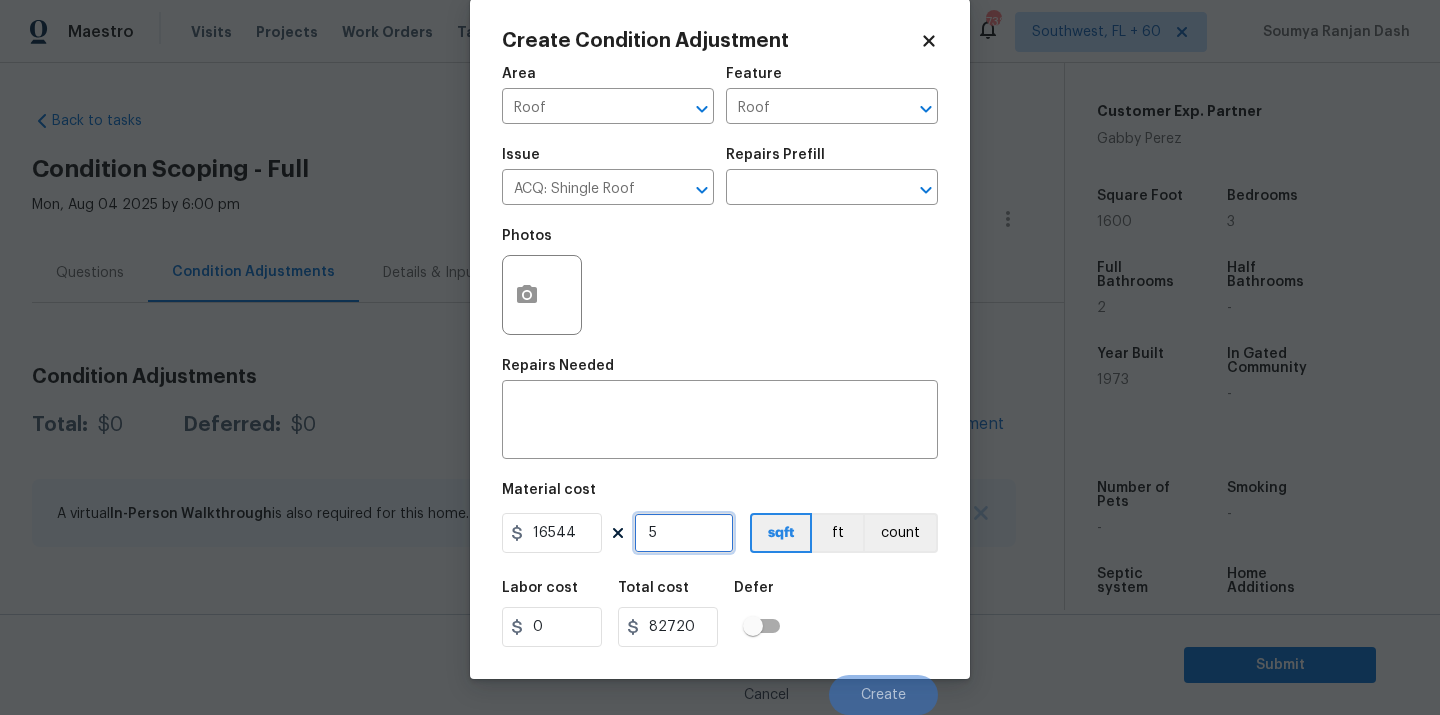 type on "0" 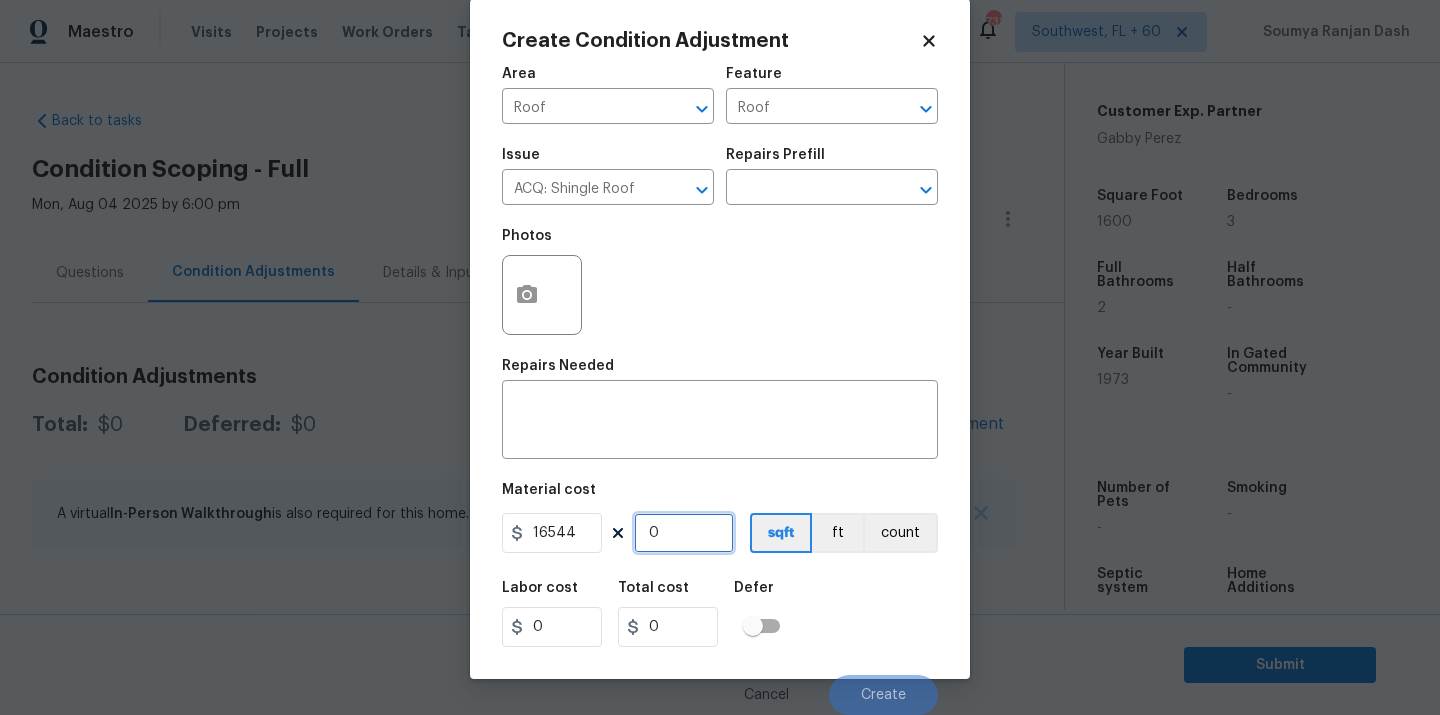 type on "1" 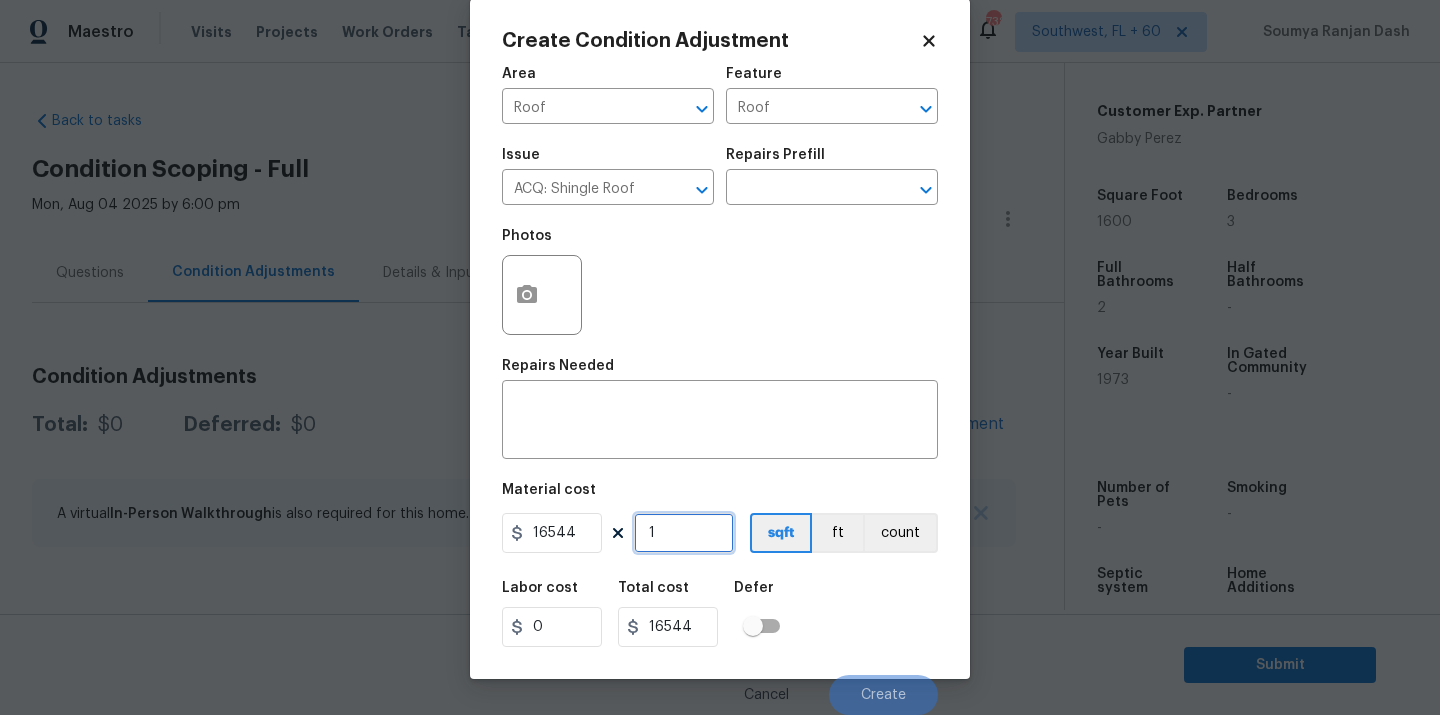 type on "1" 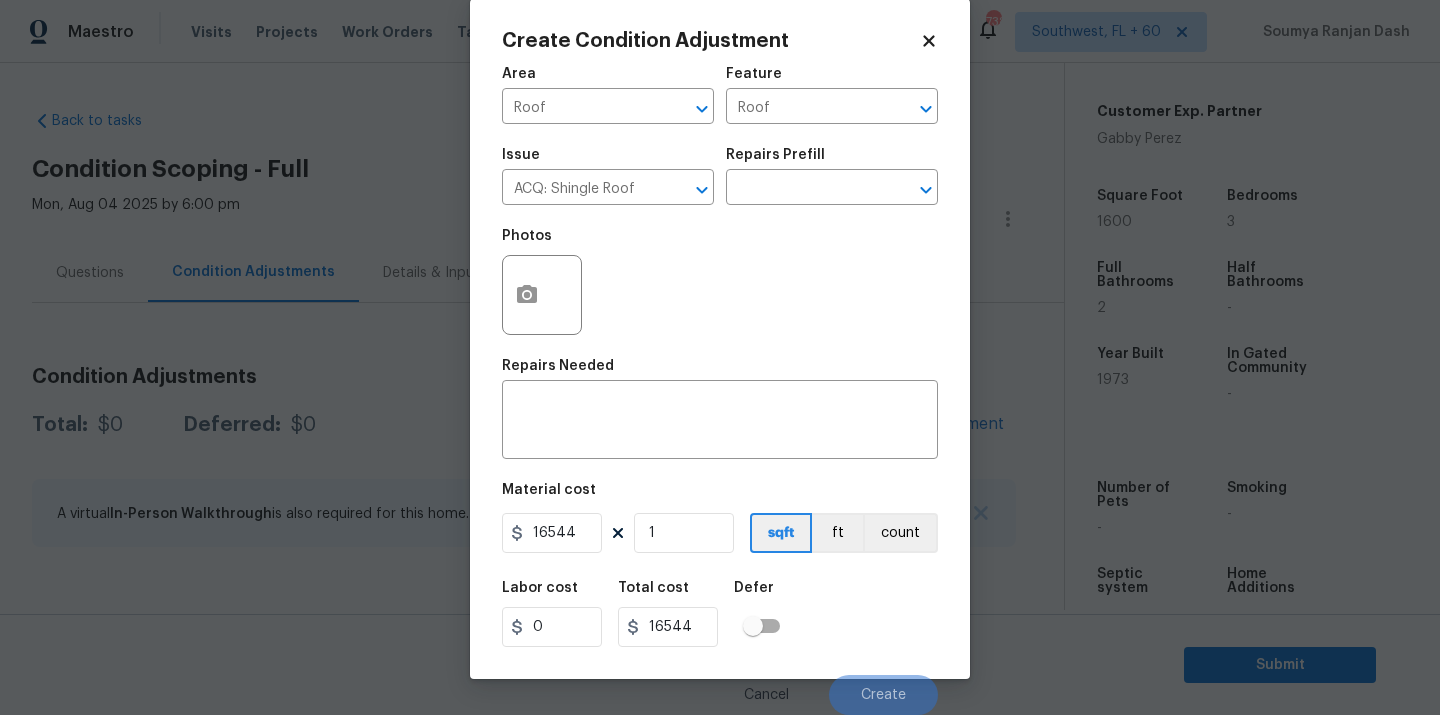 click on "Labor cost 0 Total cost 16544 Defer" at bounding box center [720, 614] 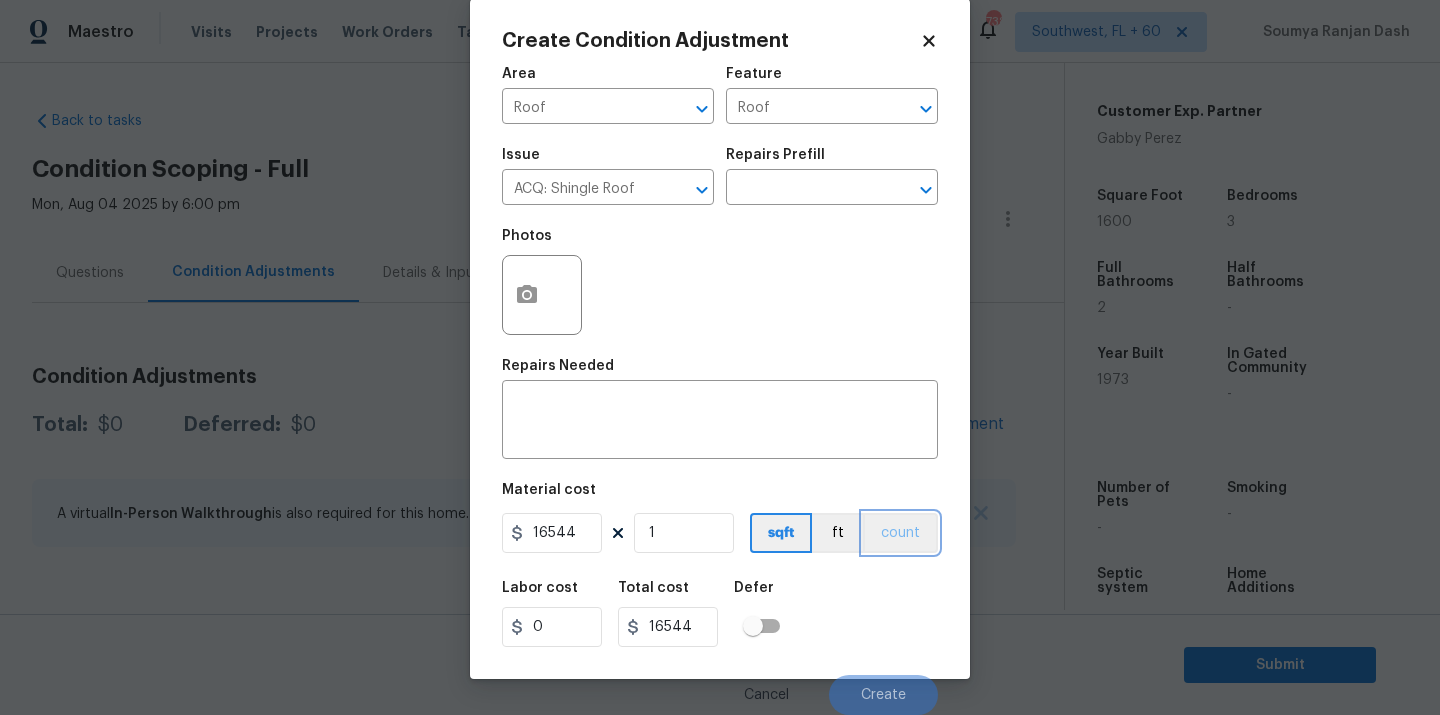 click on "count" at bounding box center (900, 533) 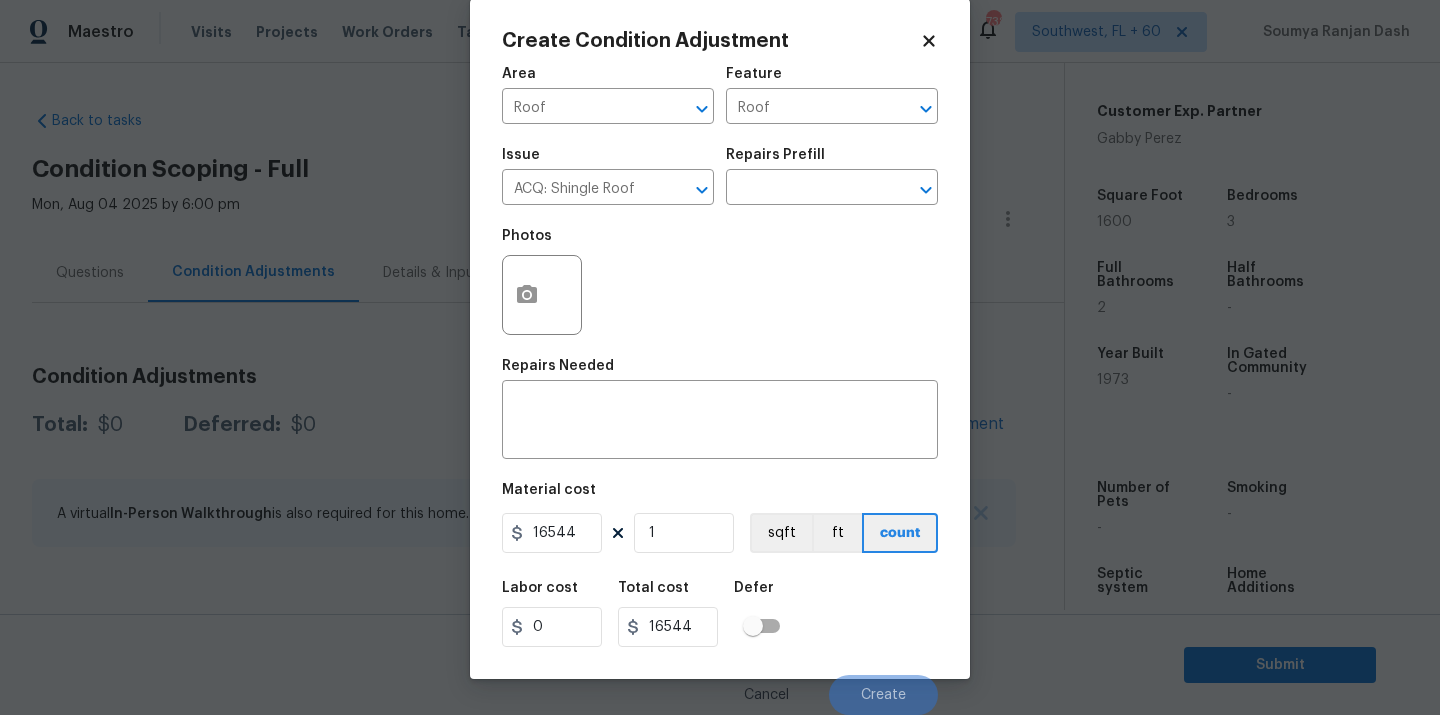 click on "Labor cost 0 Total cost 16544 Defer" at bounding box center [720, 614] 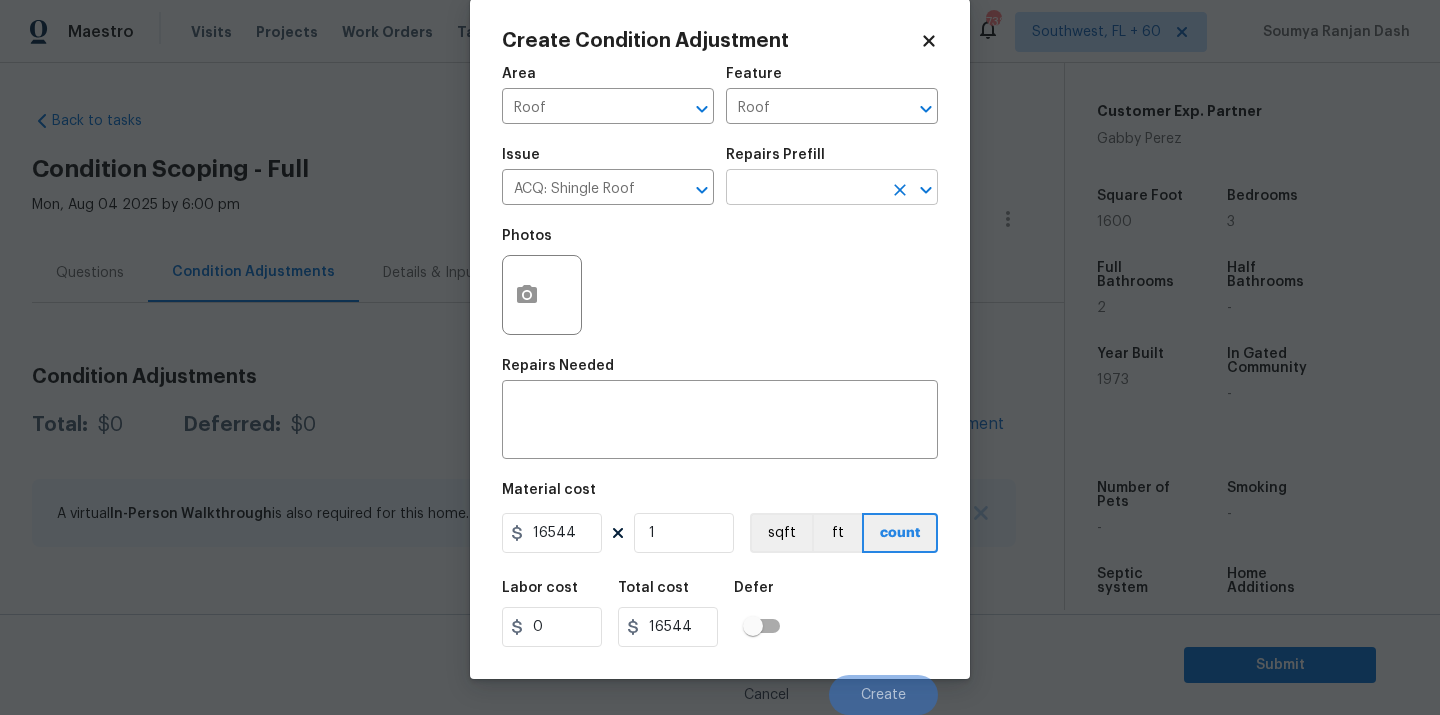 click at bounding box center (804, 189) 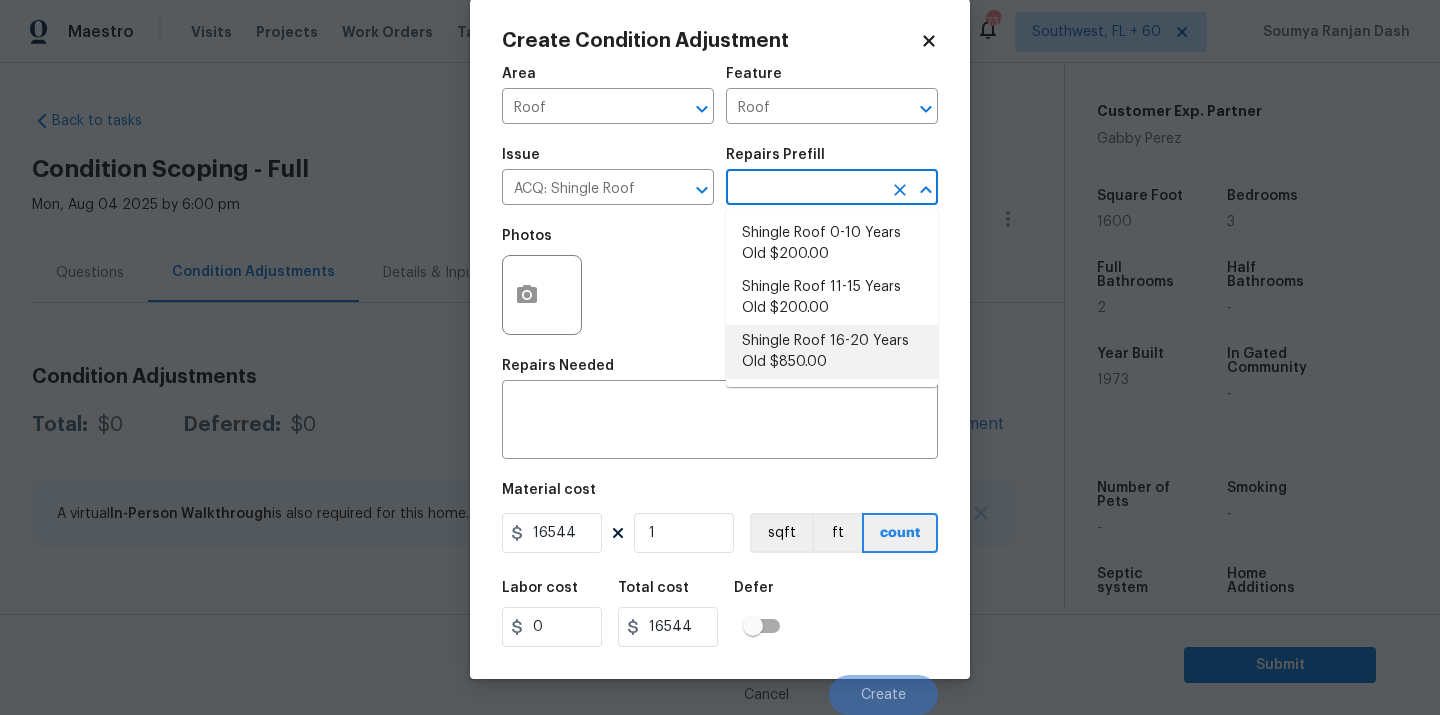 click on "Shingle Roof 16-20 Years Old $850.00" at bounding box center (832, 352) 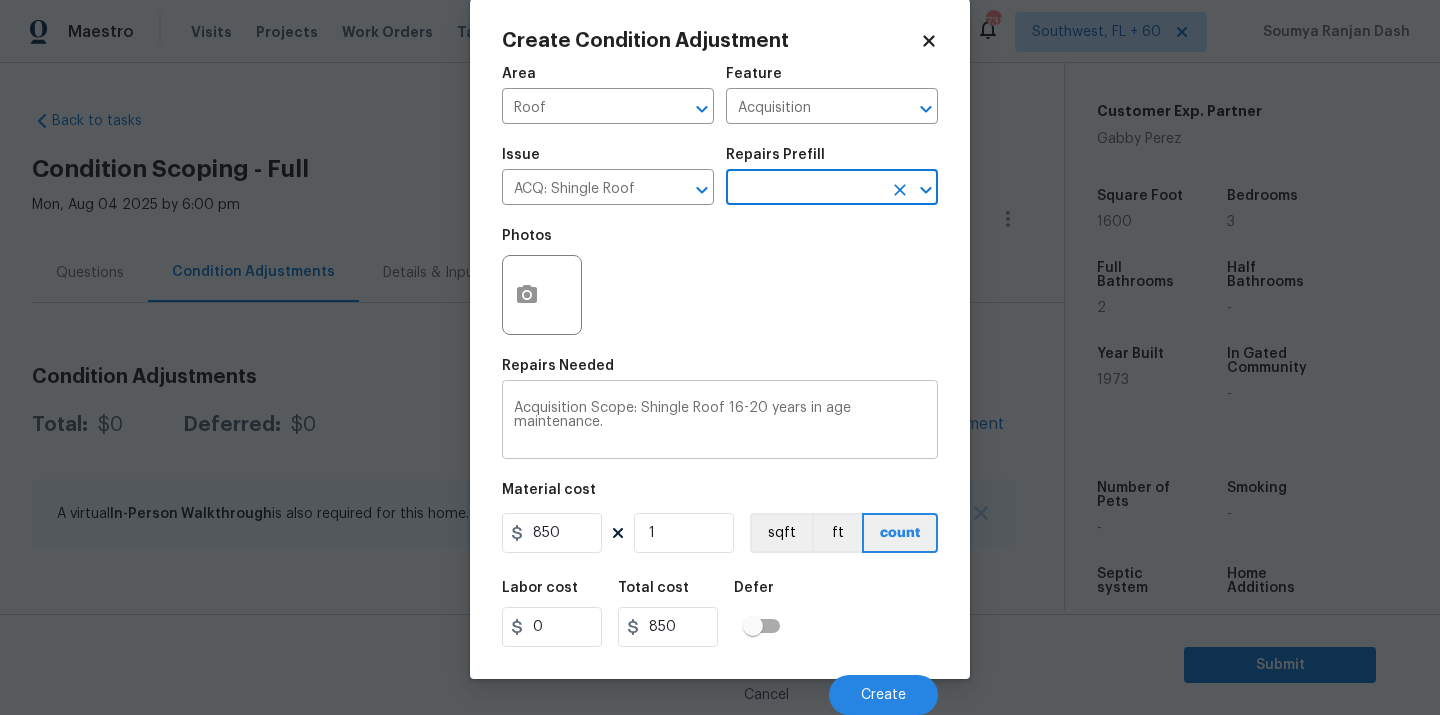 click on "Acquisition Scope: Shingle Roof 16-20 years in age maintenance." at bounding box center (720, 422) 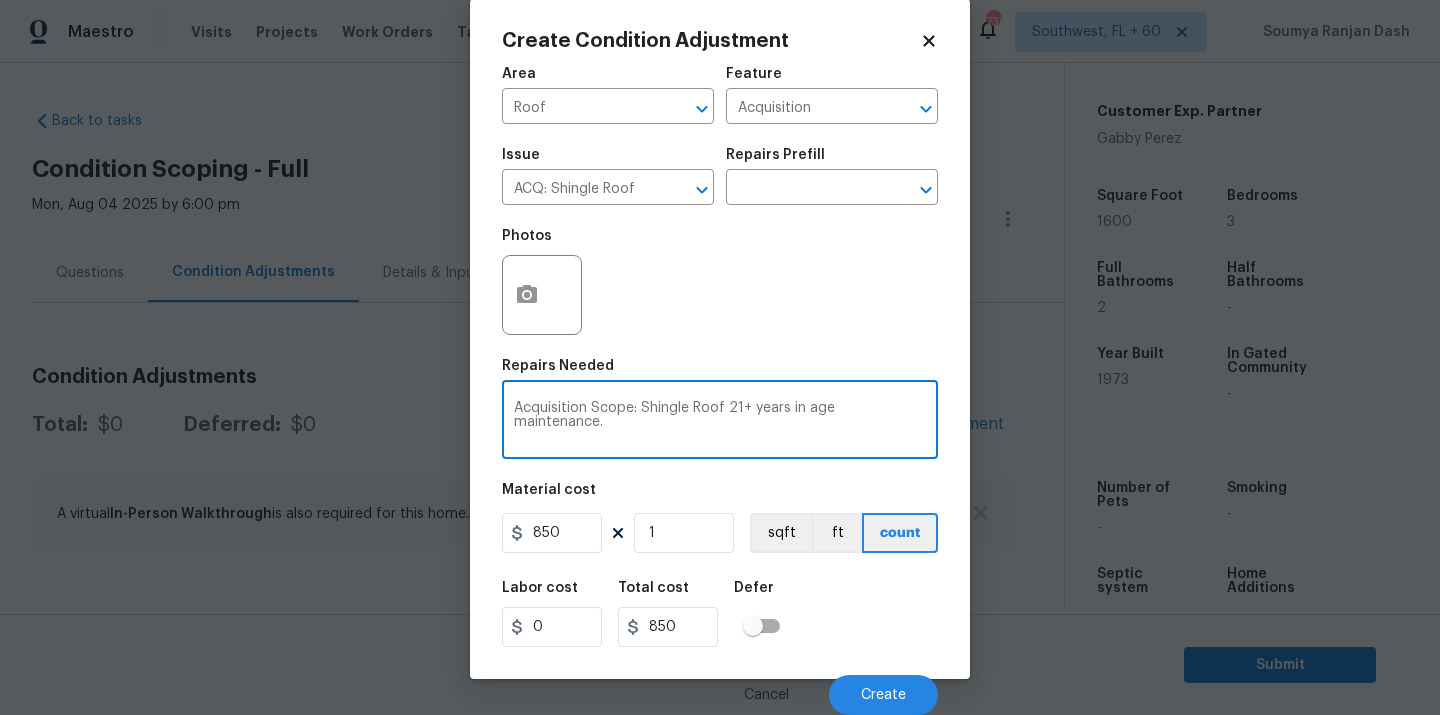 type on "Acquisition Scope: Shingle Roof 21+ years in age maintenance." 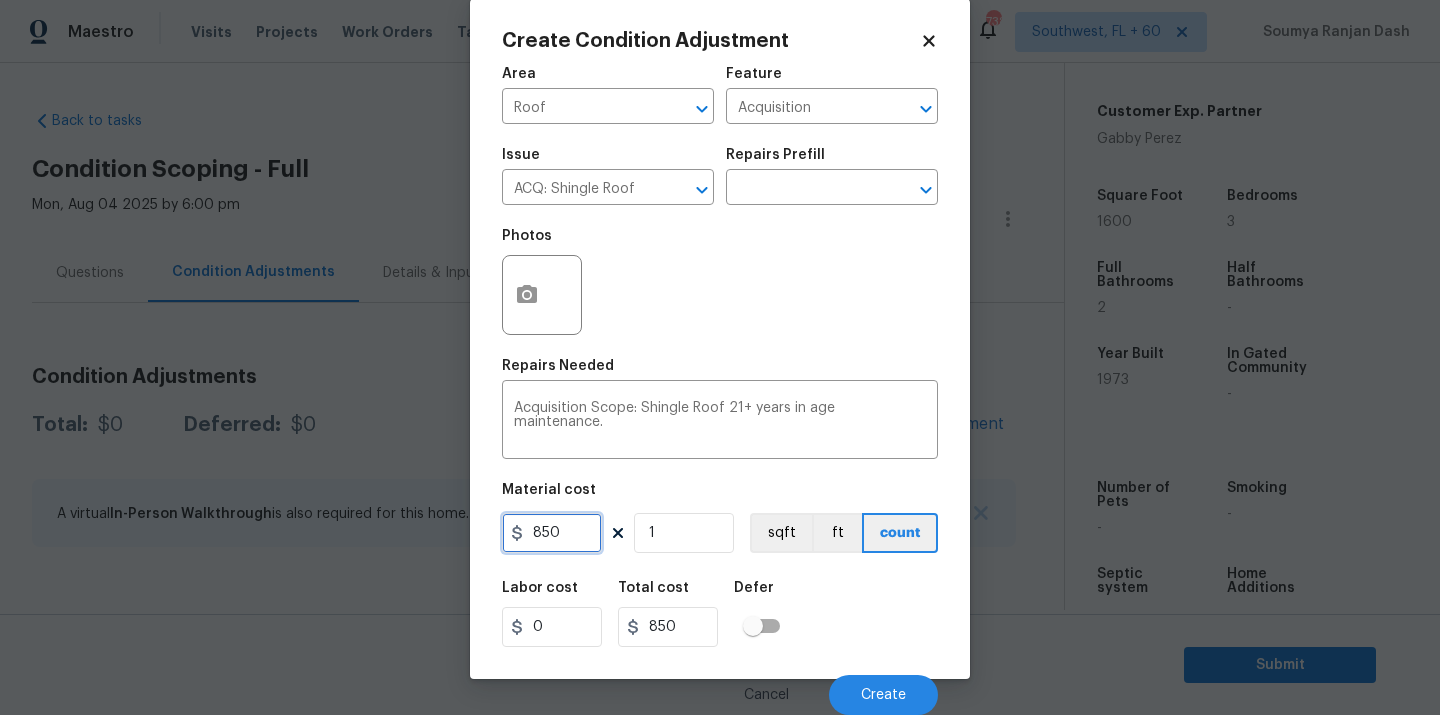 click on "850" at bounding box center (552, 533) 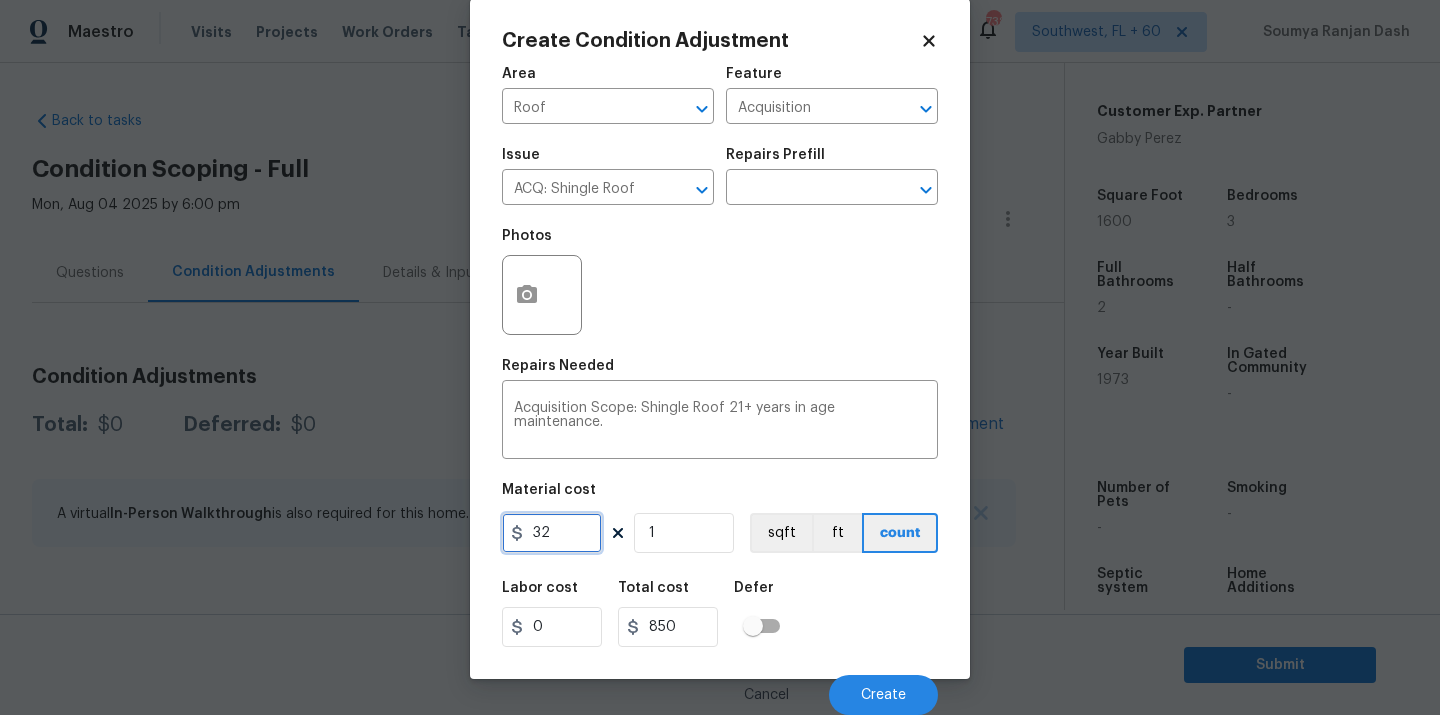 type on "32" 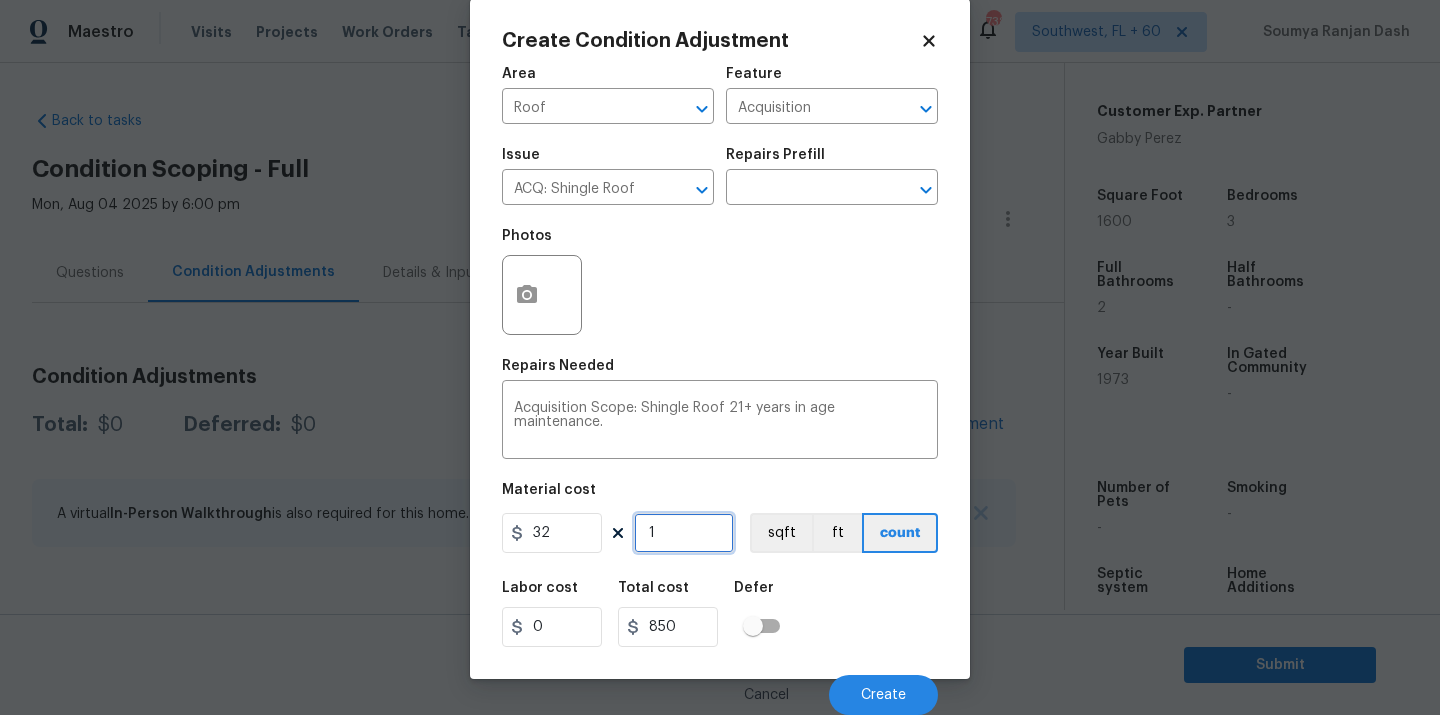 type on "32" 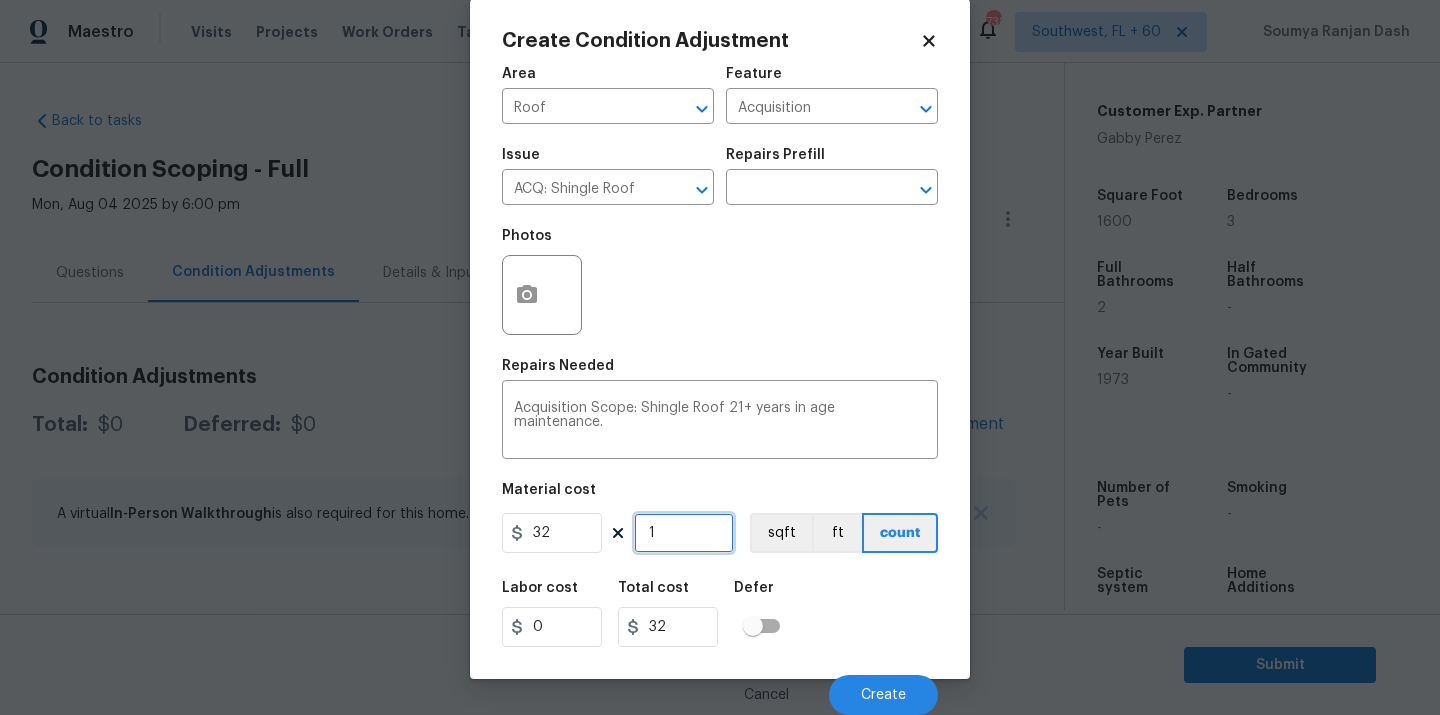 click on "1" at bounding box center (684, 533) 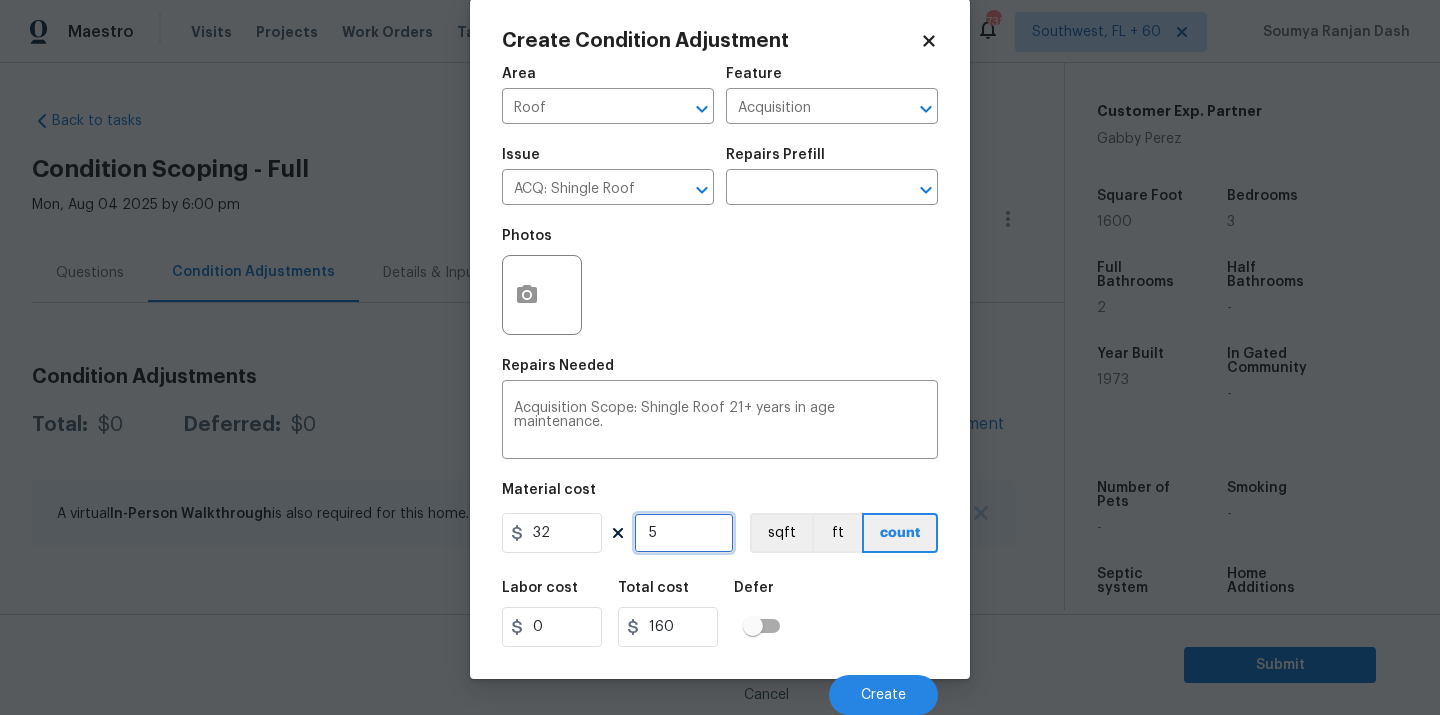 type on "51" 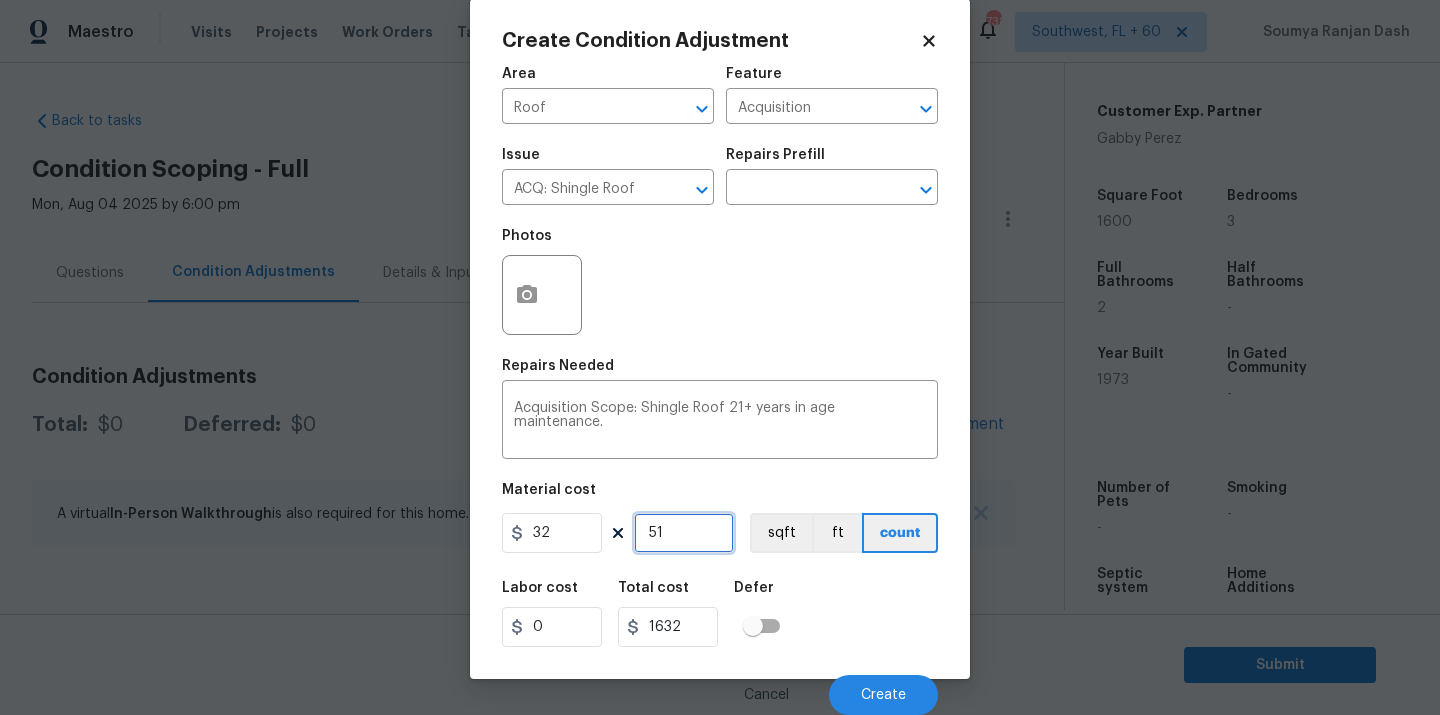 type on "517" 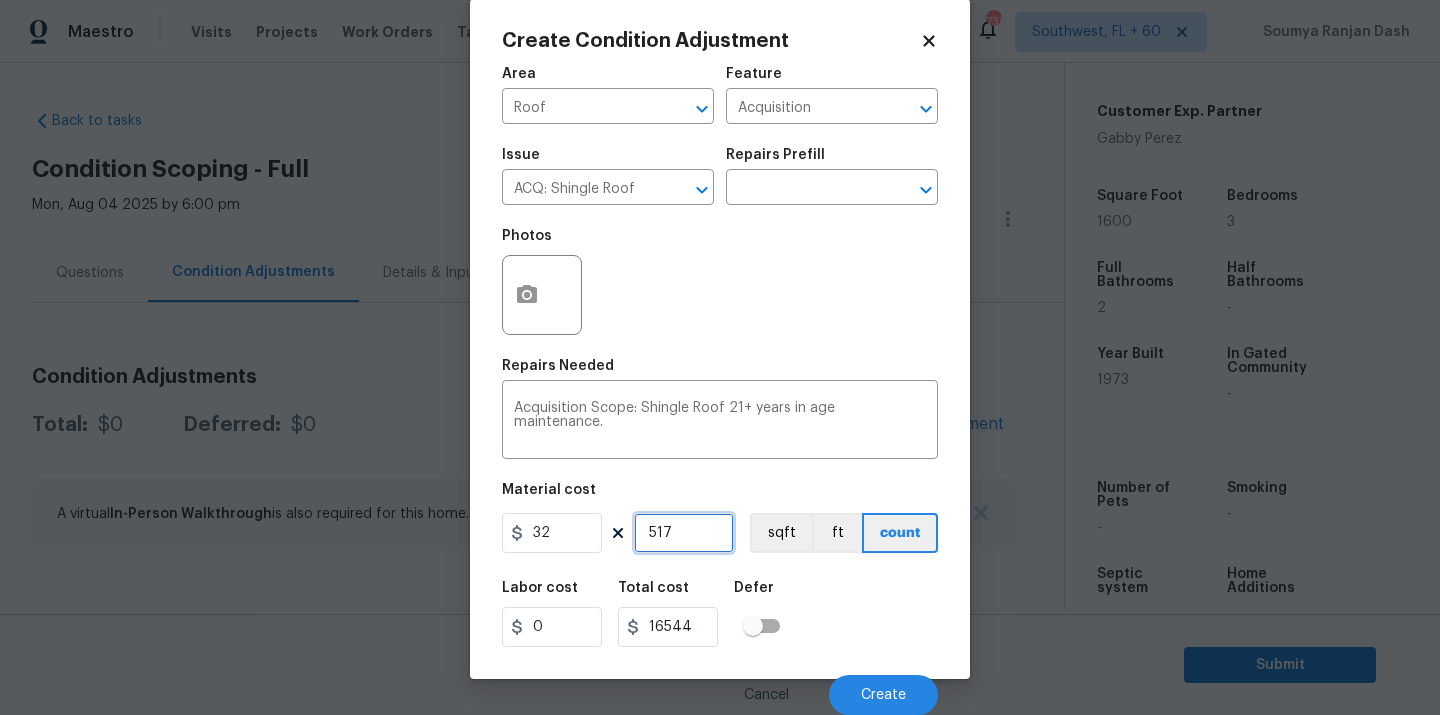 type on "517" 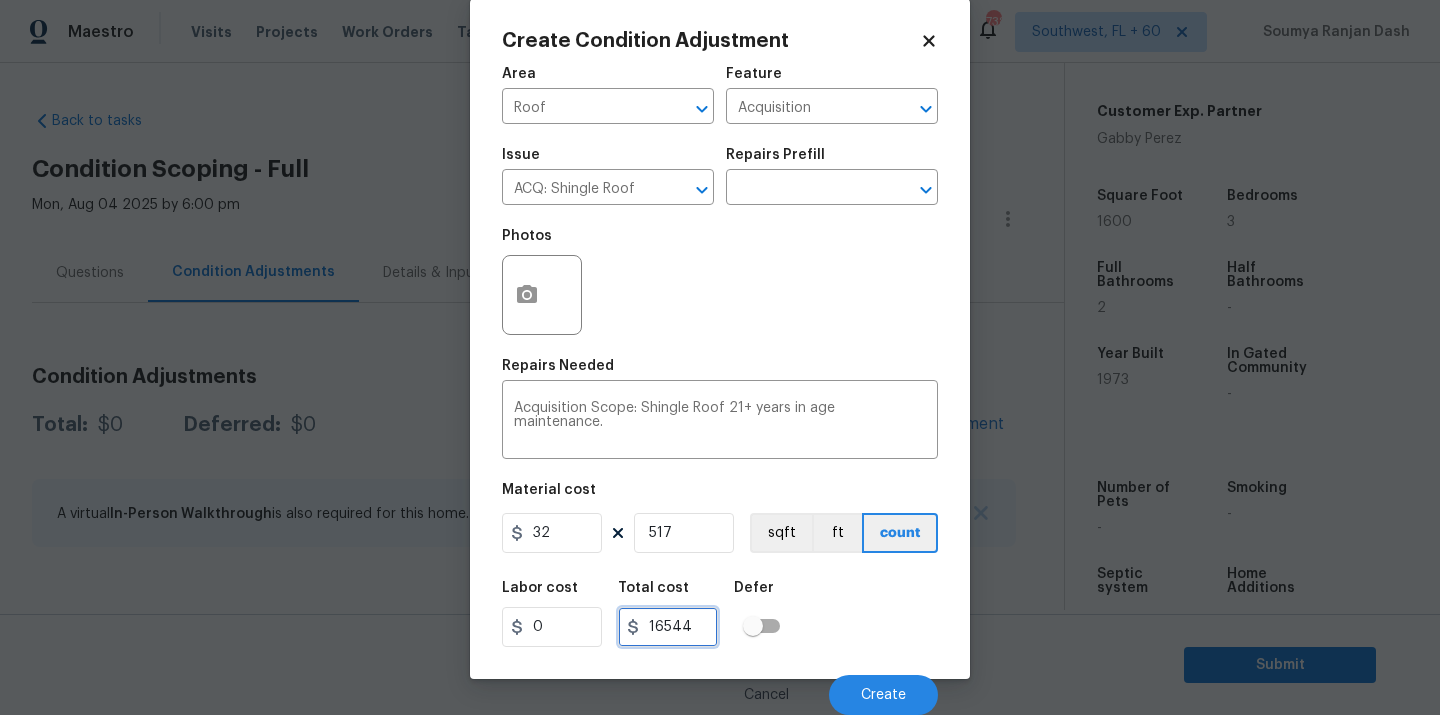 click on "16544" at bounding box center (668, 627) 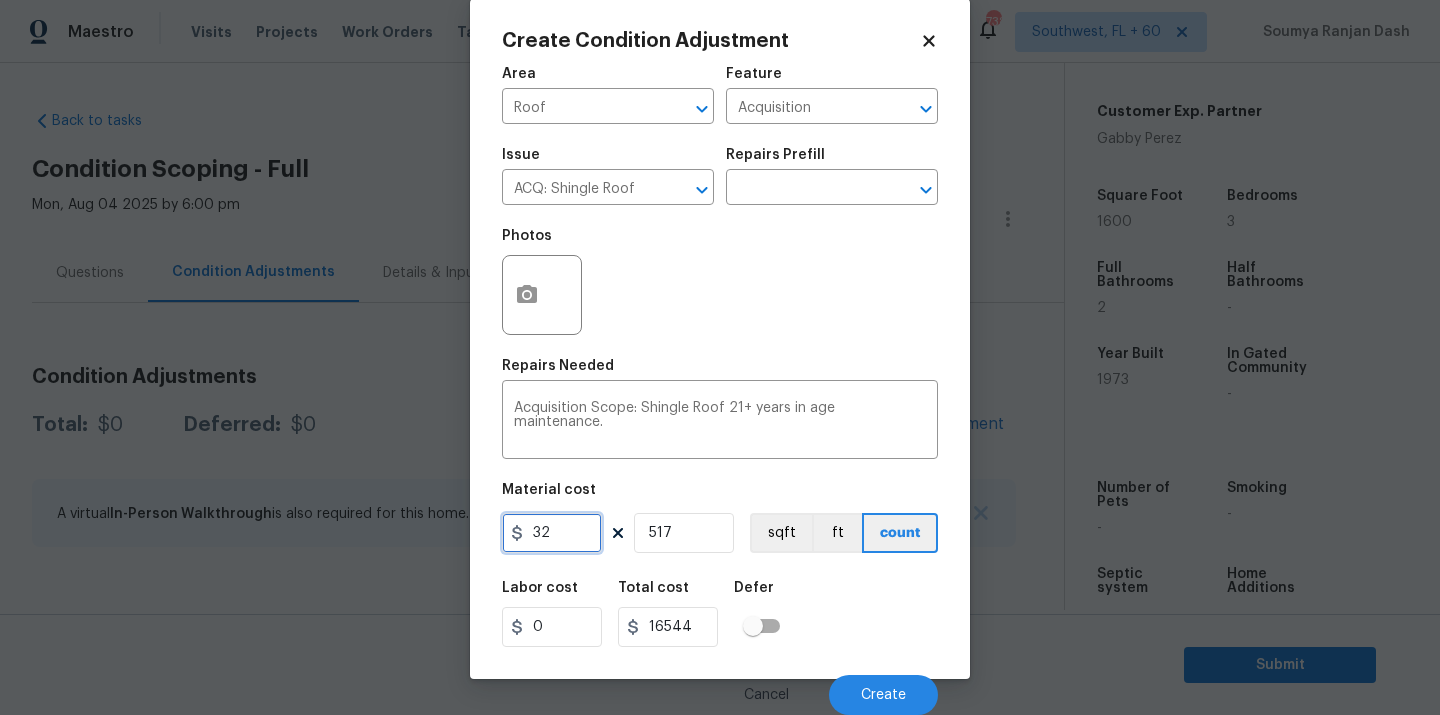 click on "32" at bounding box center [552, 533] 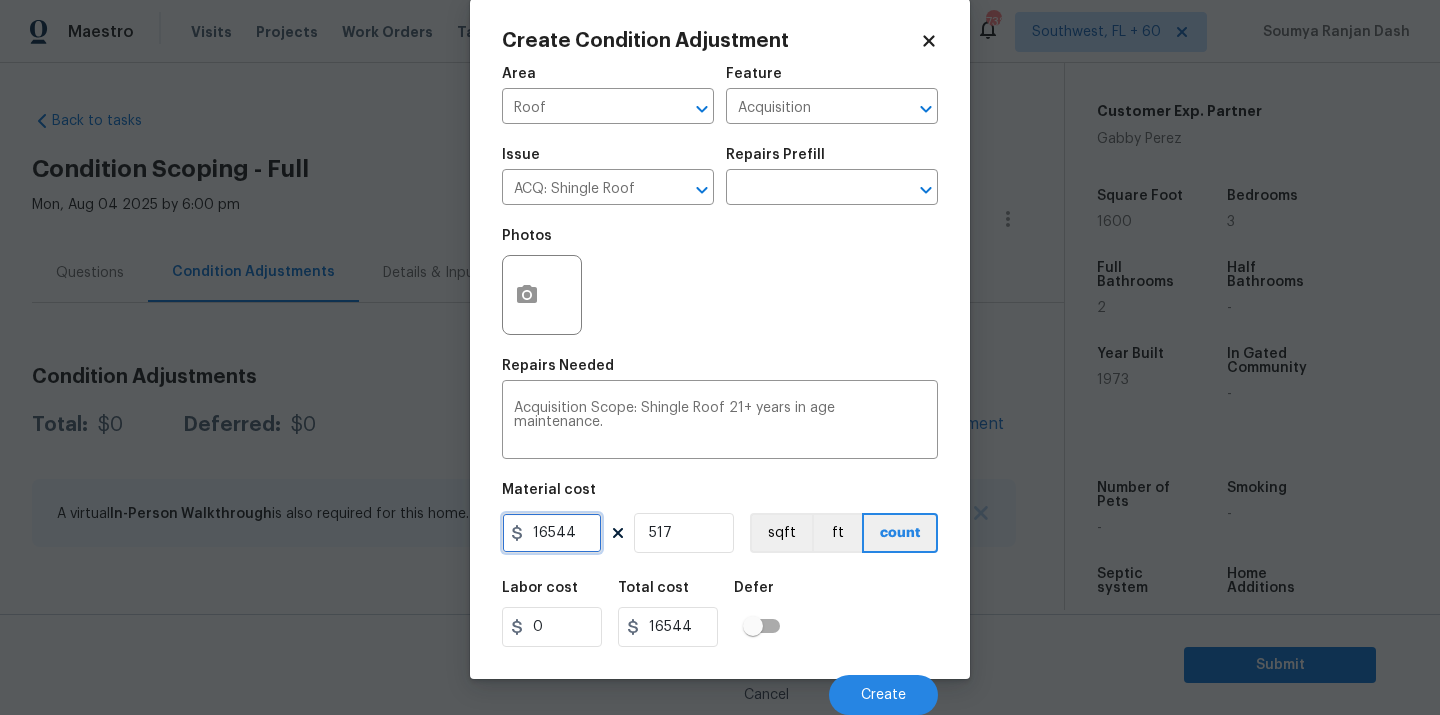 type on "16544" 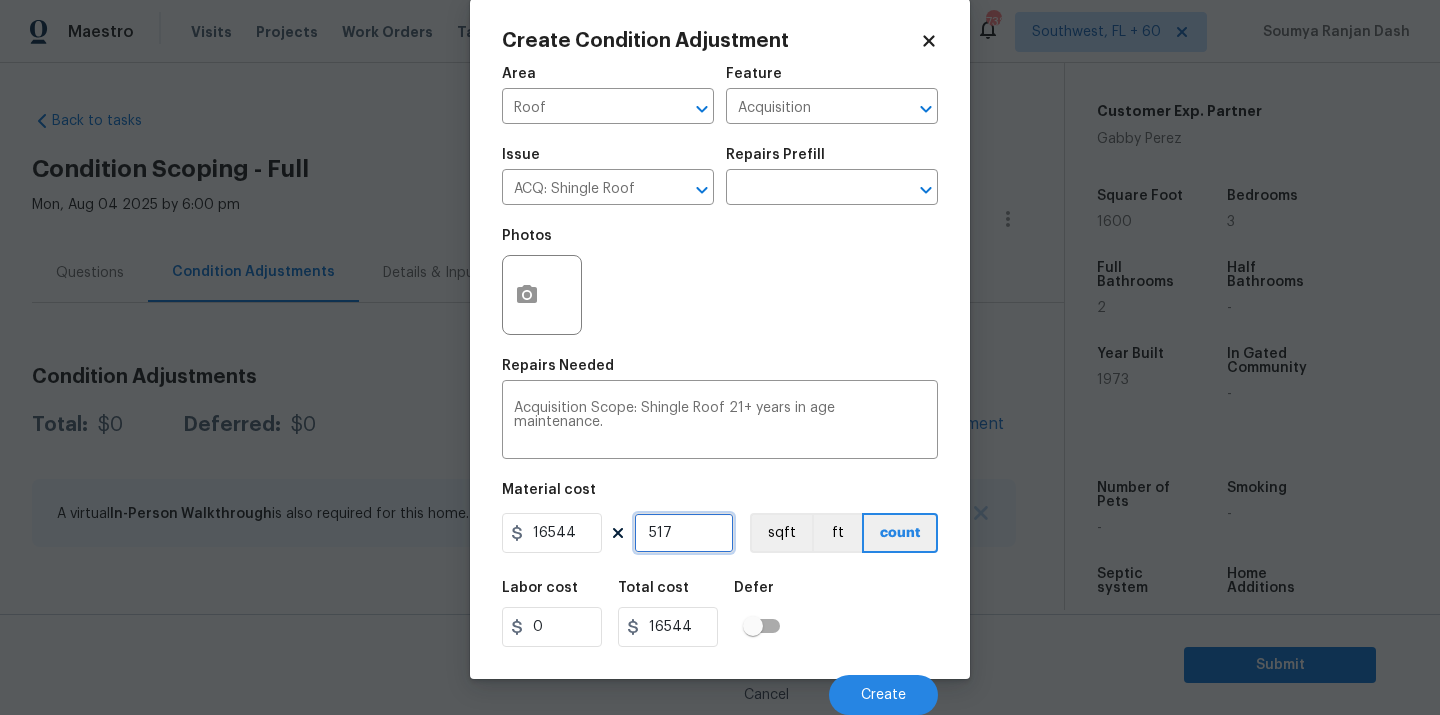 type on "8553248" 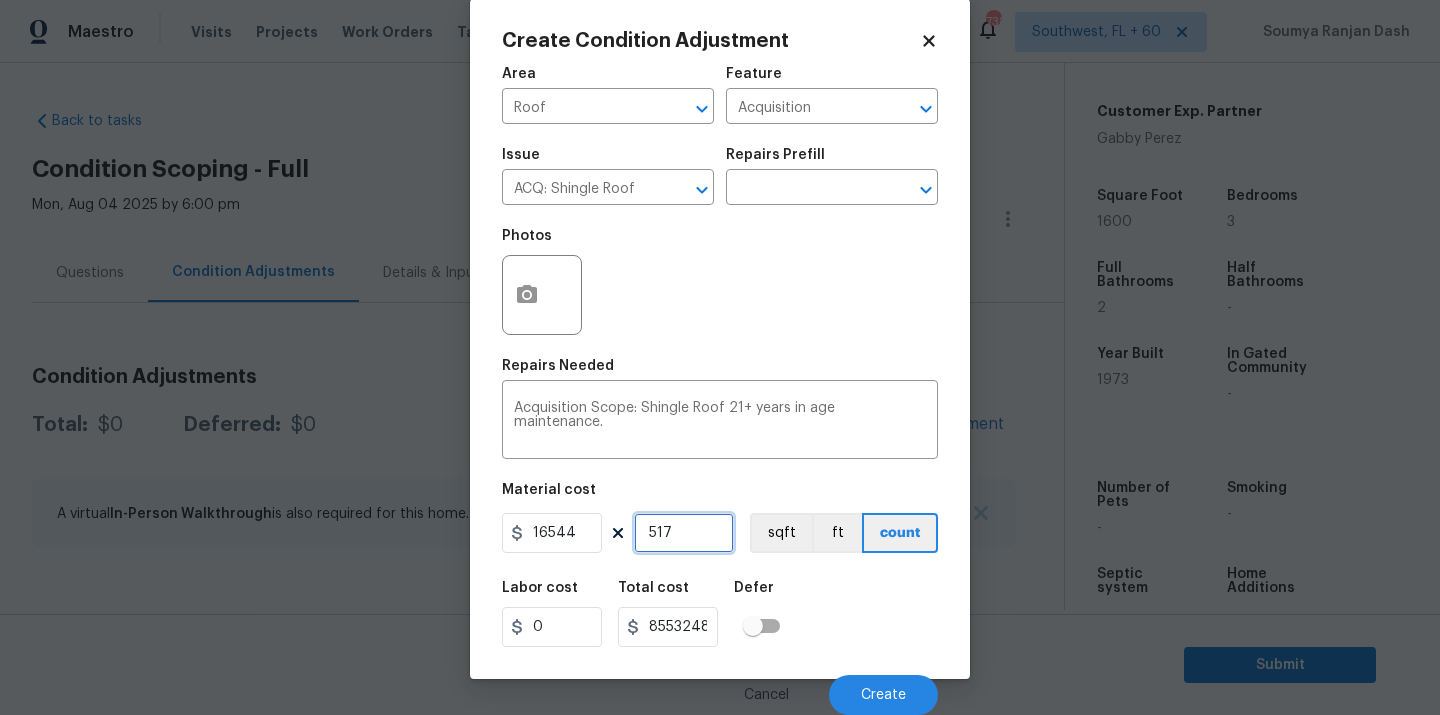 click on "517" at bounding box center [684, 533] 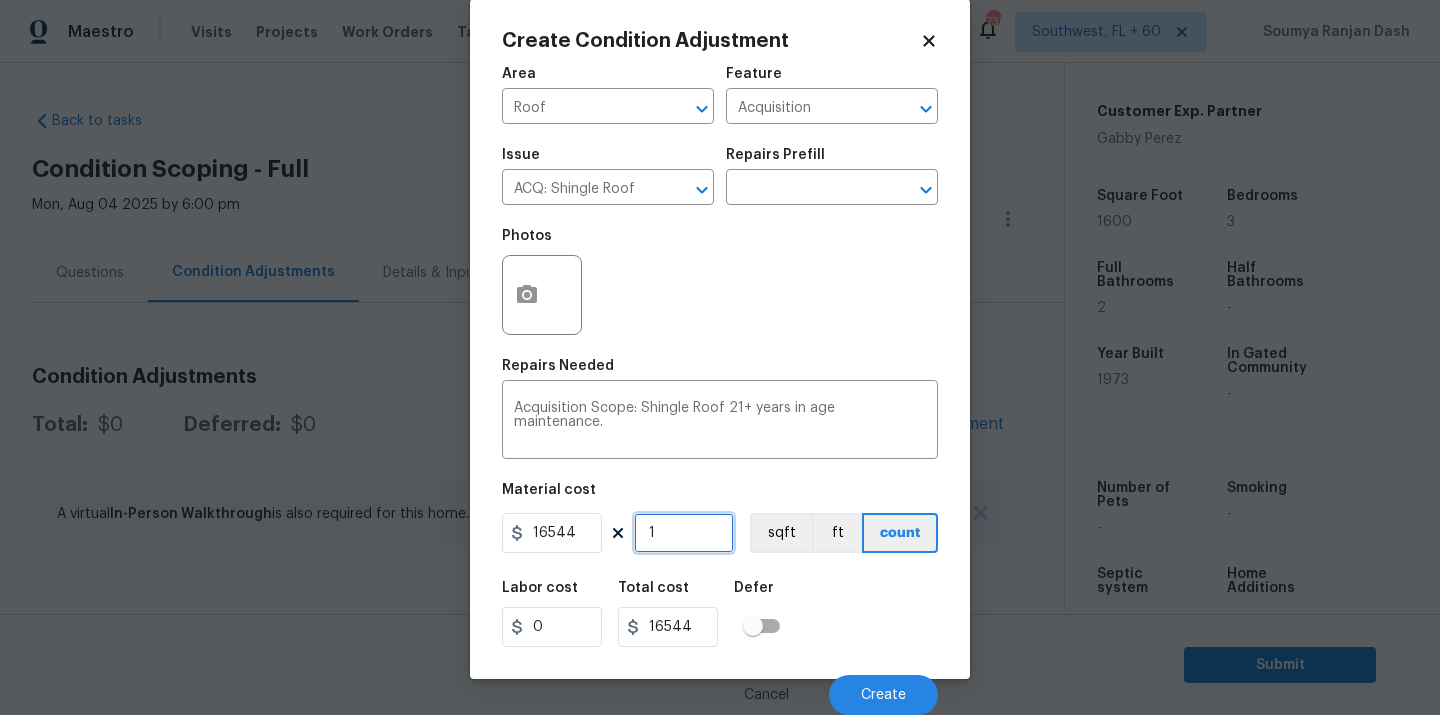 type on "1" 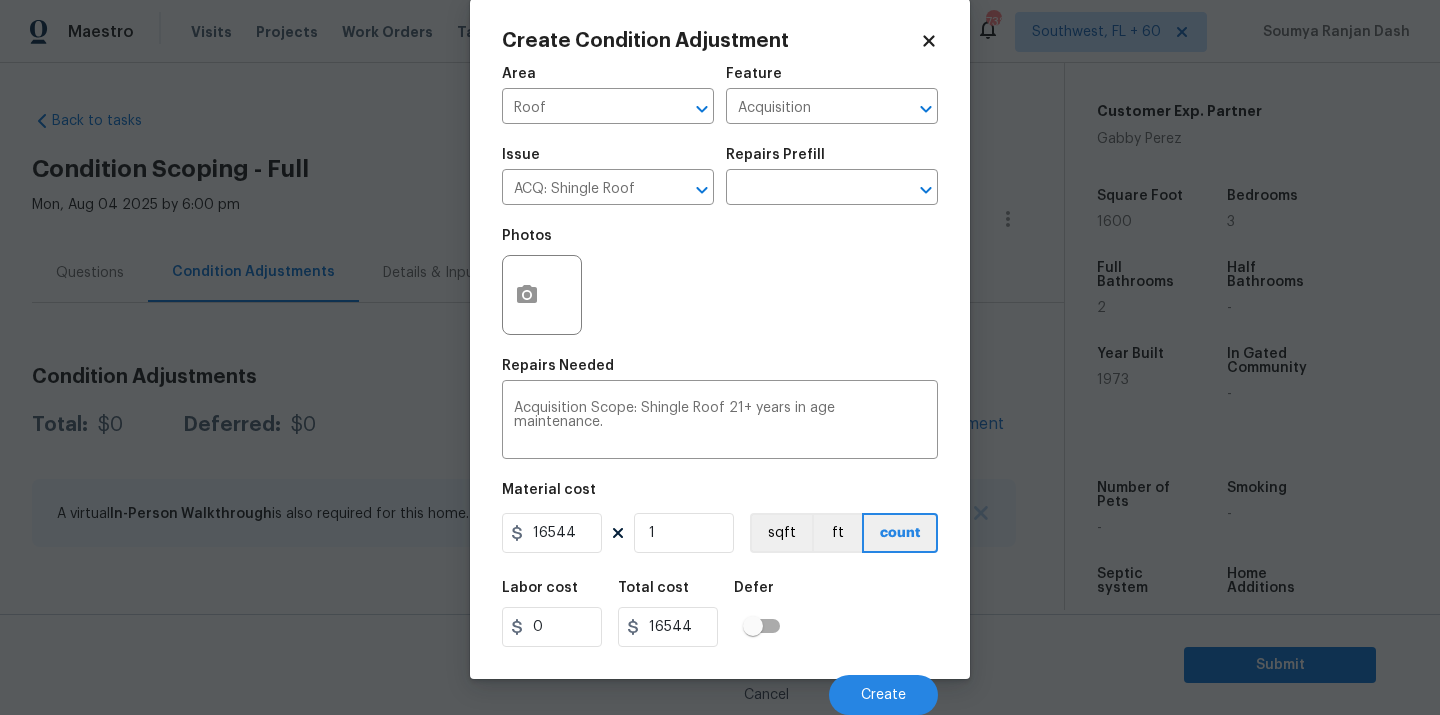 click on "Labor cost 0 Total cost 16544 Defer" at bounding box center (720, 614) 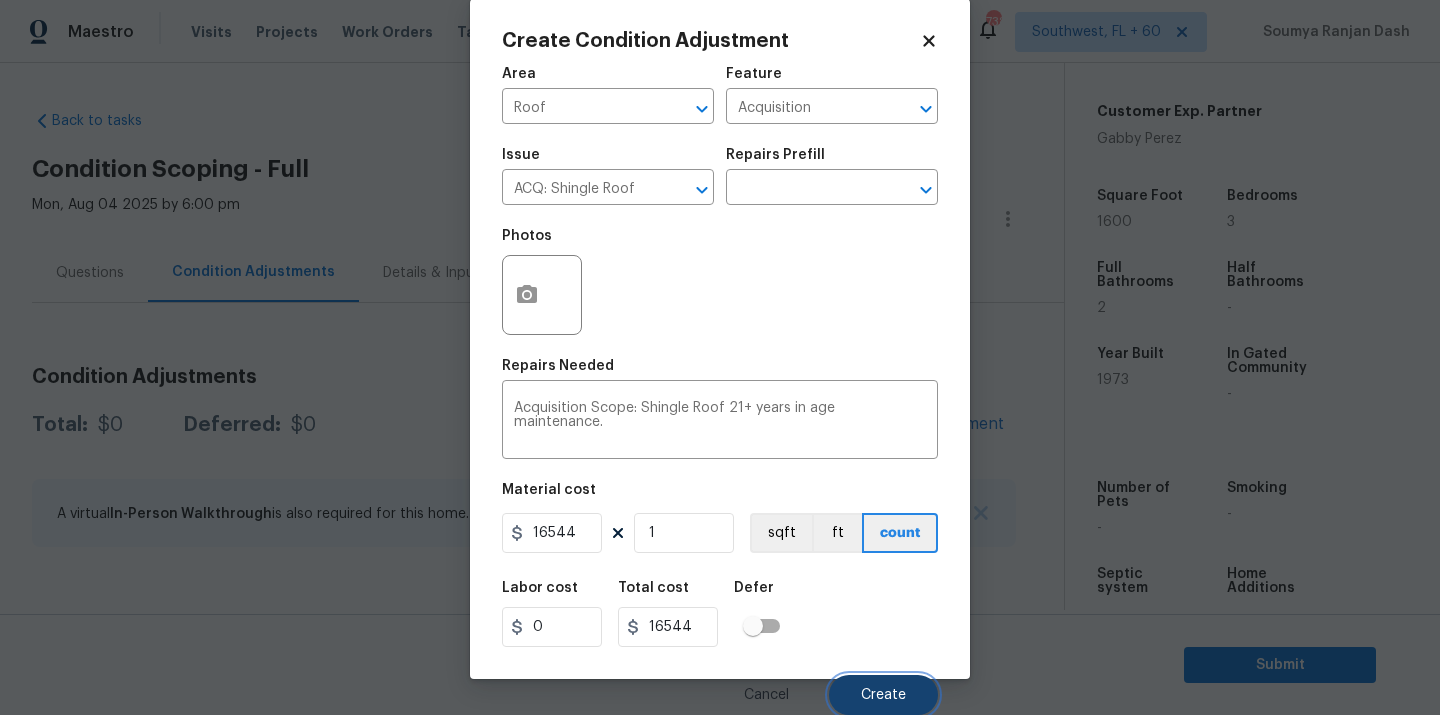 click on "Create" at bounding box center [883, 695] 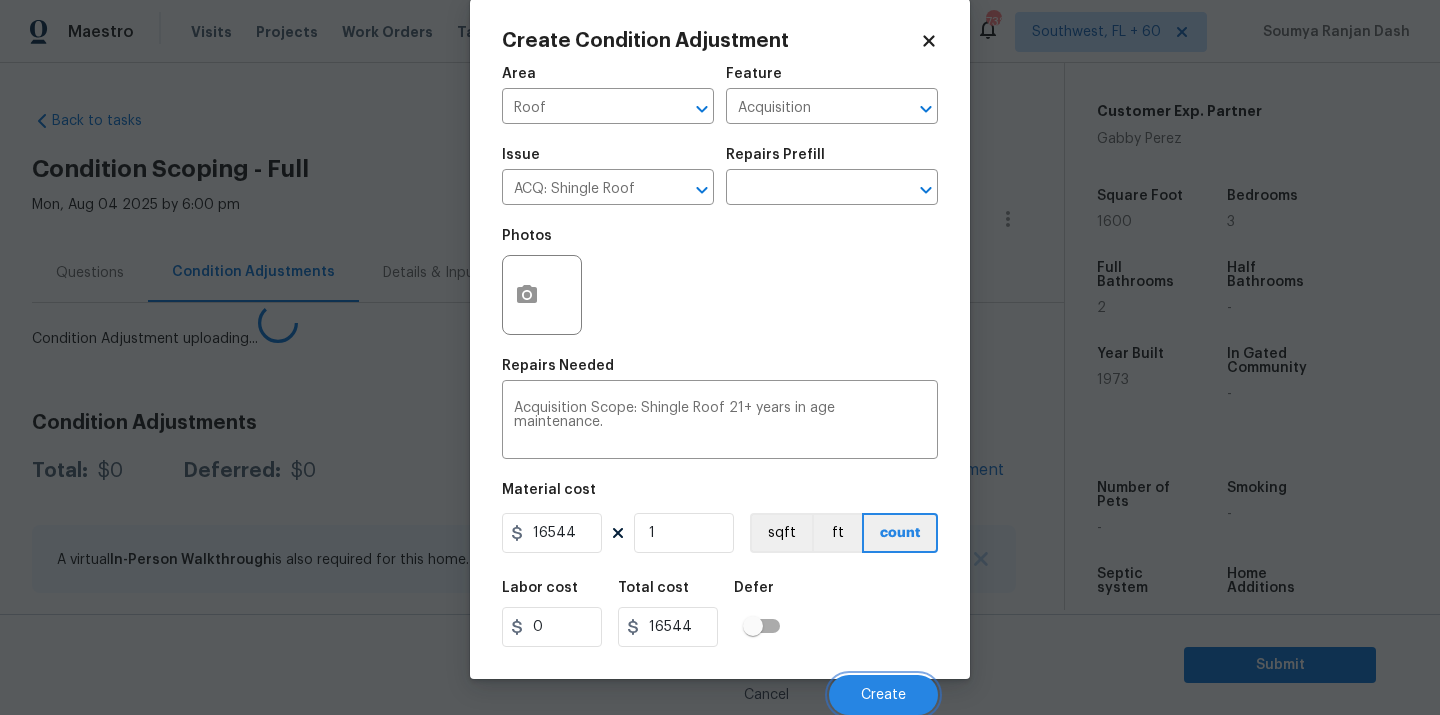 scroll, scrollTop: 25, scrollLeft: 0, axis: vertical 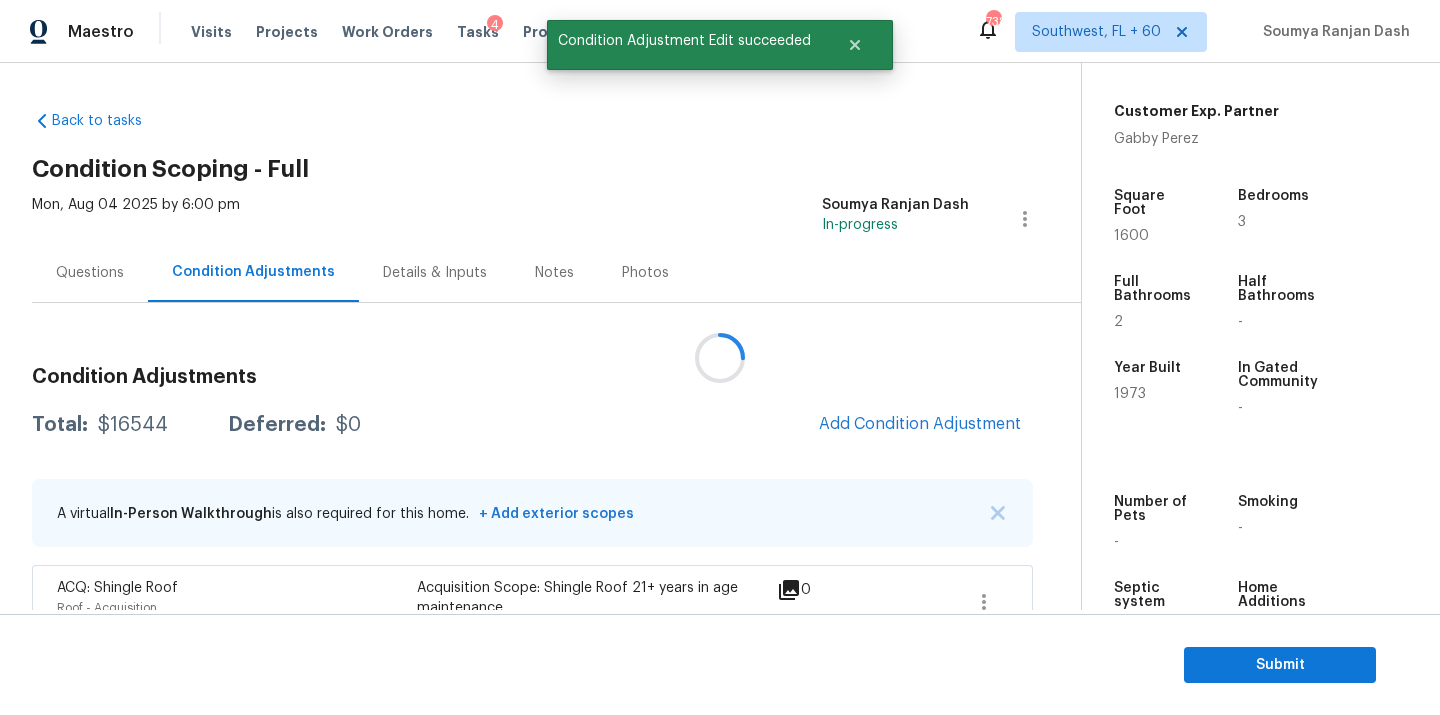 click at bounding box center (720, 357) 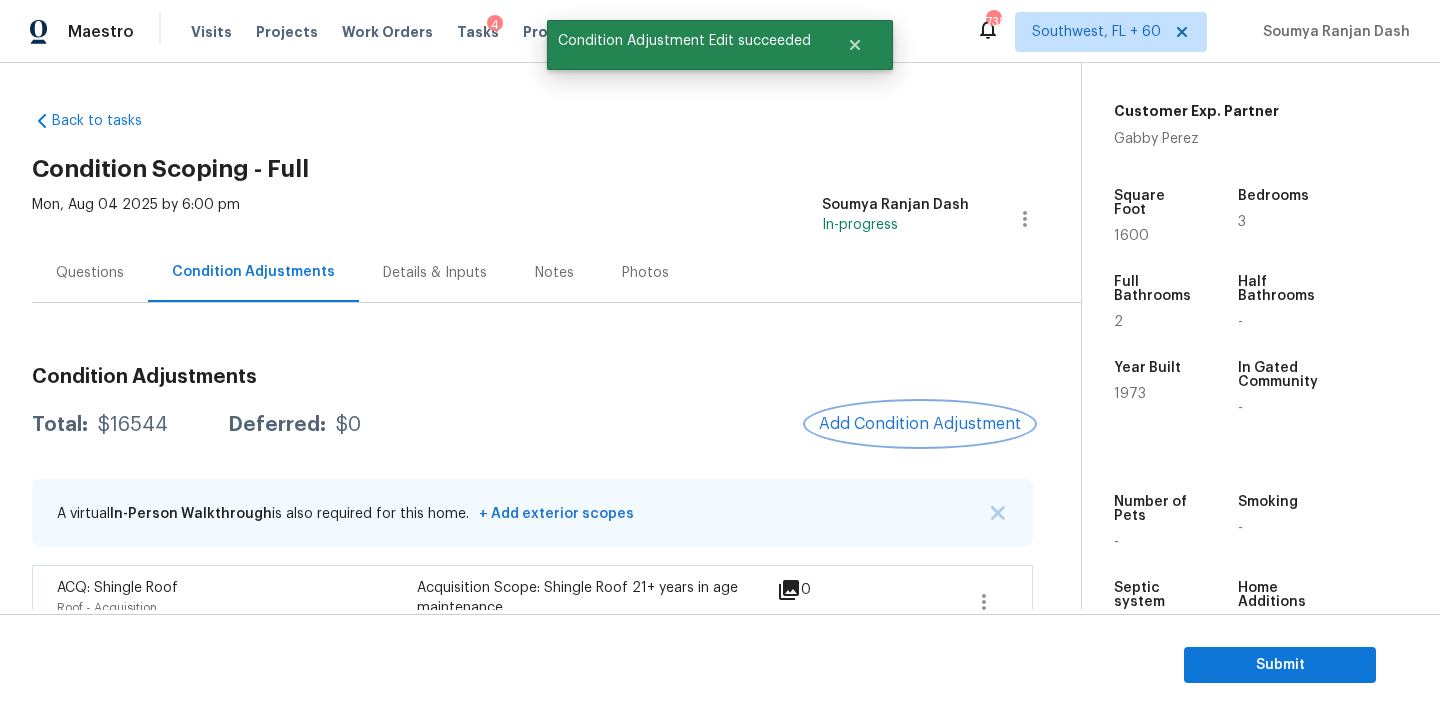 click on "Add Condition Adjustment" at bounding box center (920, 424) 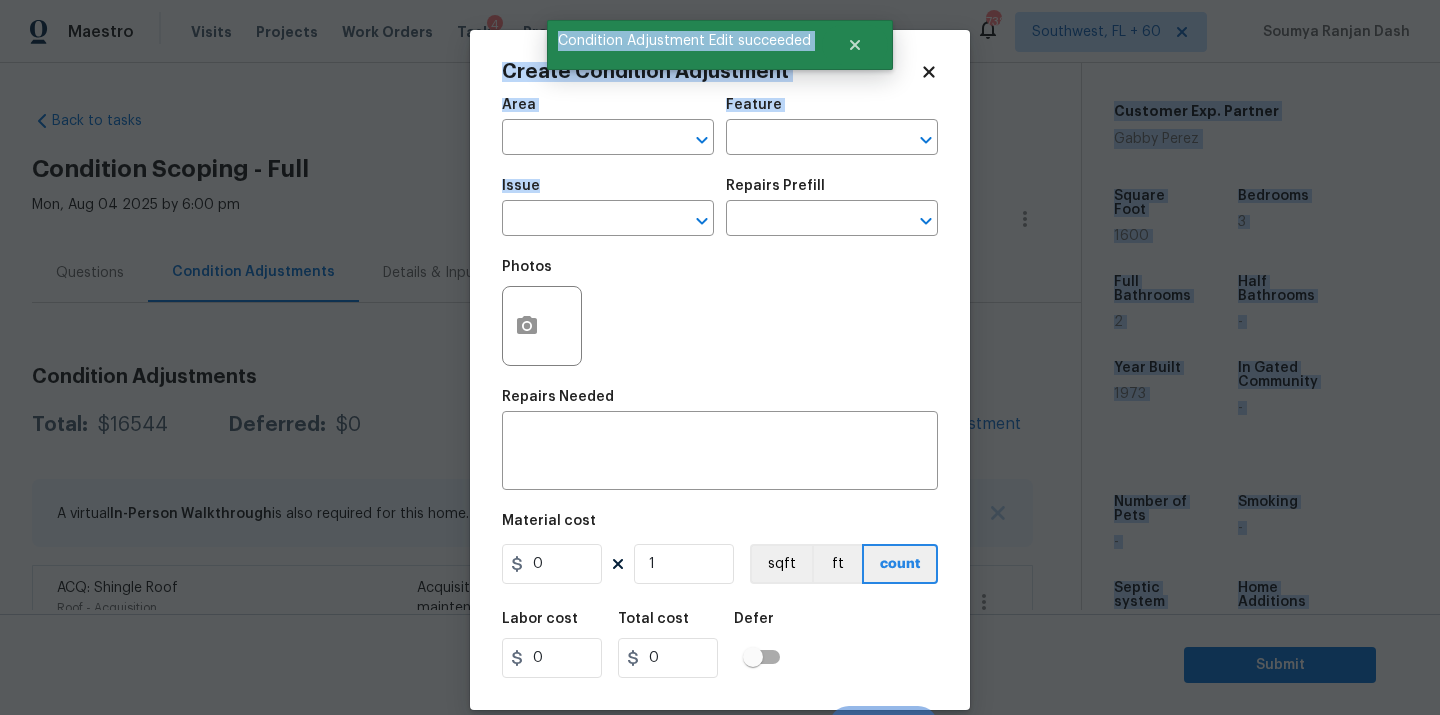 click on "Issue ​" at bounding box center [608, 207] 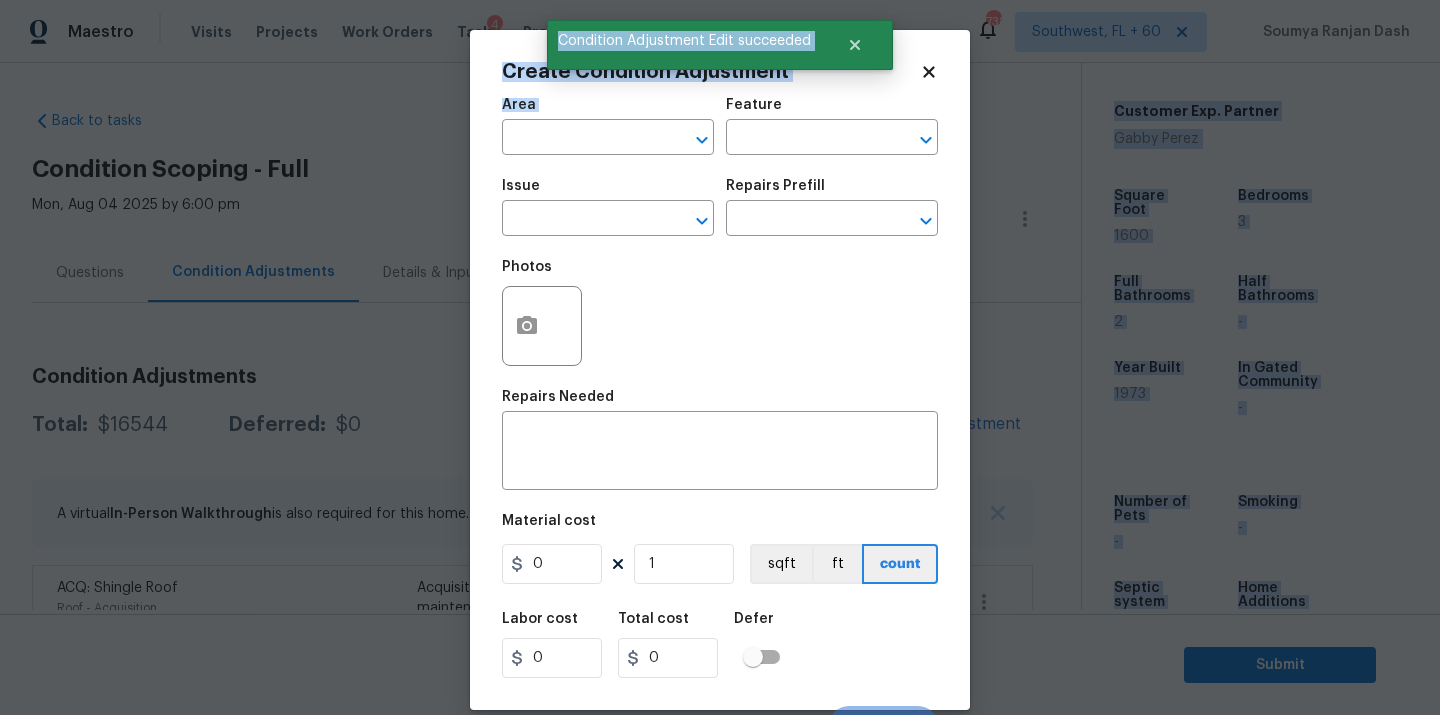 click on "Area ​" at bounding box center (608, 126) 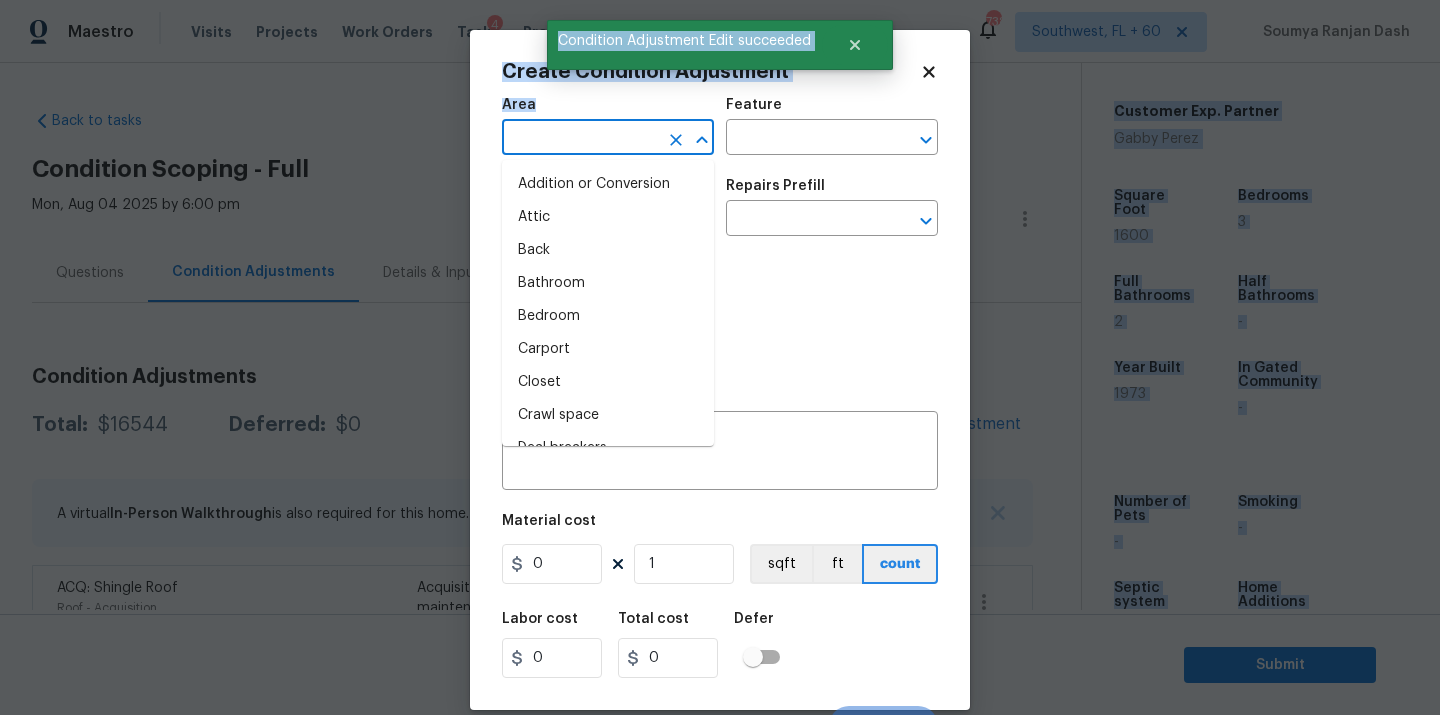 click at bounding box center [580, 139] 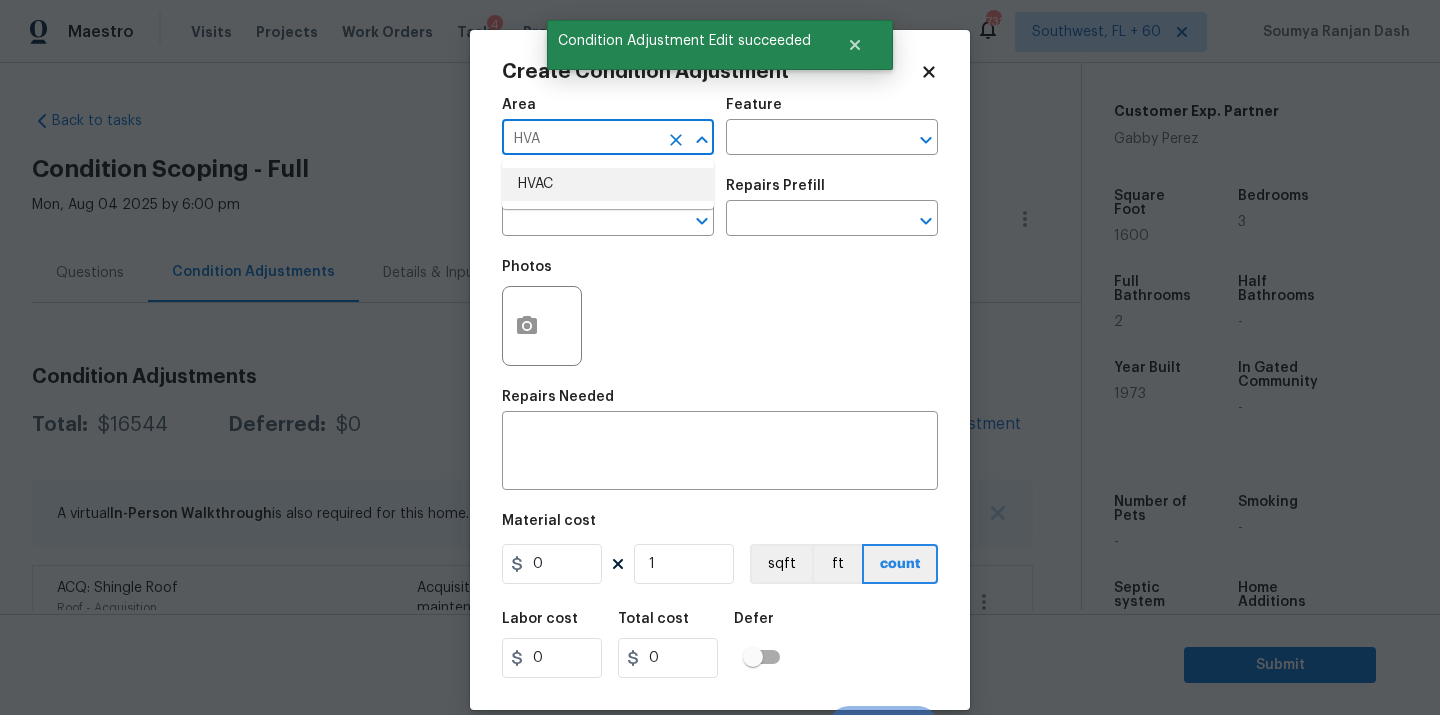 click on "HVAC" at bounding box center [608, 184] 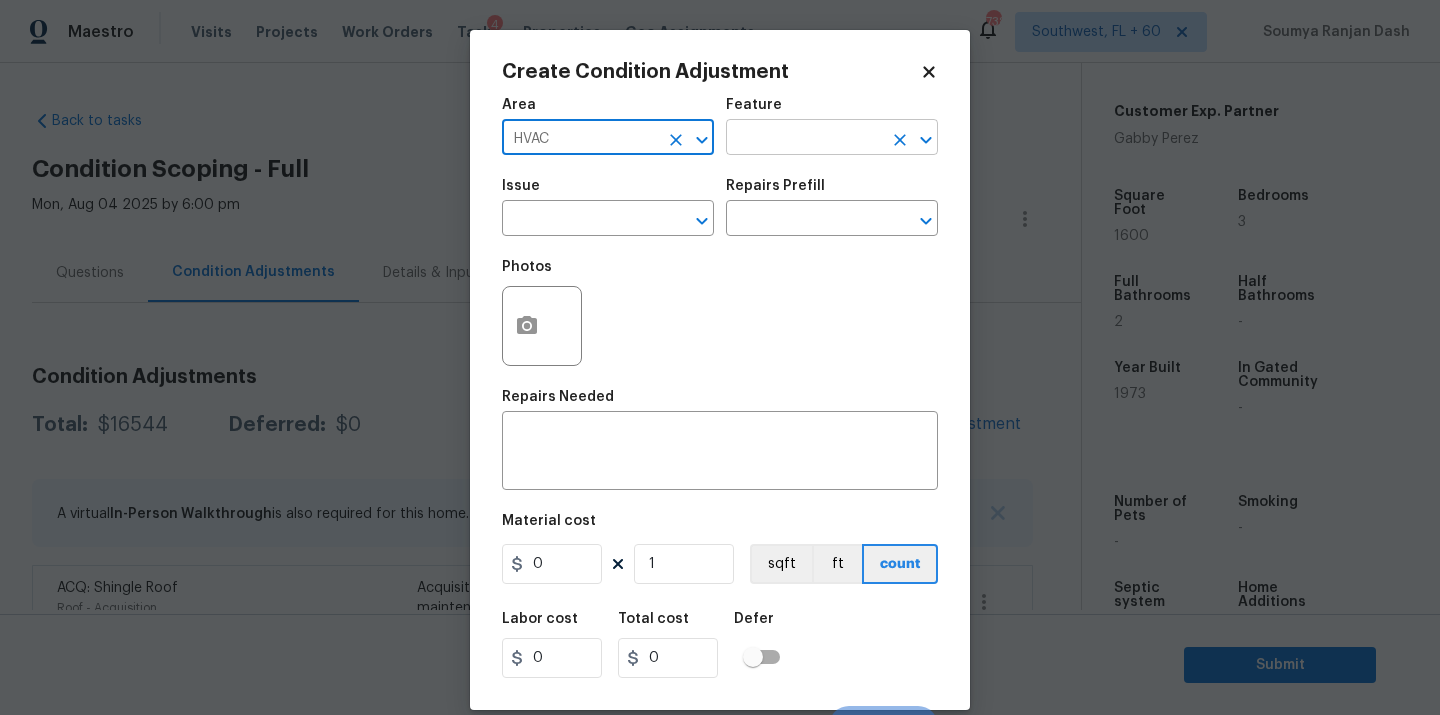 type on "HVAC" 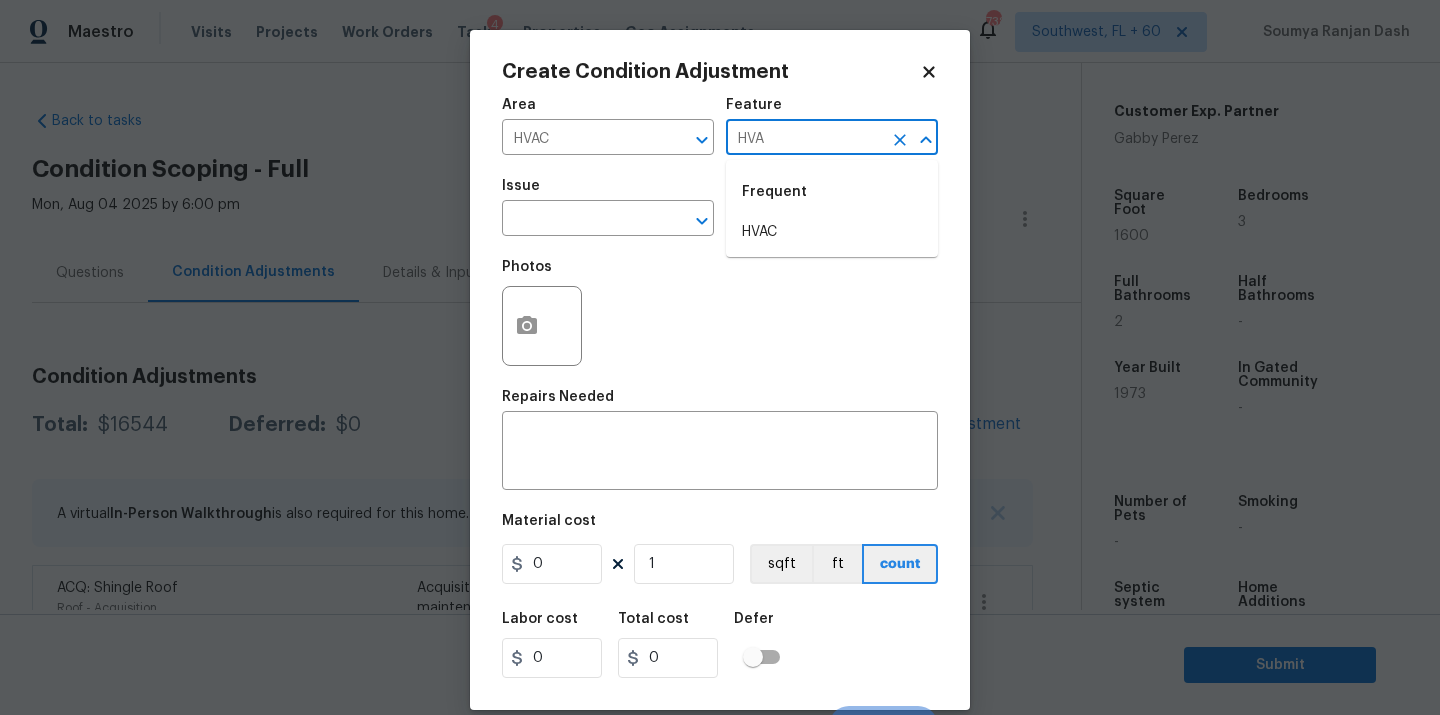 click on "Frequent" at bounding box center [832, 192] 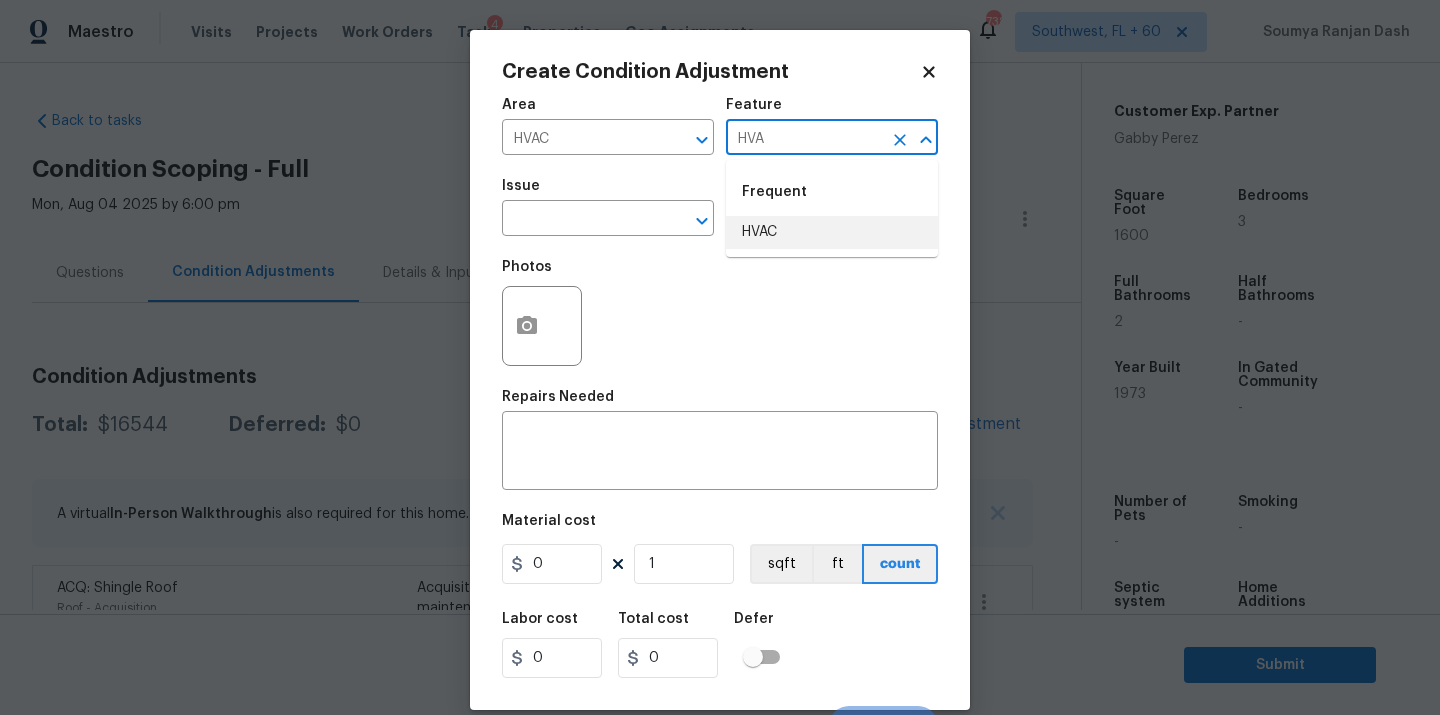 click on "HVAC" at bounding box center (832, 232) 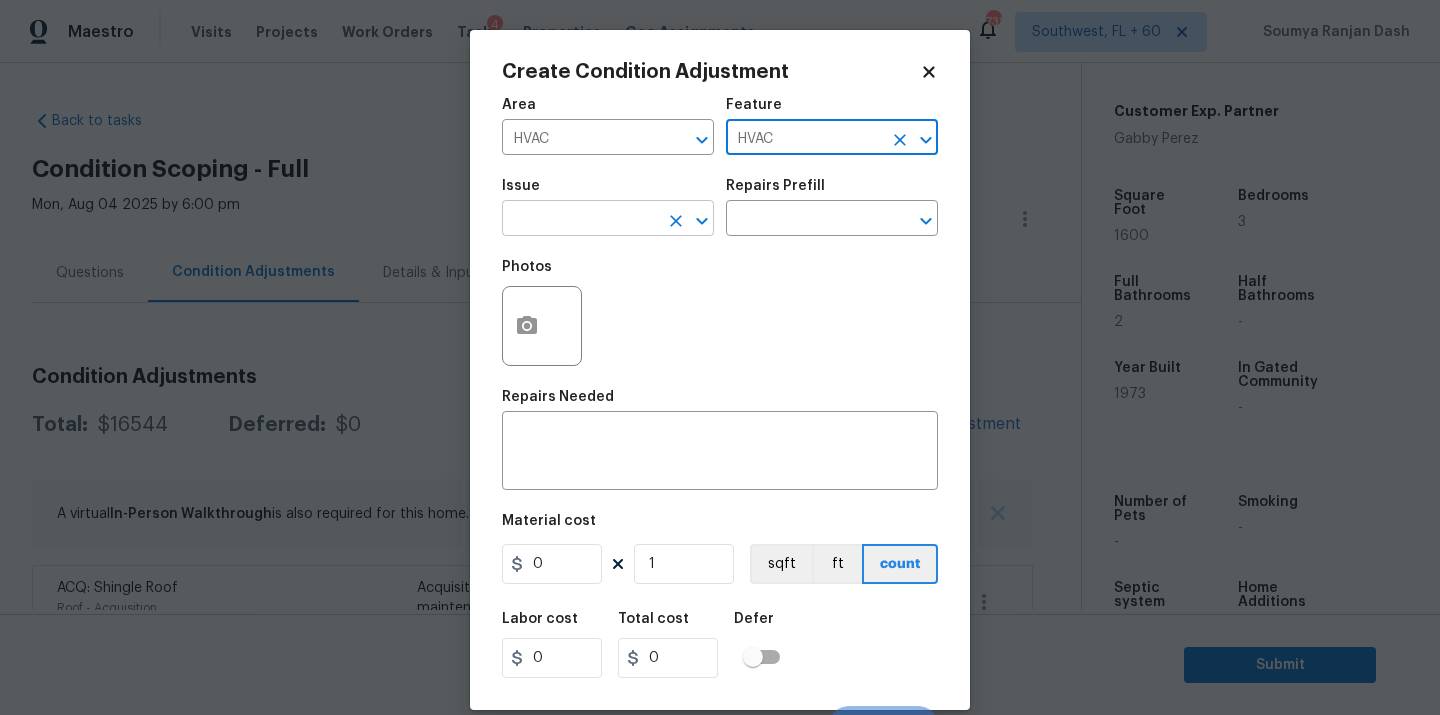 type on "HVAC" 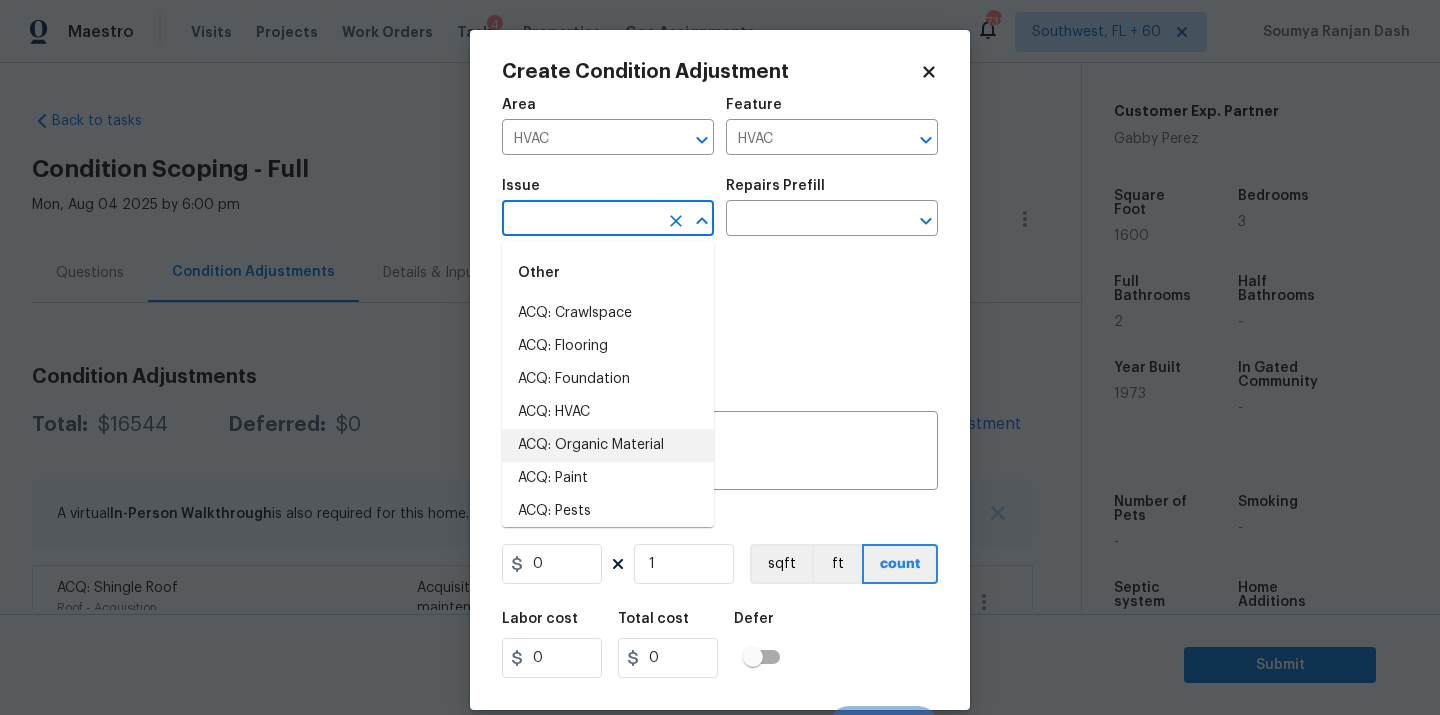 click on "ACQ: HVAC" at bounding box center [608, 412] 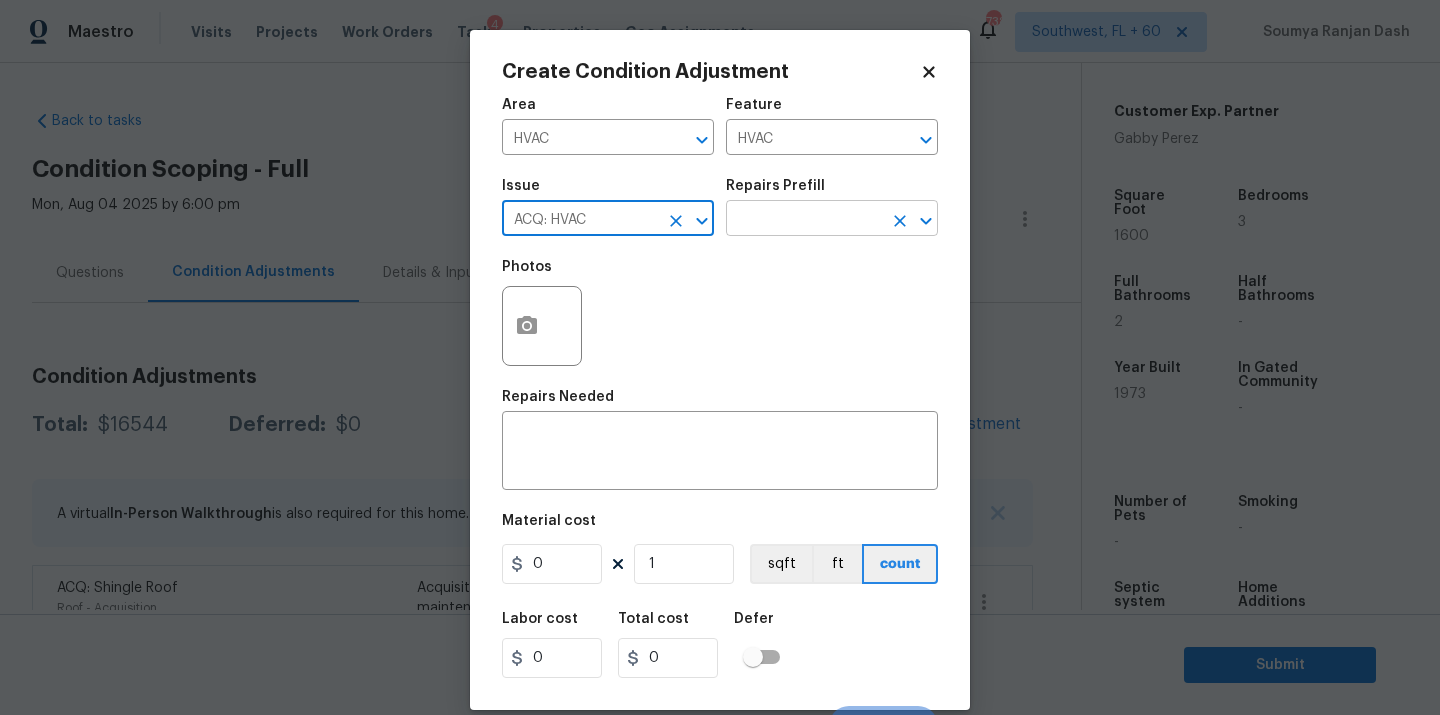click at bounding box center [804, 220] 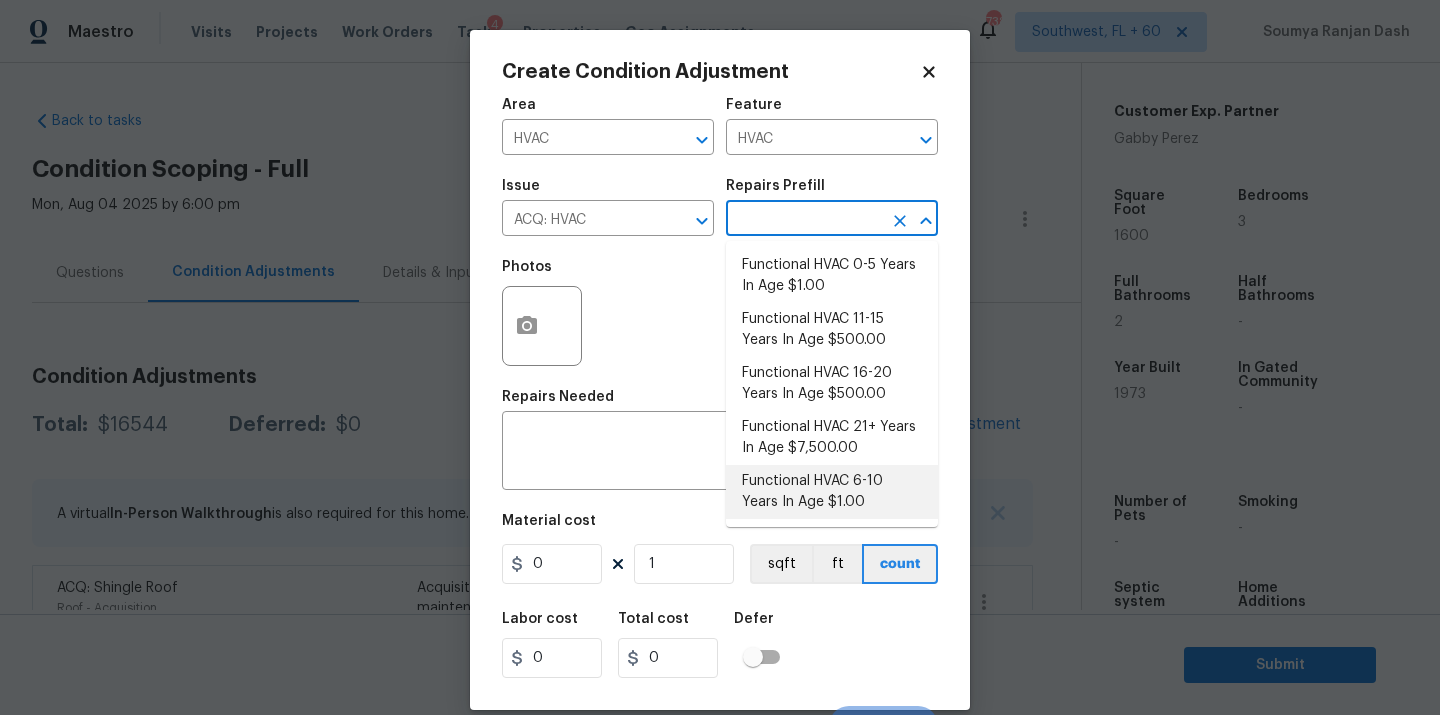 click on "Functional HVAC 6-10 Years In Age $1.00" at bounding box center [832, 492] 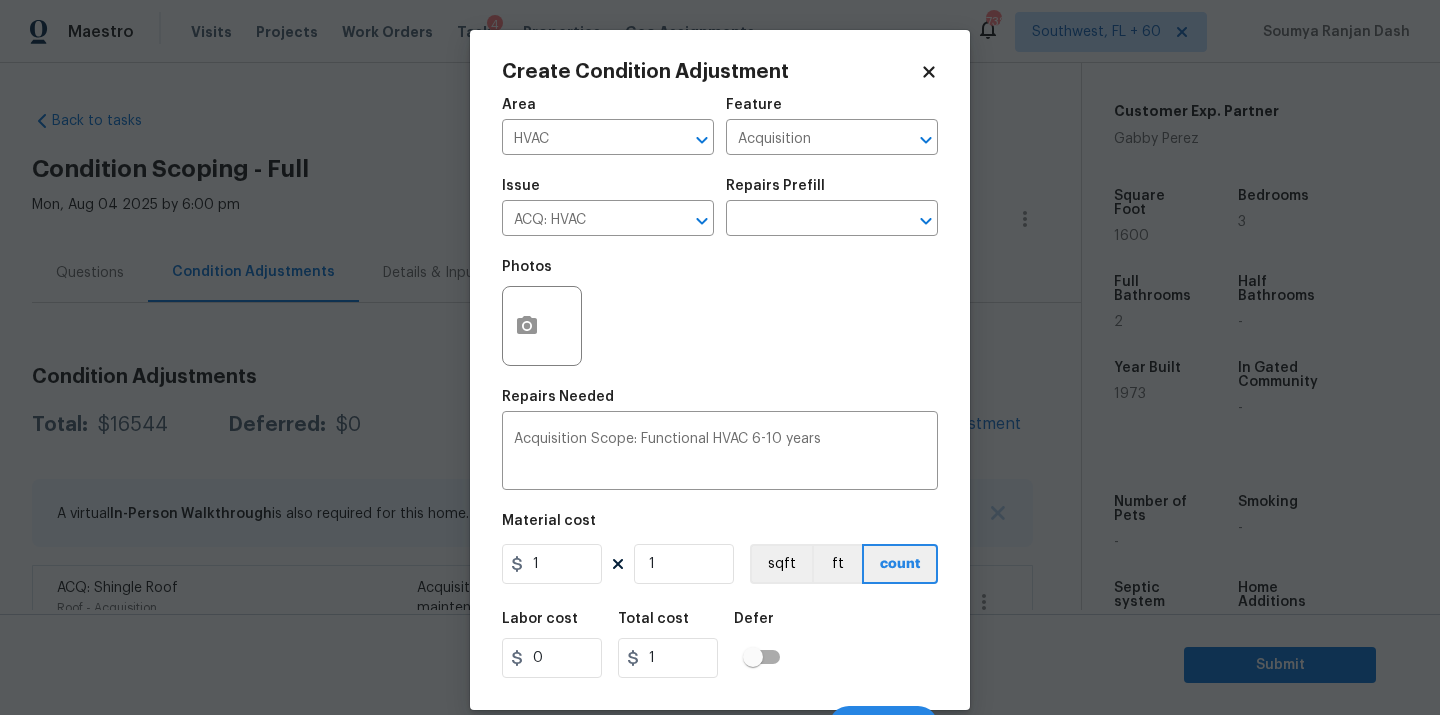 click 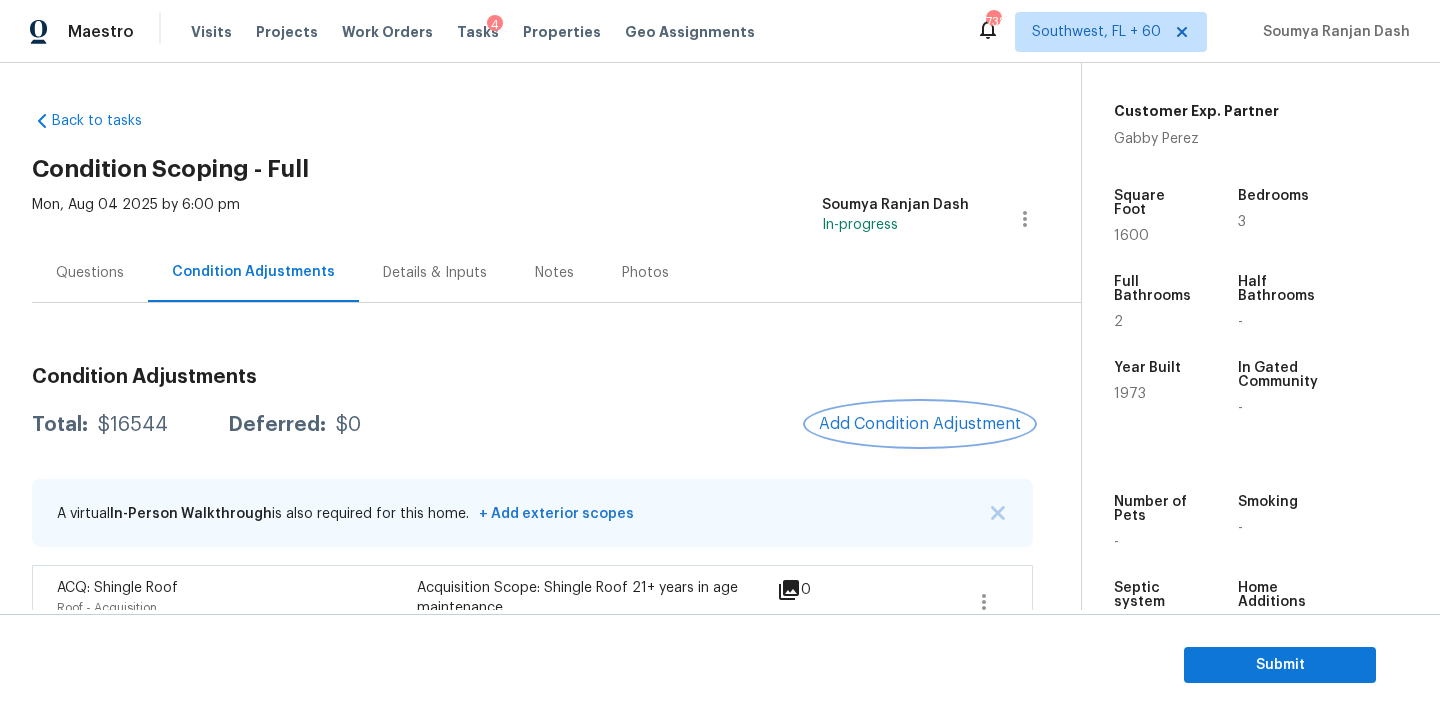 scroll, scrollTop: 47, scrollLeft: 0, axis: vertical 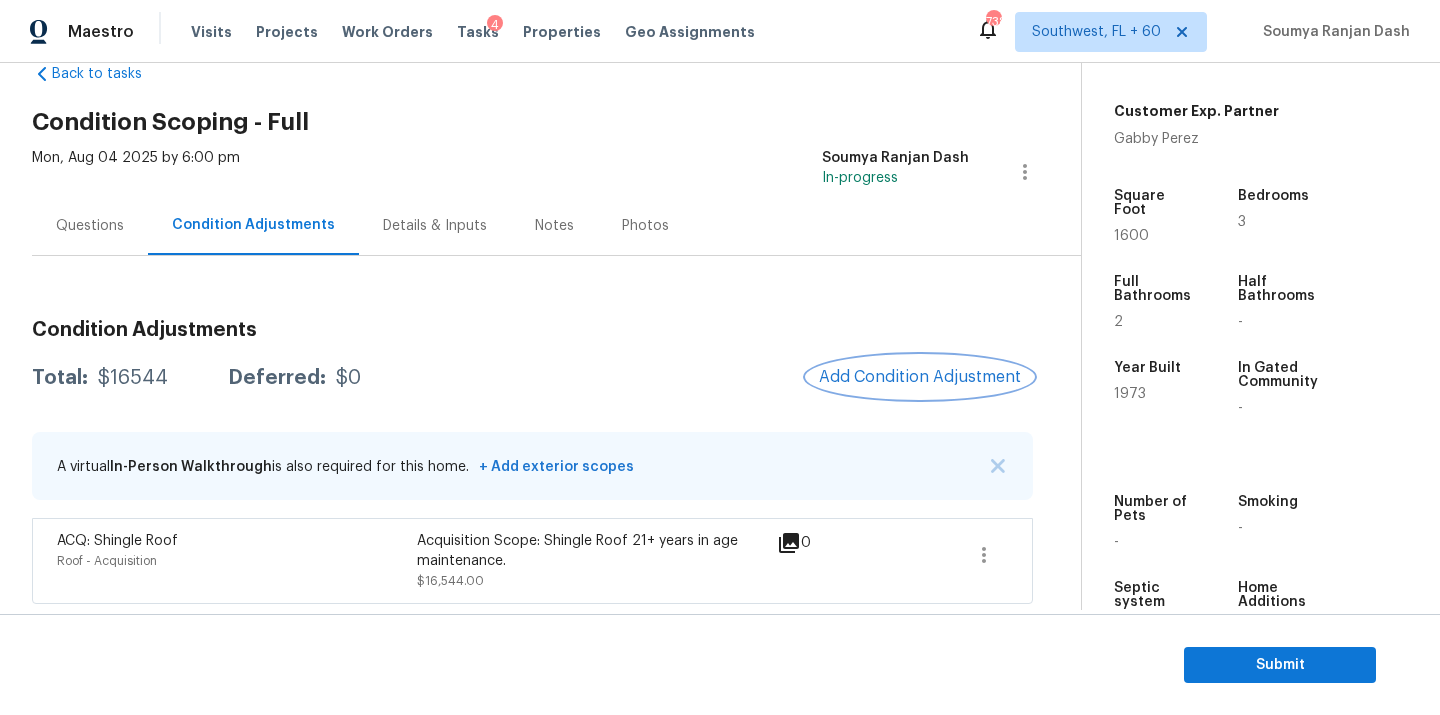 click on "Add Condition Adjustment" at bounding box center (920, 377) 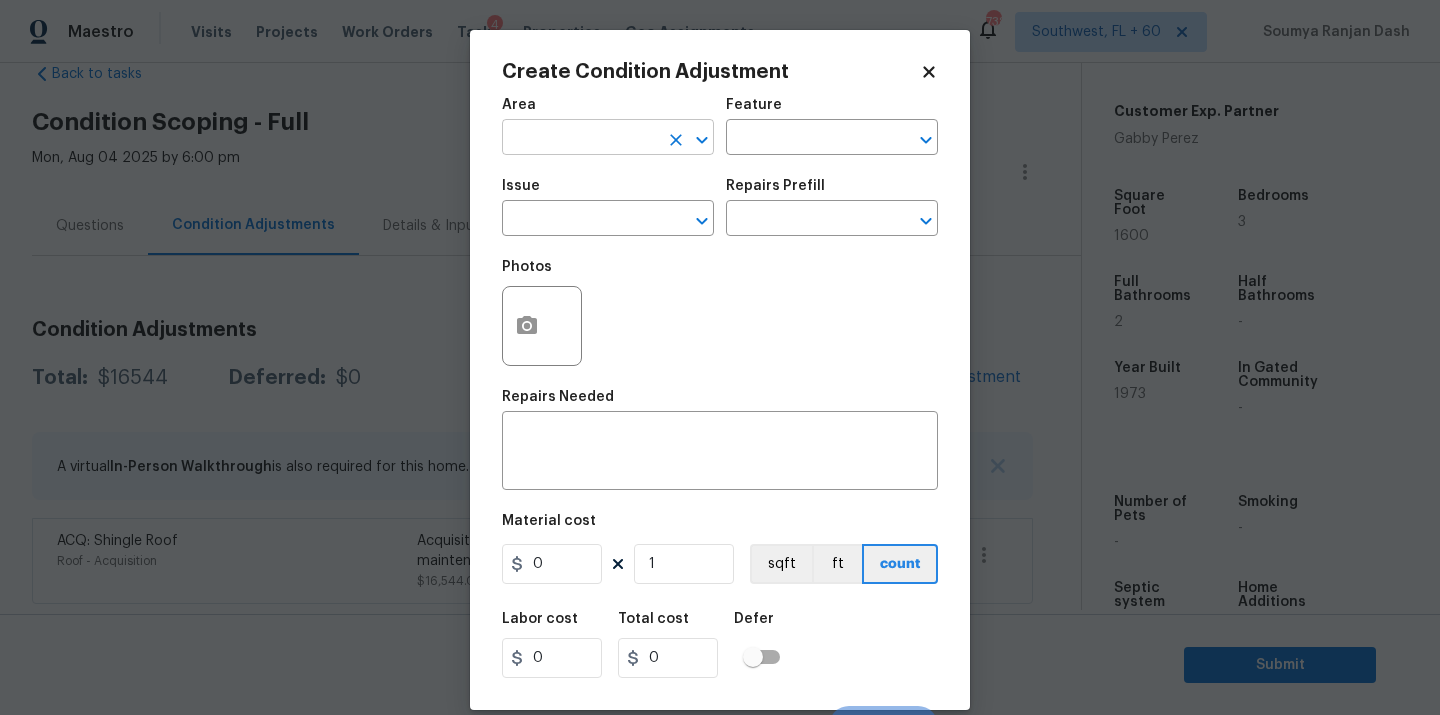 click at bounding box center [580, 139] 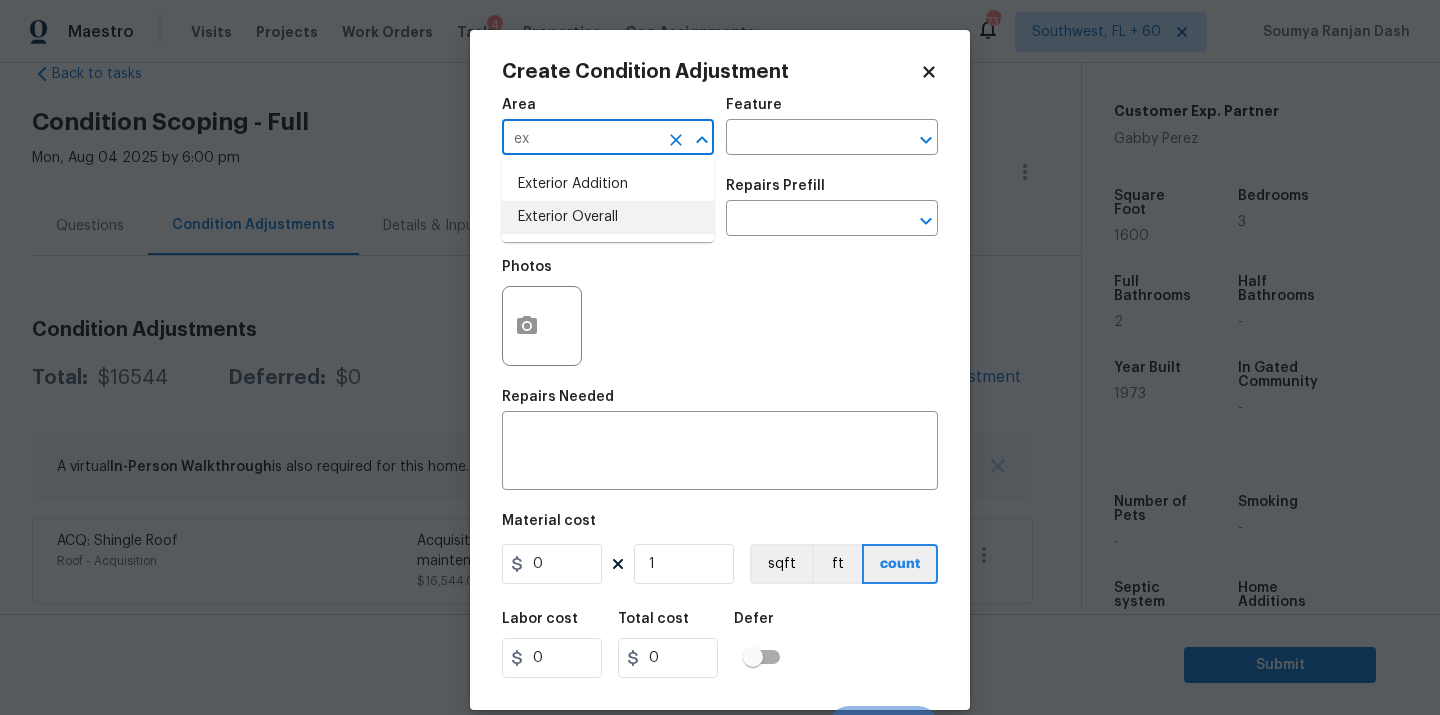 click on "Exterior Overall" at bounding box center [608, 217] 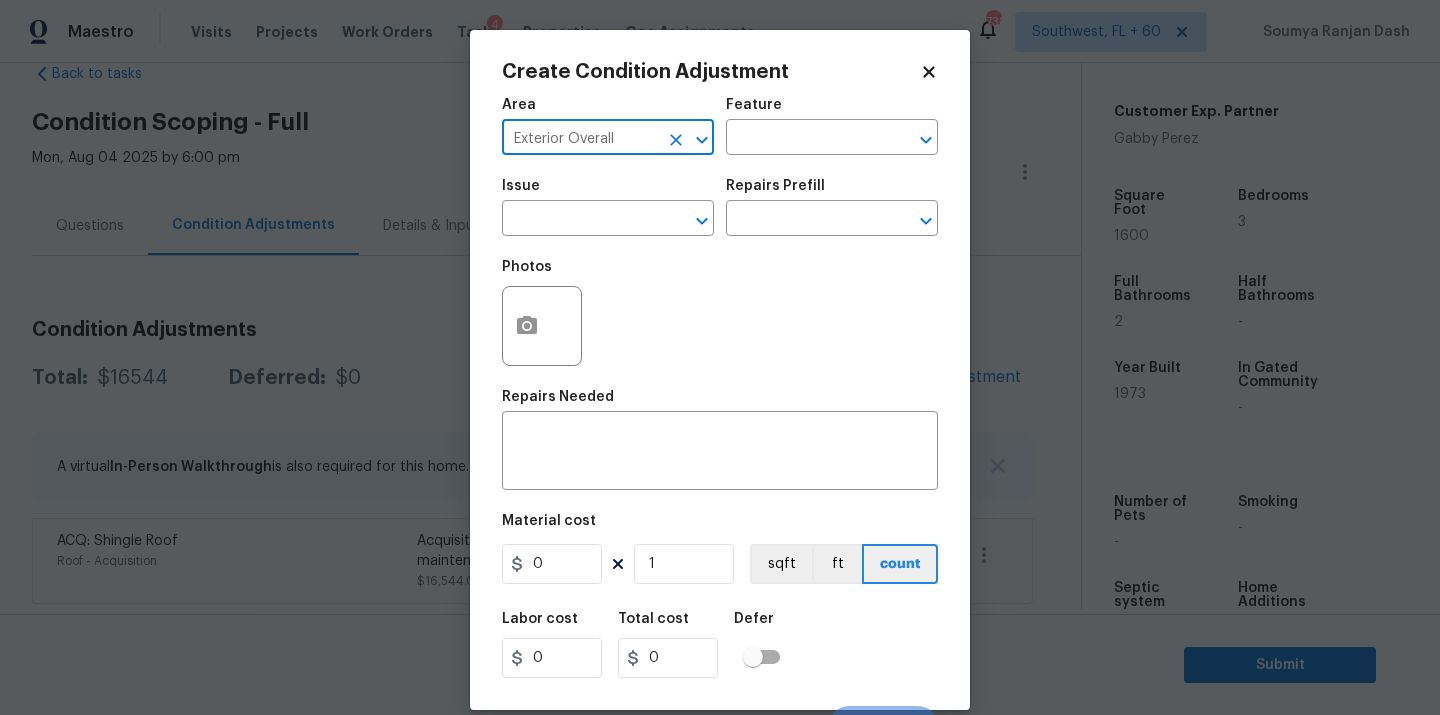 type on "Exterior Overall" 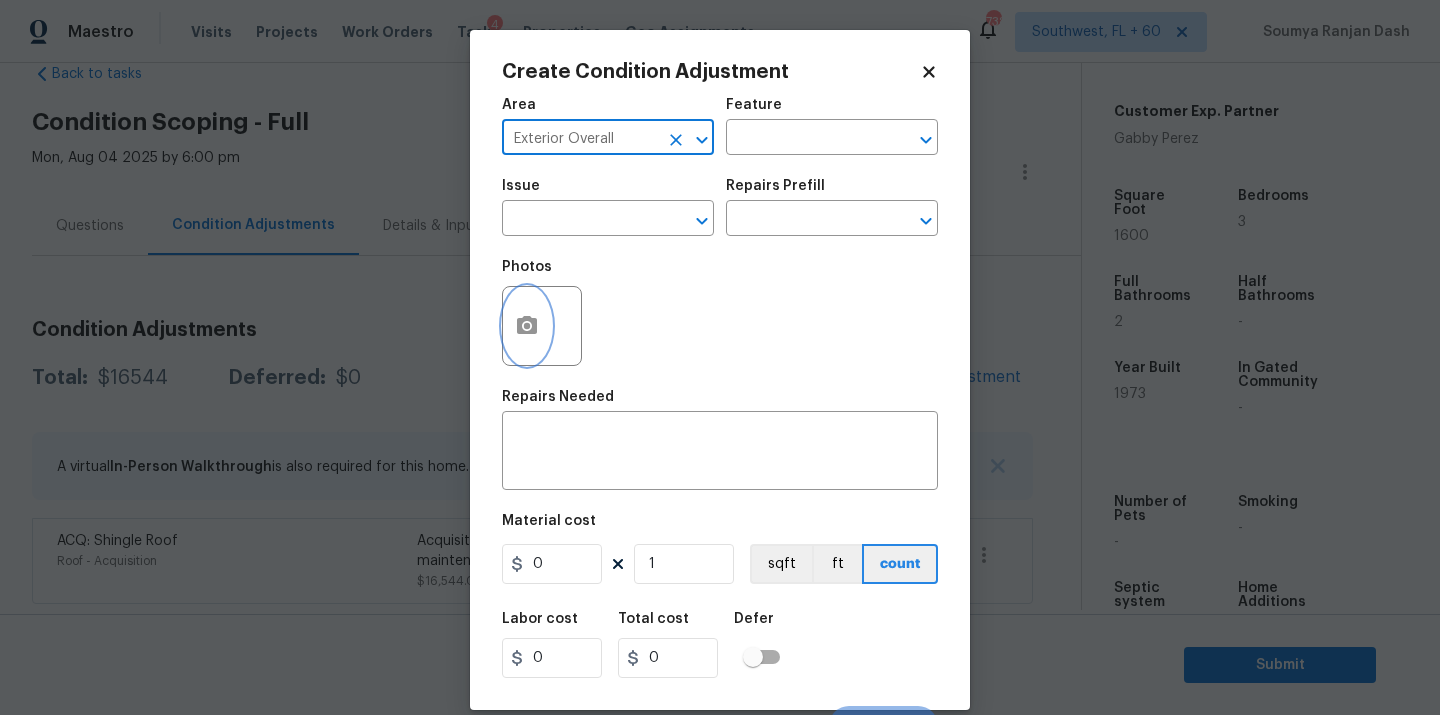click 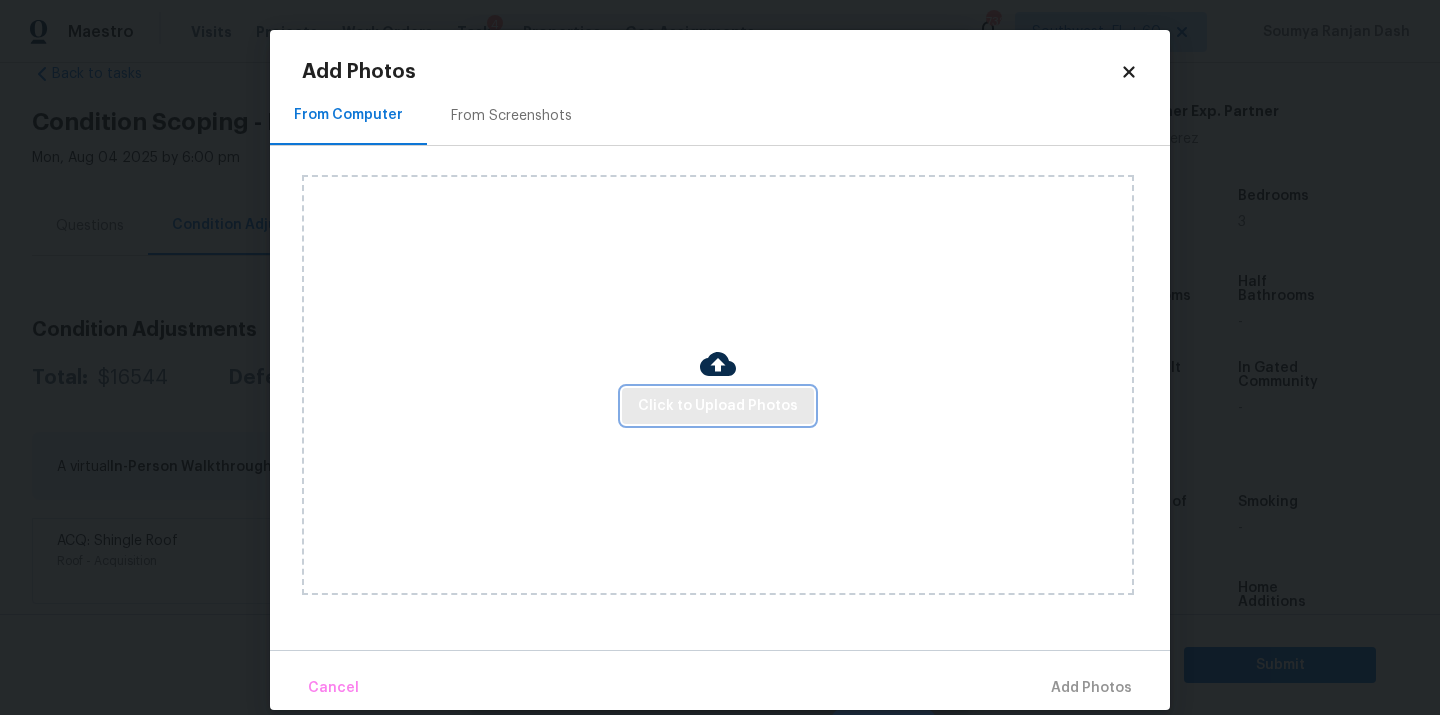 click on "Click to Upload Photos" at bounding box center [718, 406] 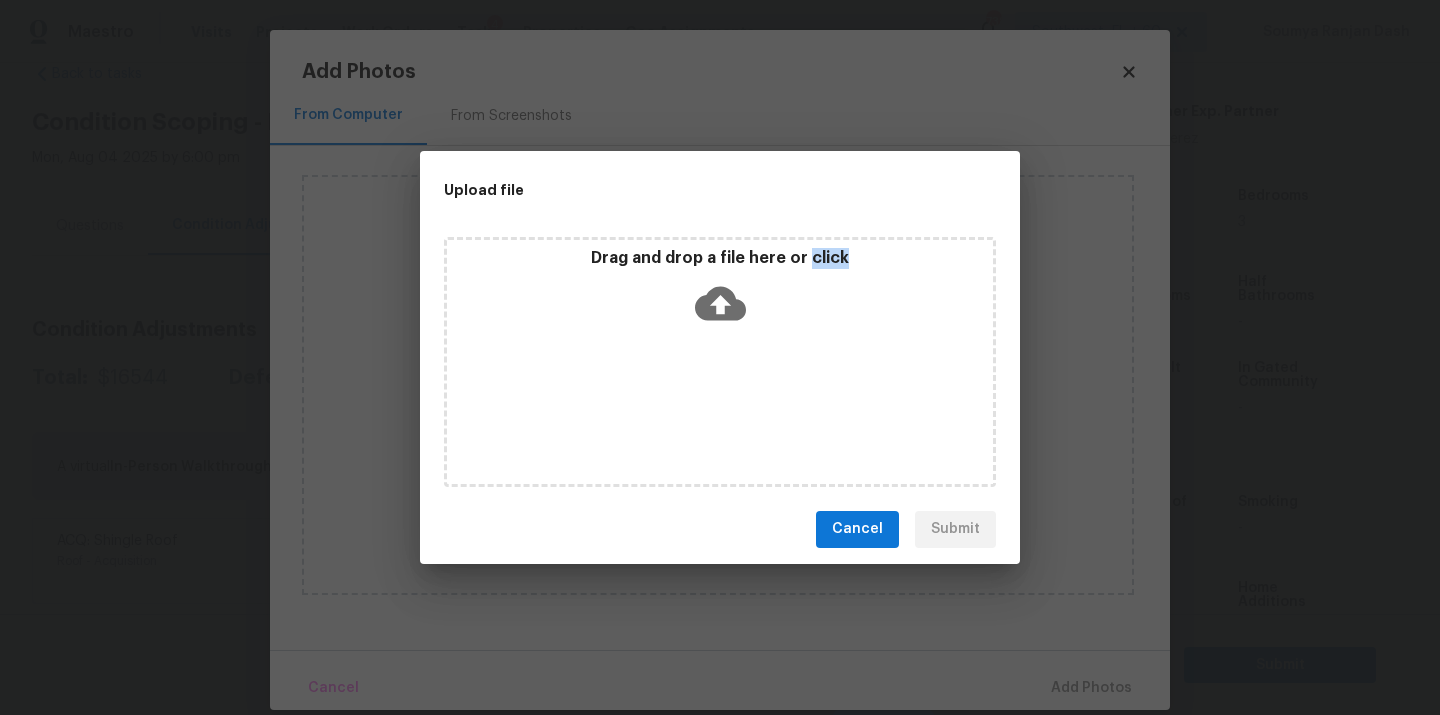 click on "Drag and drop a file here or click" at bounding box center (720, 362) 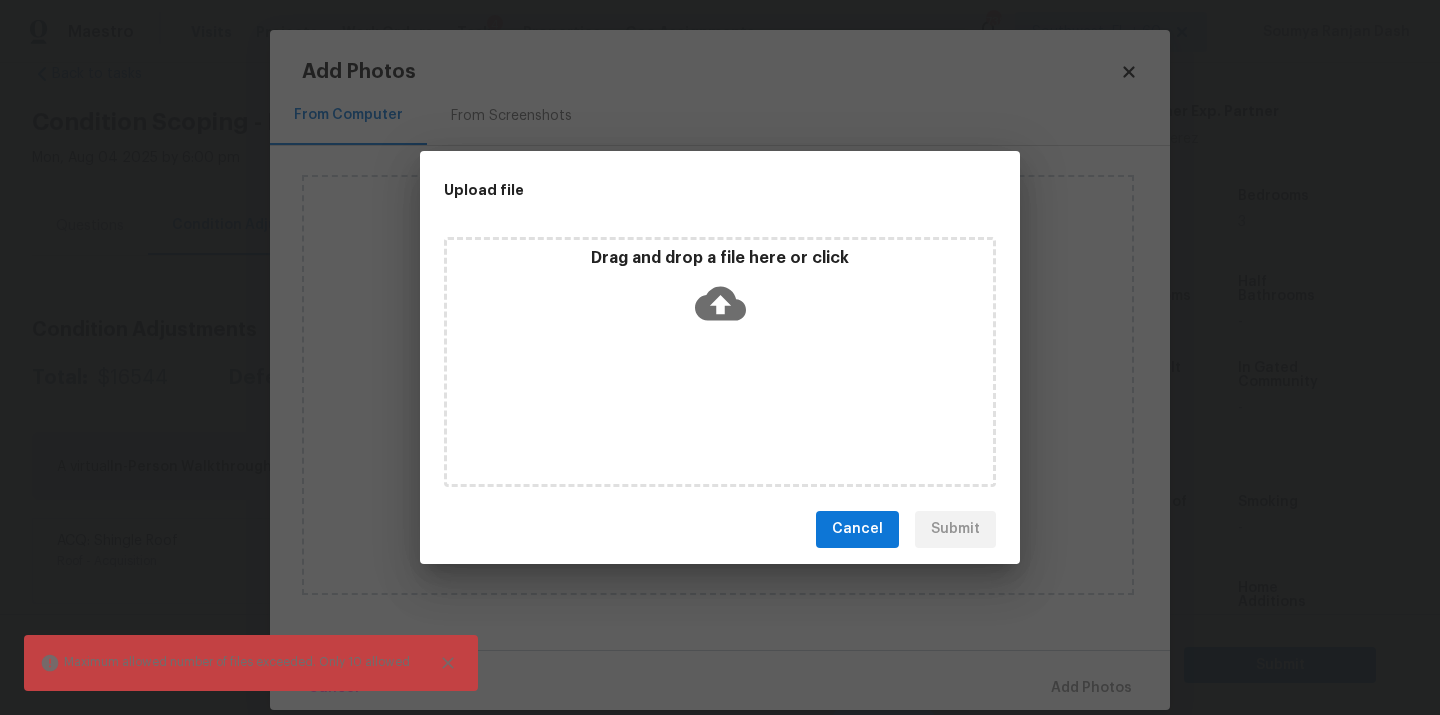 click on "Drag and drop a file here or click" at bounding box center [720, 362] 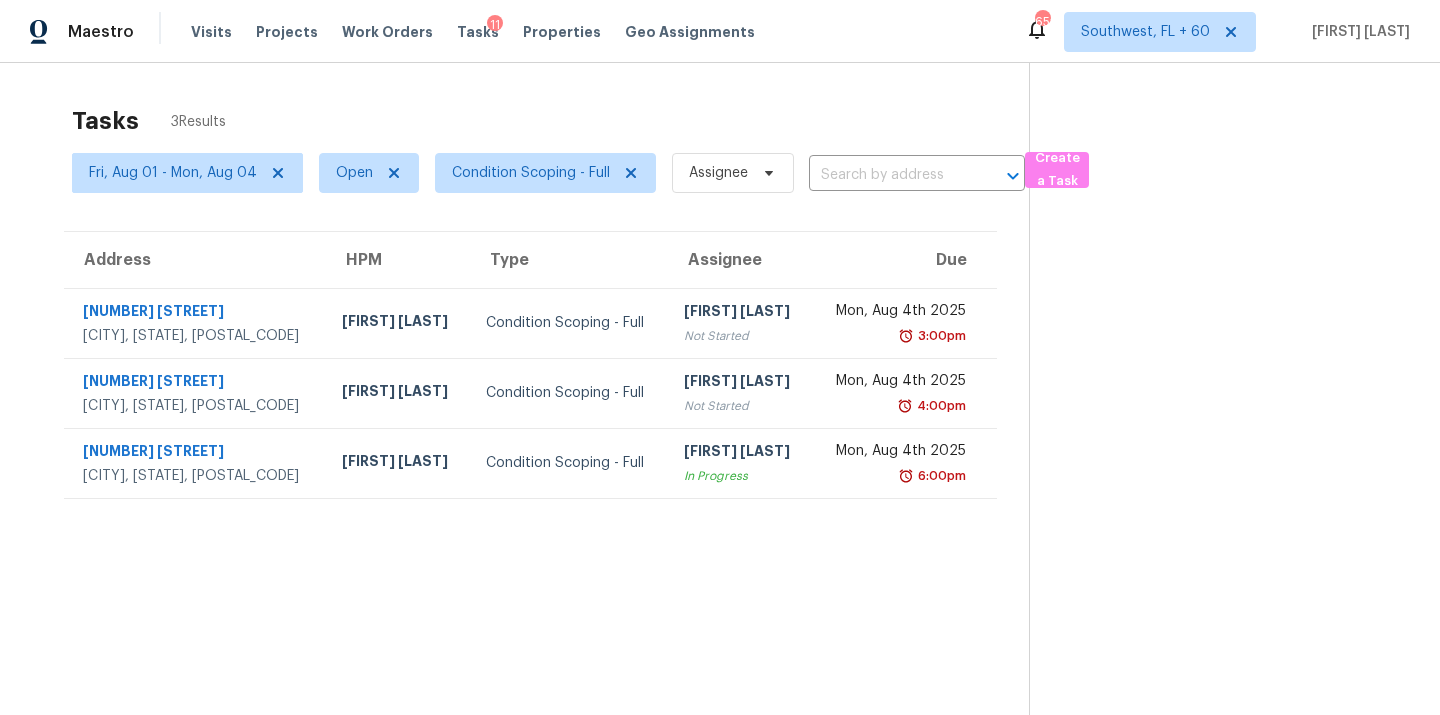 scroll, scrollTop: 0, scrollLeft: 0, axis: both 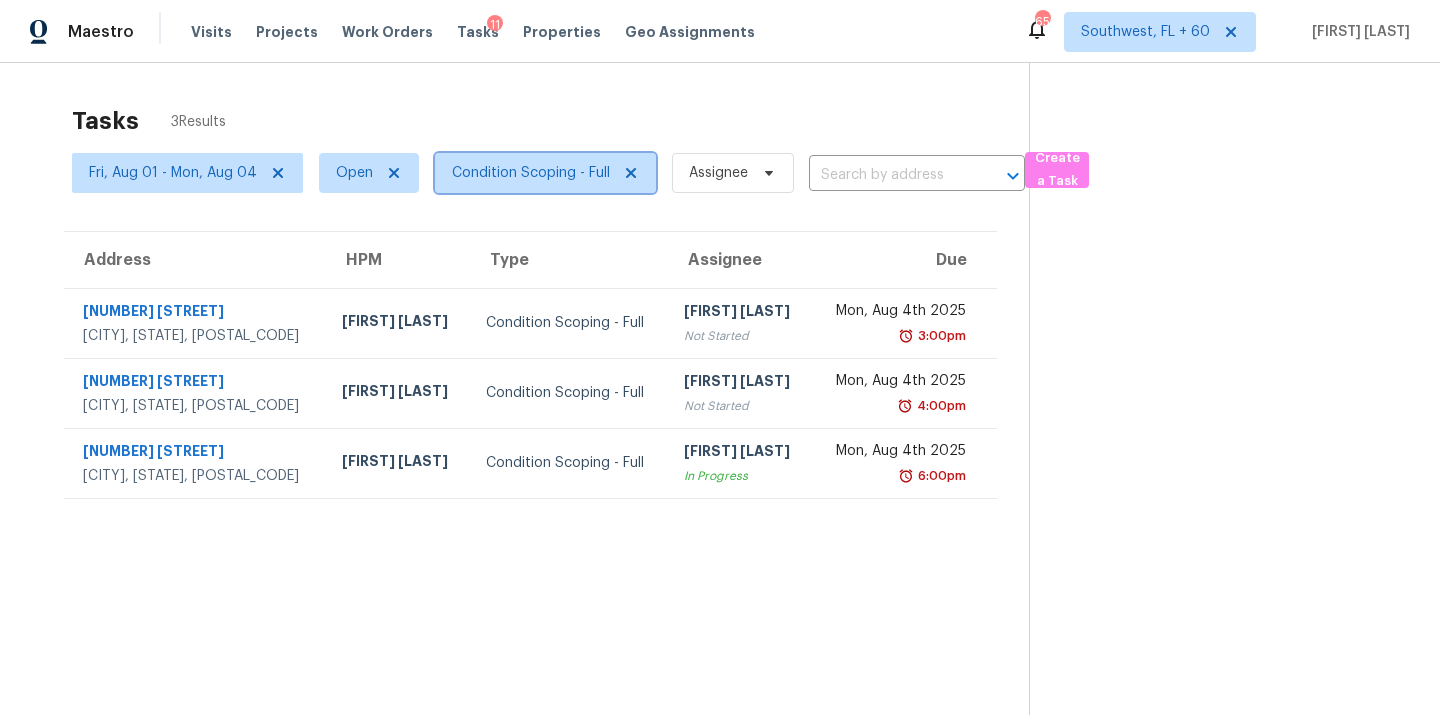 click on "Condition Scoping - Full" at bounding box center [545, 173] 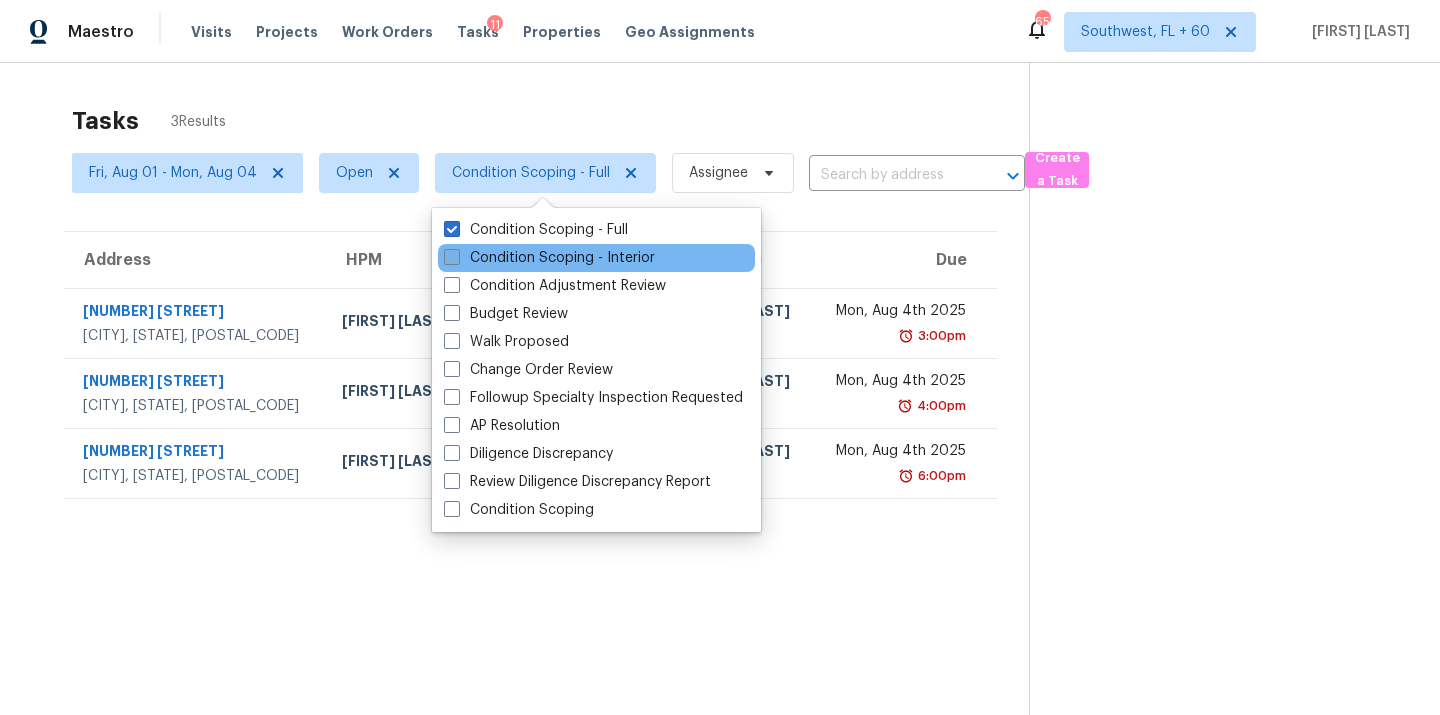 click on "Condition Scoping - Interior" at bounding box center [549, 258] 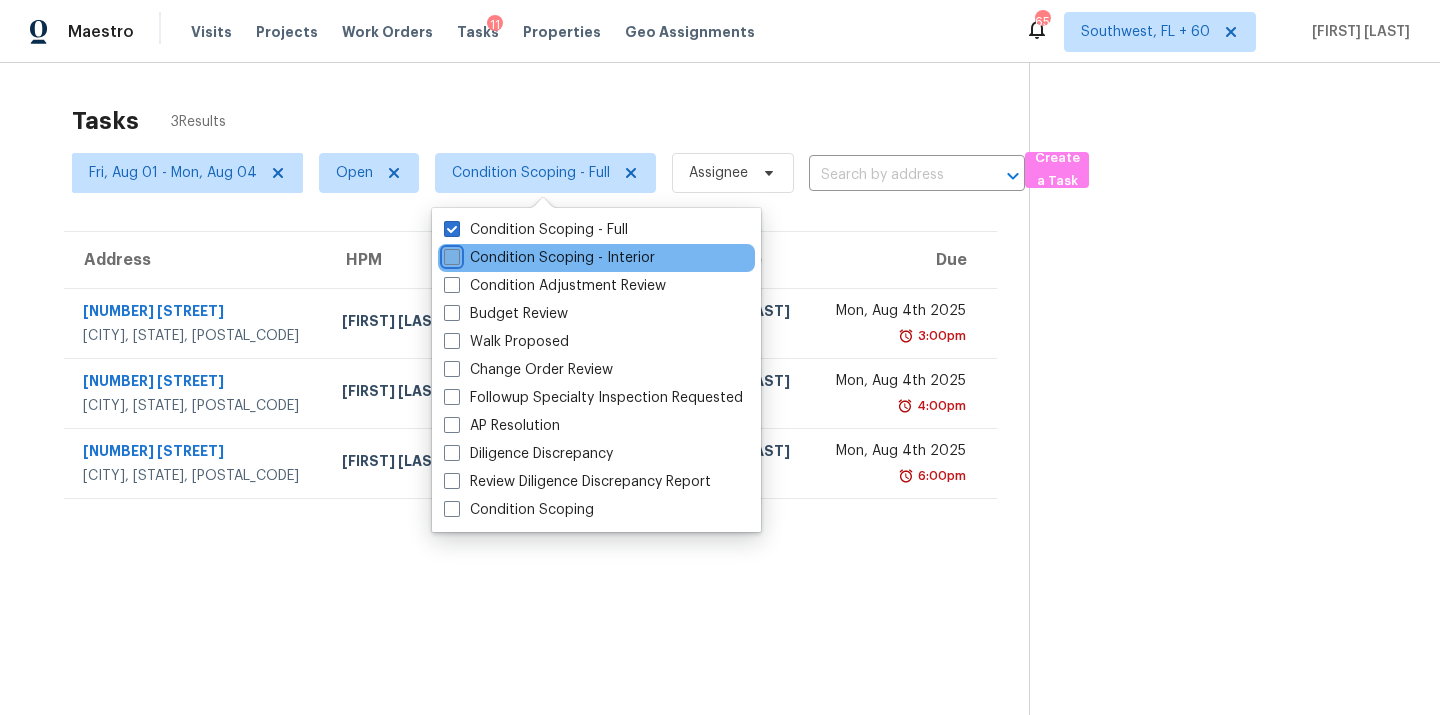 click on "Condition Scoping - Interior" at bounding box center (450, 254) 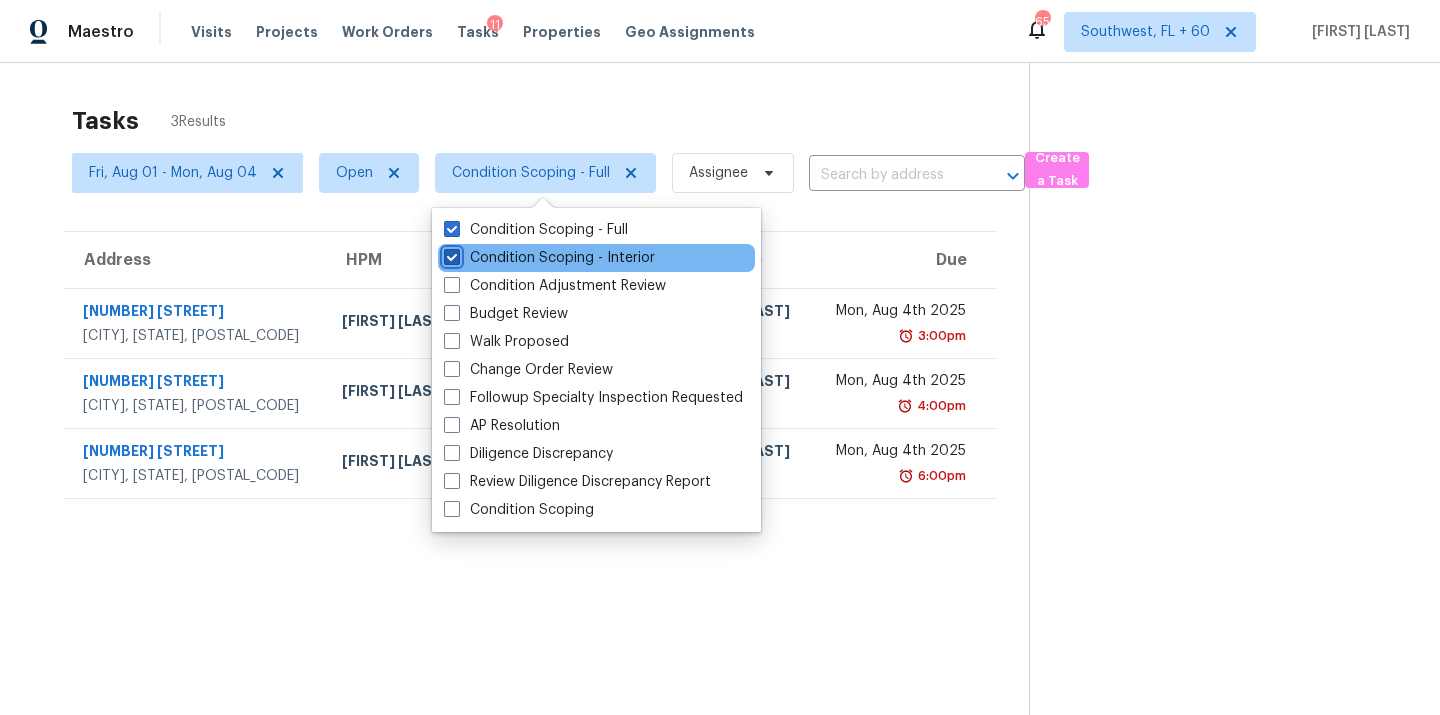 checkbox on "true" 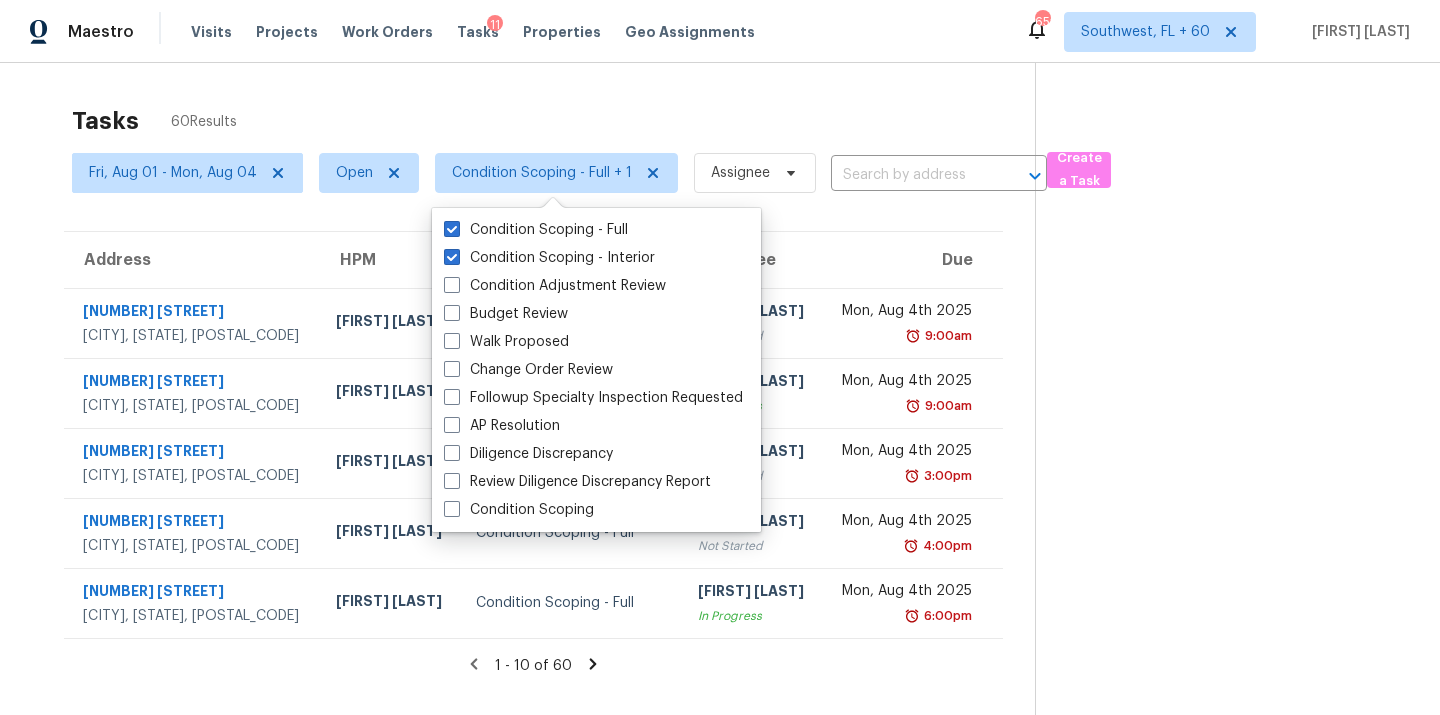 click on "Tasks 60  Results" at bounding box center (553, 121) 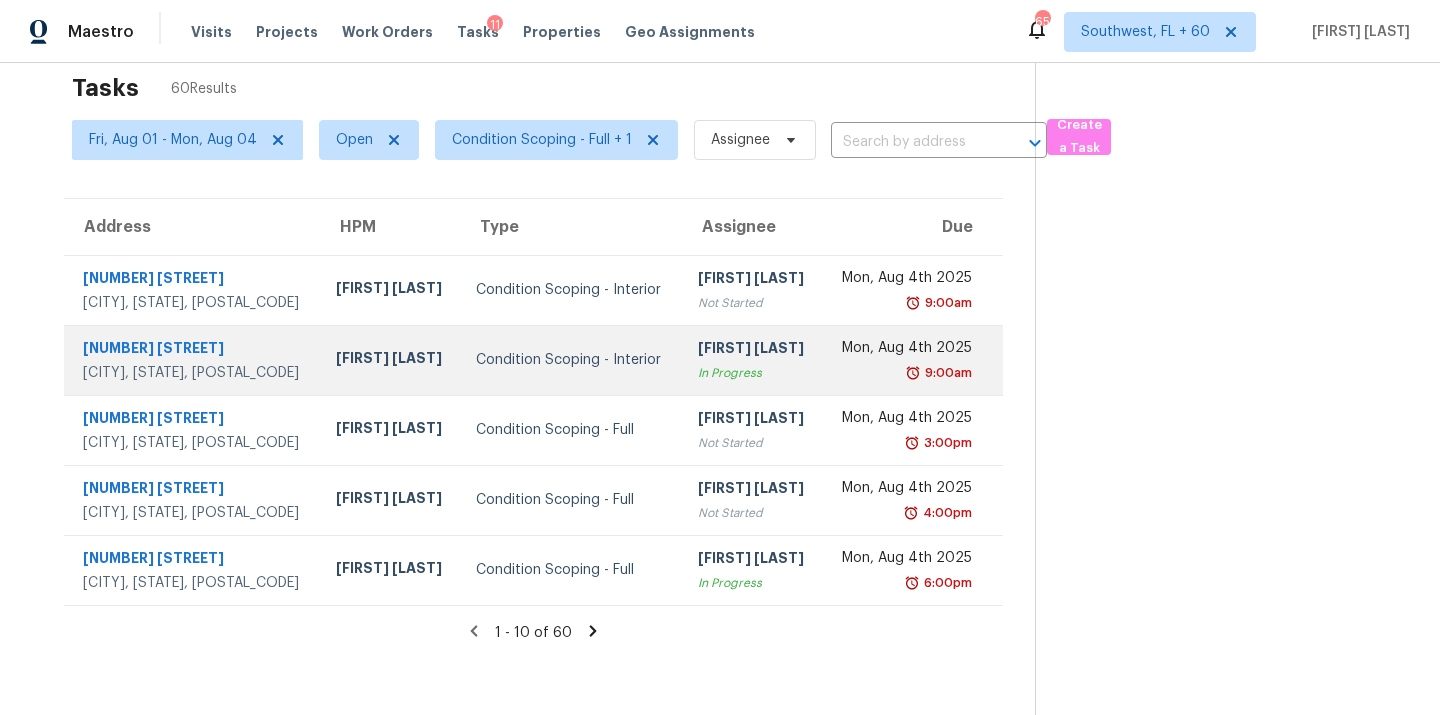 scroll, scrollTop: 34, scrollLeft: 0, axis: vertical 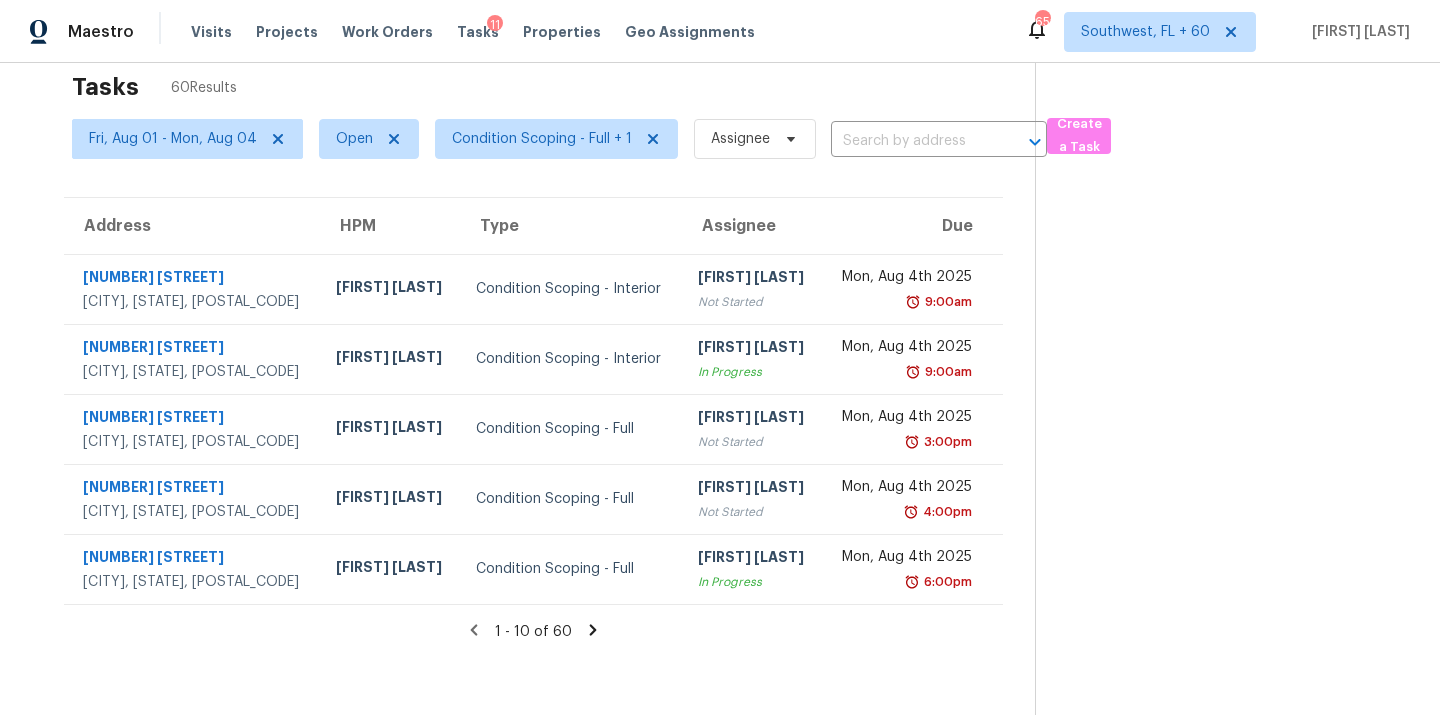 click on "Tasks 60  Results Fri, Aug 01 - Mon, Aug 04 Open Condition Scoping - Full + 1 Assignee ​ Create a Task Address HPM Type Assignee Due 921 E Payton St   San Tan Valley, AZ, 85140 Scott Nicol Condition Scoping - Interior Jishnu Manoj Not Started Mon, Aug 4th 2025 9:00am 12815 Panay Dr   Houston, TX, 77048 Navid Ranjbar Condition Scoping - Interior Jishnu Manoj In Progress Mon, Aug 4th 2025 9:00am 4915 Baymeadows Rd   Jacksonville, FL, 32217 William Sparks Condition Scoping - Full Soumya Ranjan Dash Not Started Mon, Aug 4th 2025 3:00pm 8125 Edenbrook Dr   O Fallon, MO, 63368 Brad Baum Condition Scoping - Full Soumya Ranjan Dash Not Started Mon, Aug 4th 2025 4:00pm 11534 W Laurel Ln   El Mirage, AZ, 85335 Eric Scott Condition Scoping - Full Soumya Ranjan Dash In Progress Mon, Aug 4th 2025 6:00pm 1 - 10 of 60" at bounding box center [533, 402] 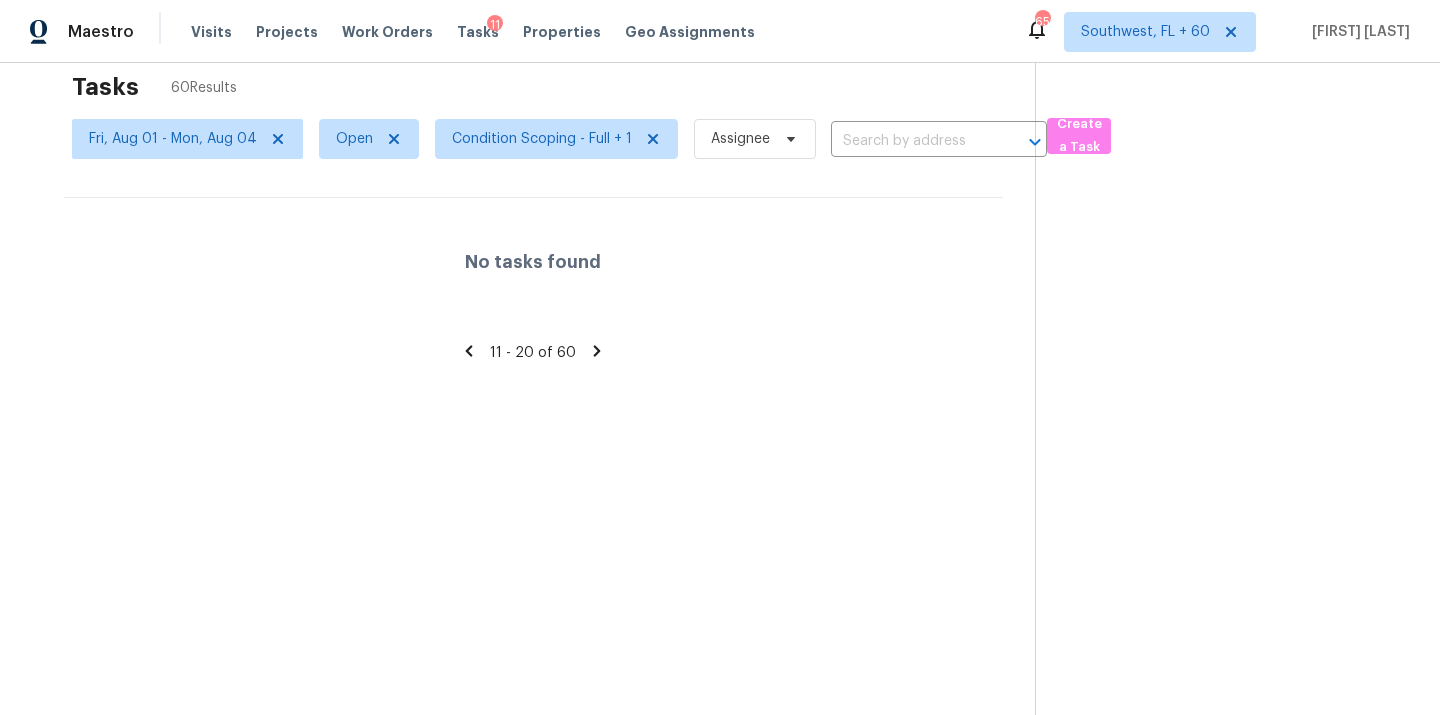 click 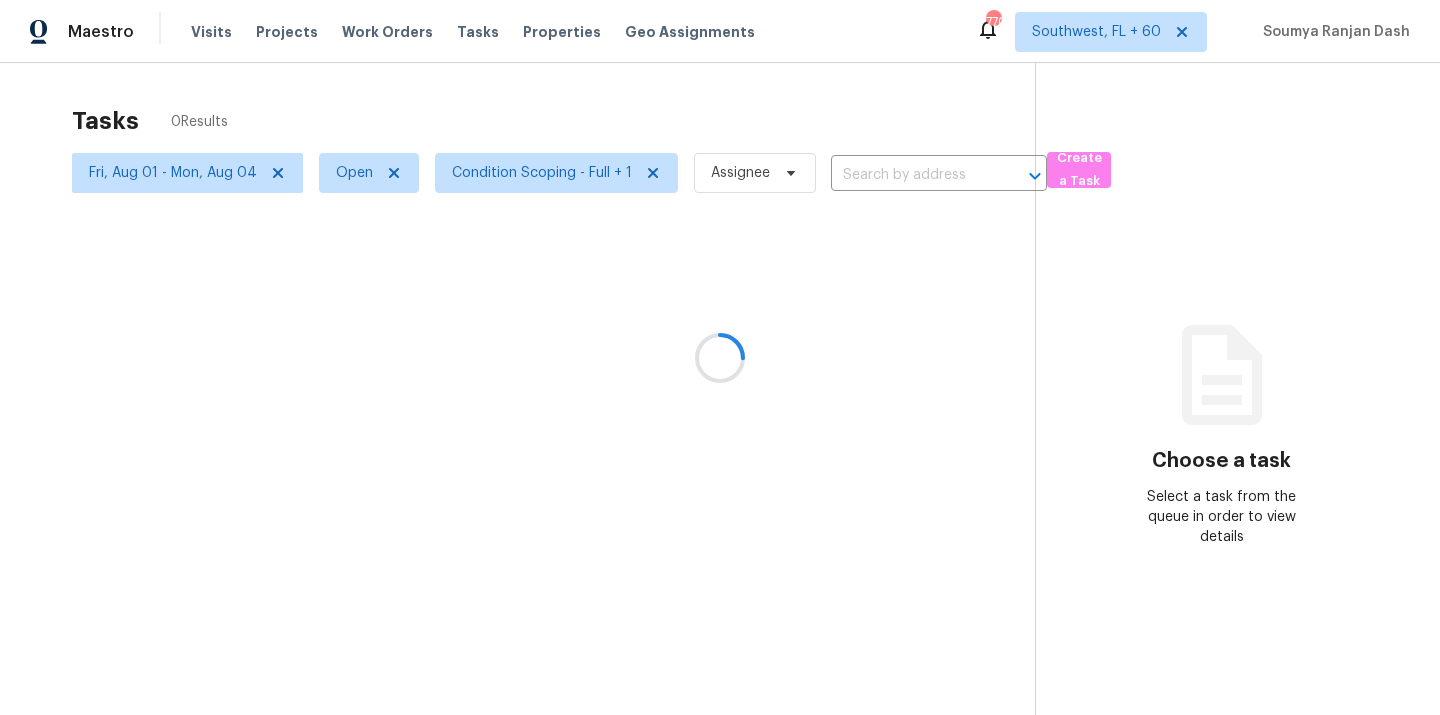 scroll, scrollTop: 0, scrollLeft: 0, axis: both 